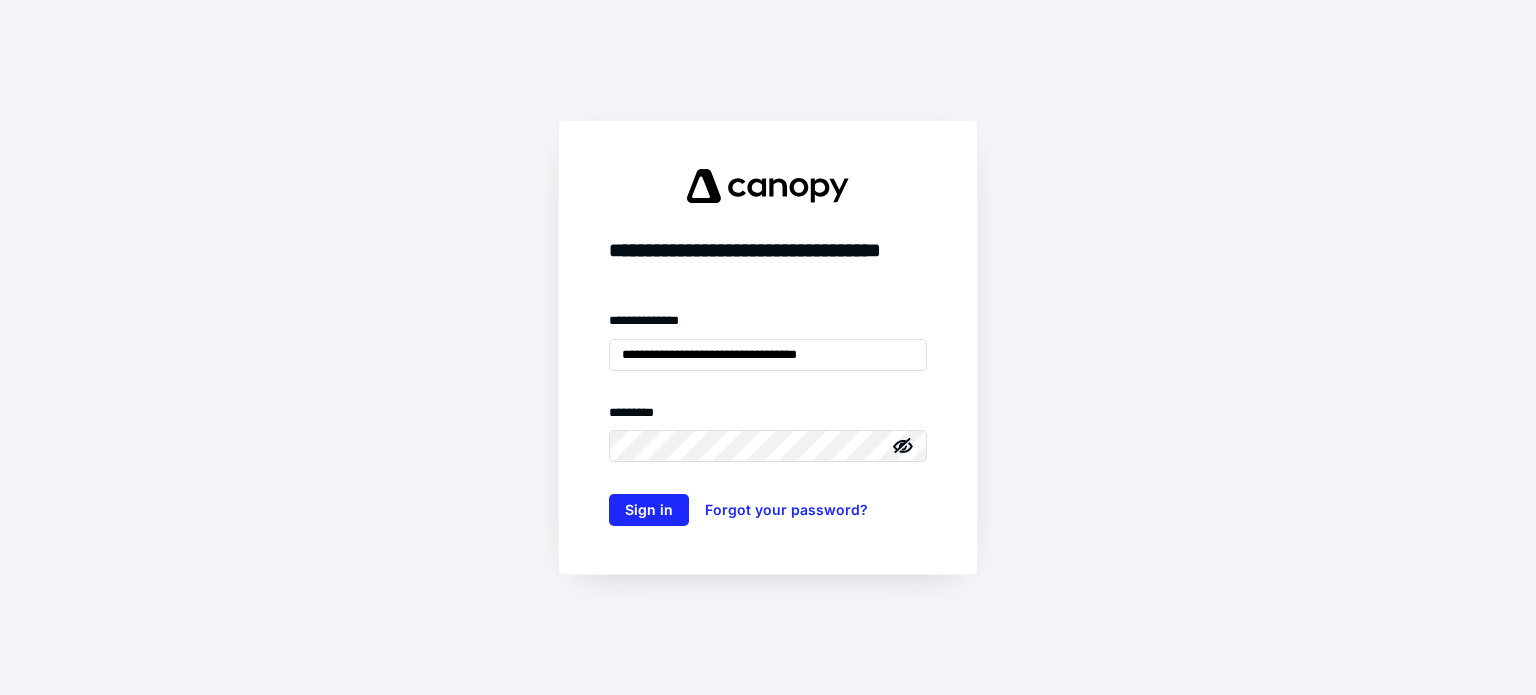 scroll, scrollTop: 0, scrollLeft: 0, axis: both 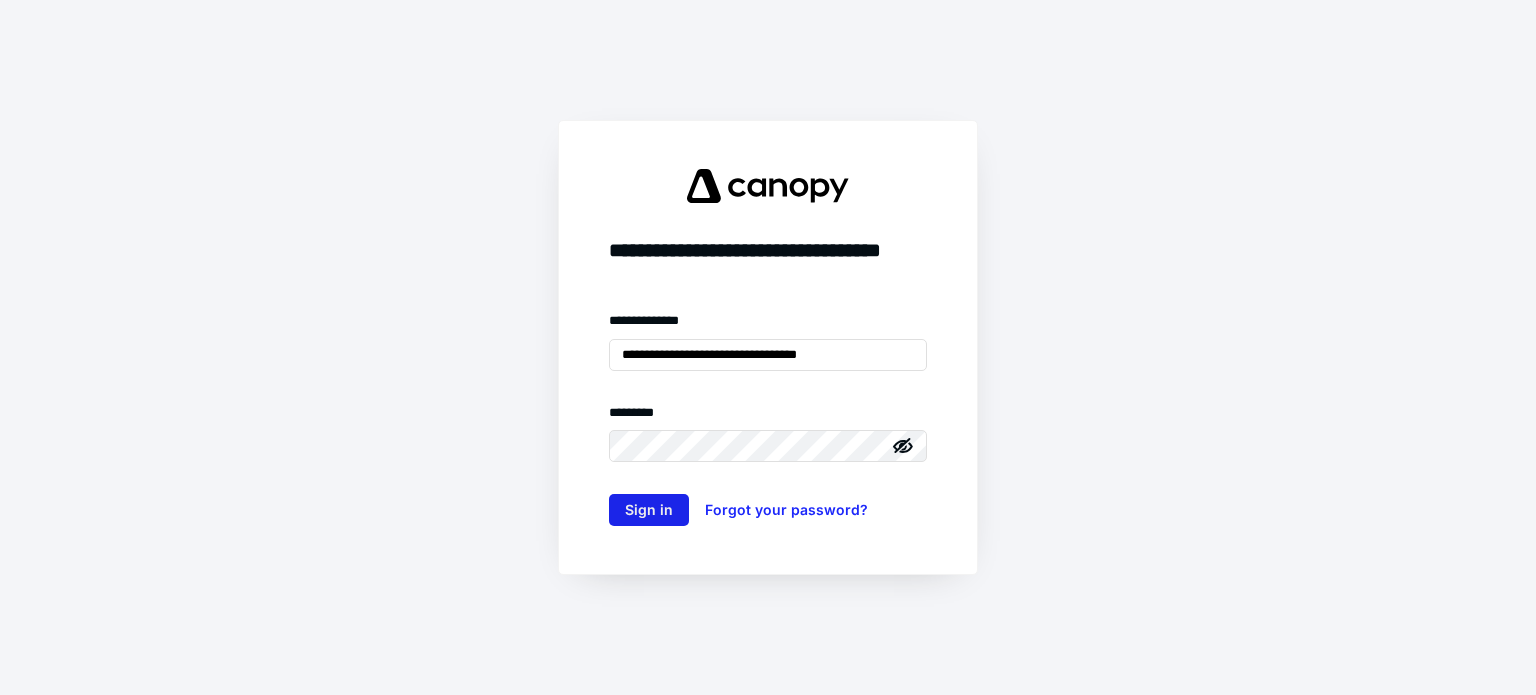 click on "Sign in" at bounding box center [649, 510] 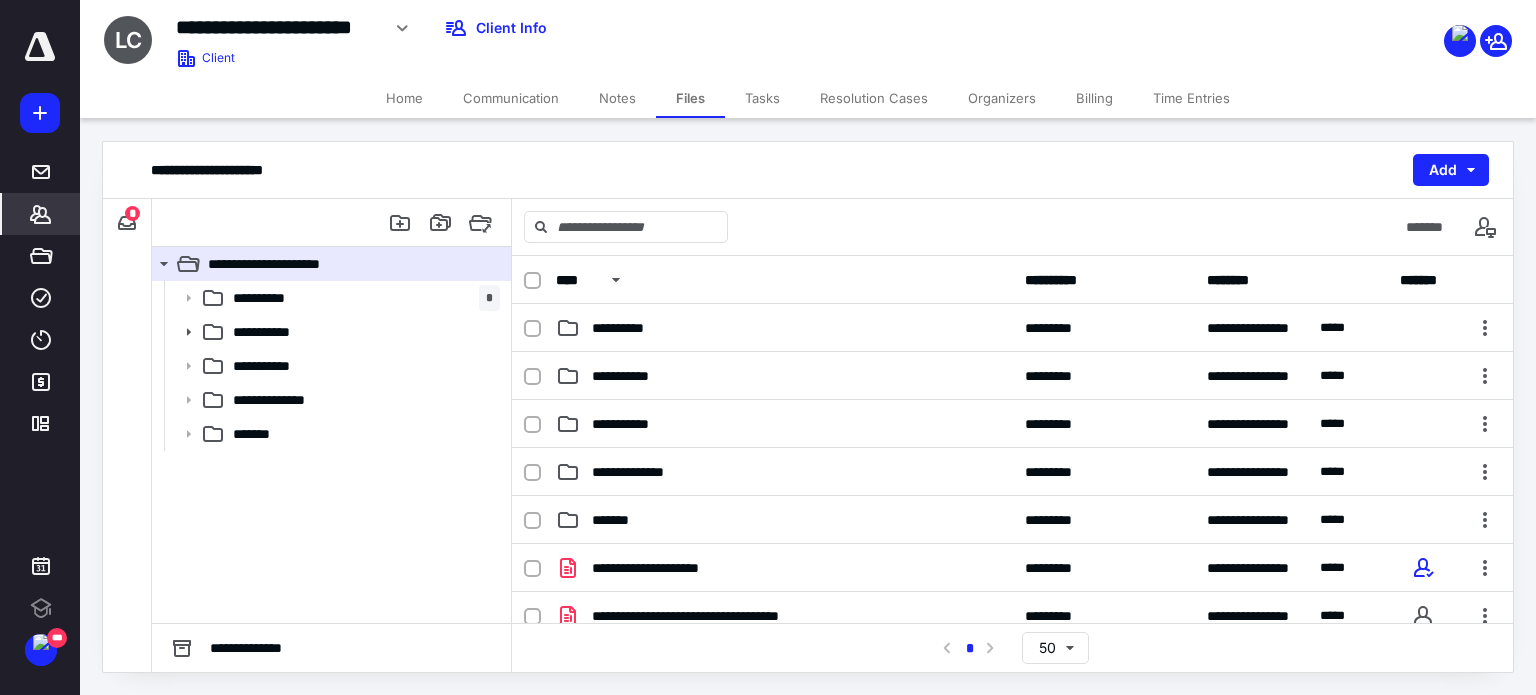 scroll, scrollTop: 0, scrollLeft: 0, axis: both 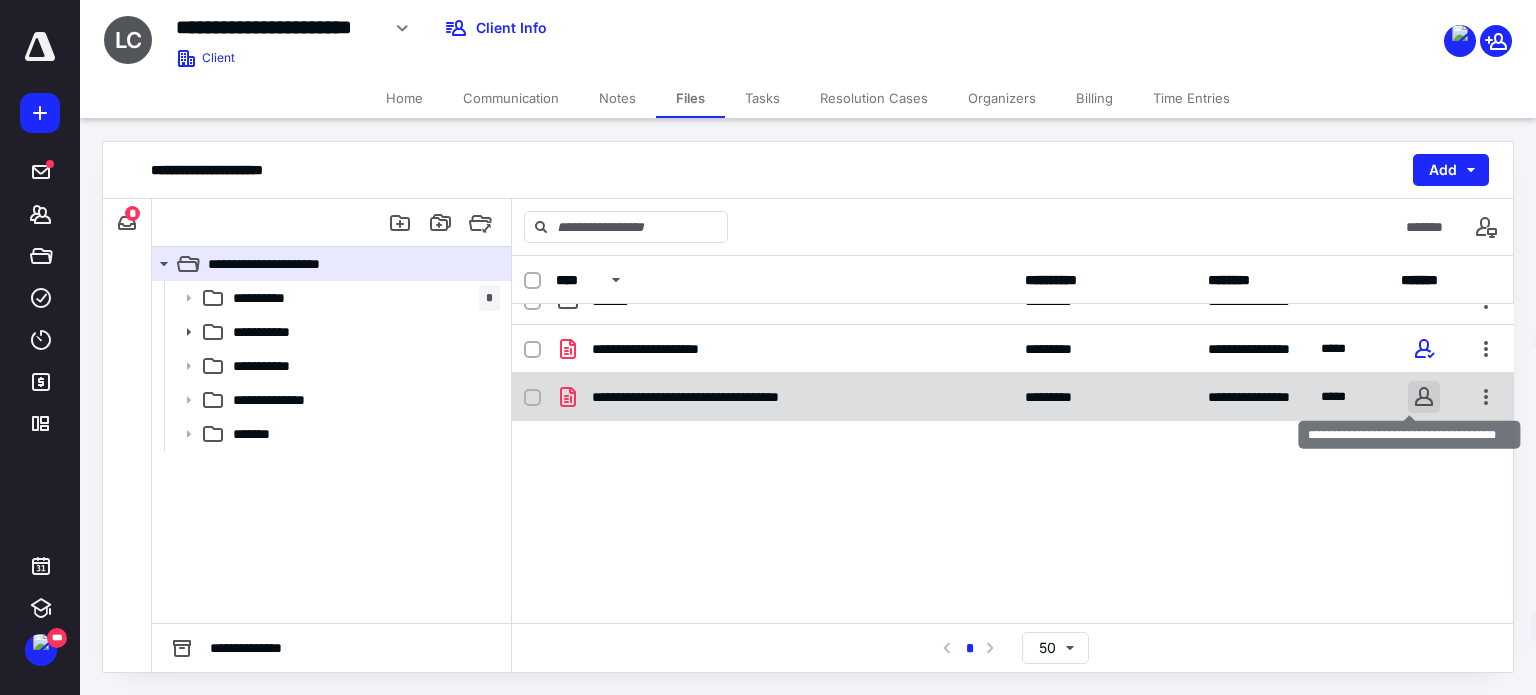 click on "**********" at bounding box center [768, 347] 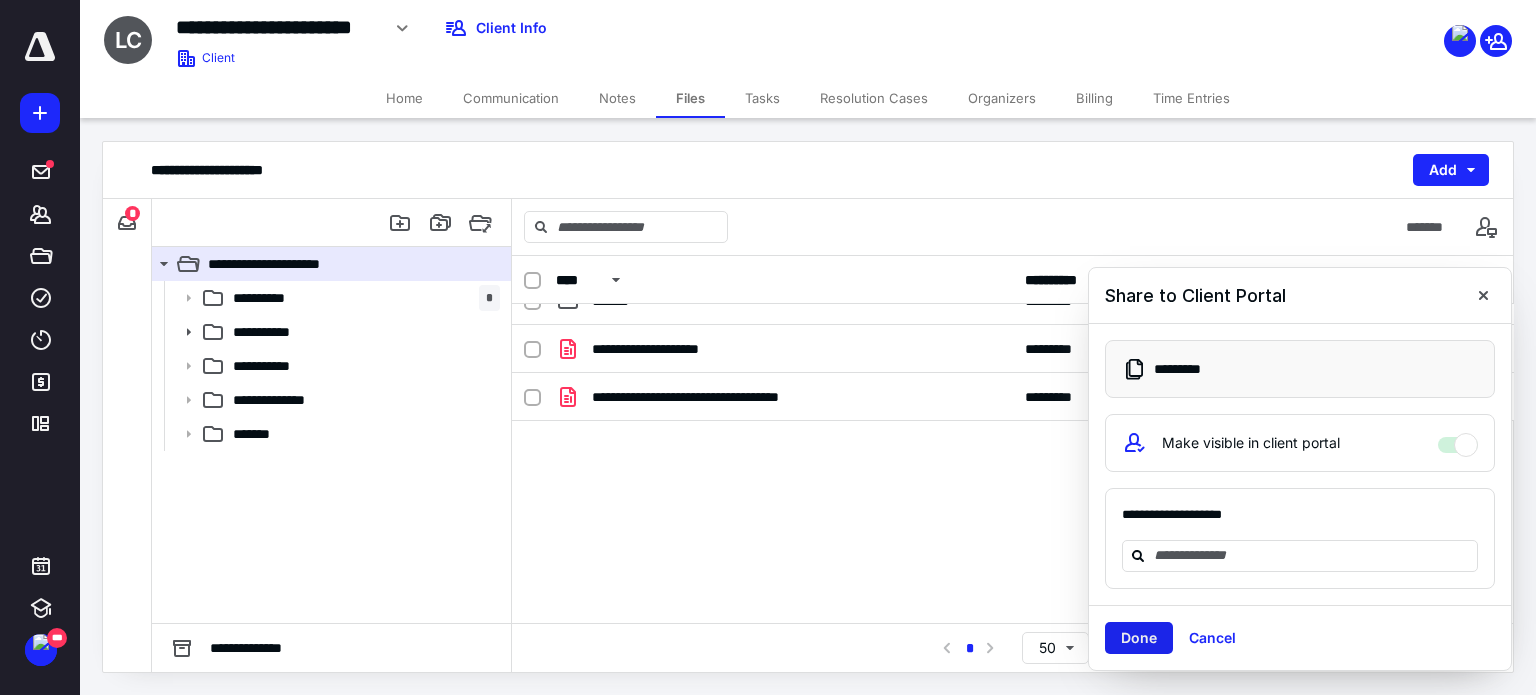 click on "Done" at bounding box center [1139, 638] 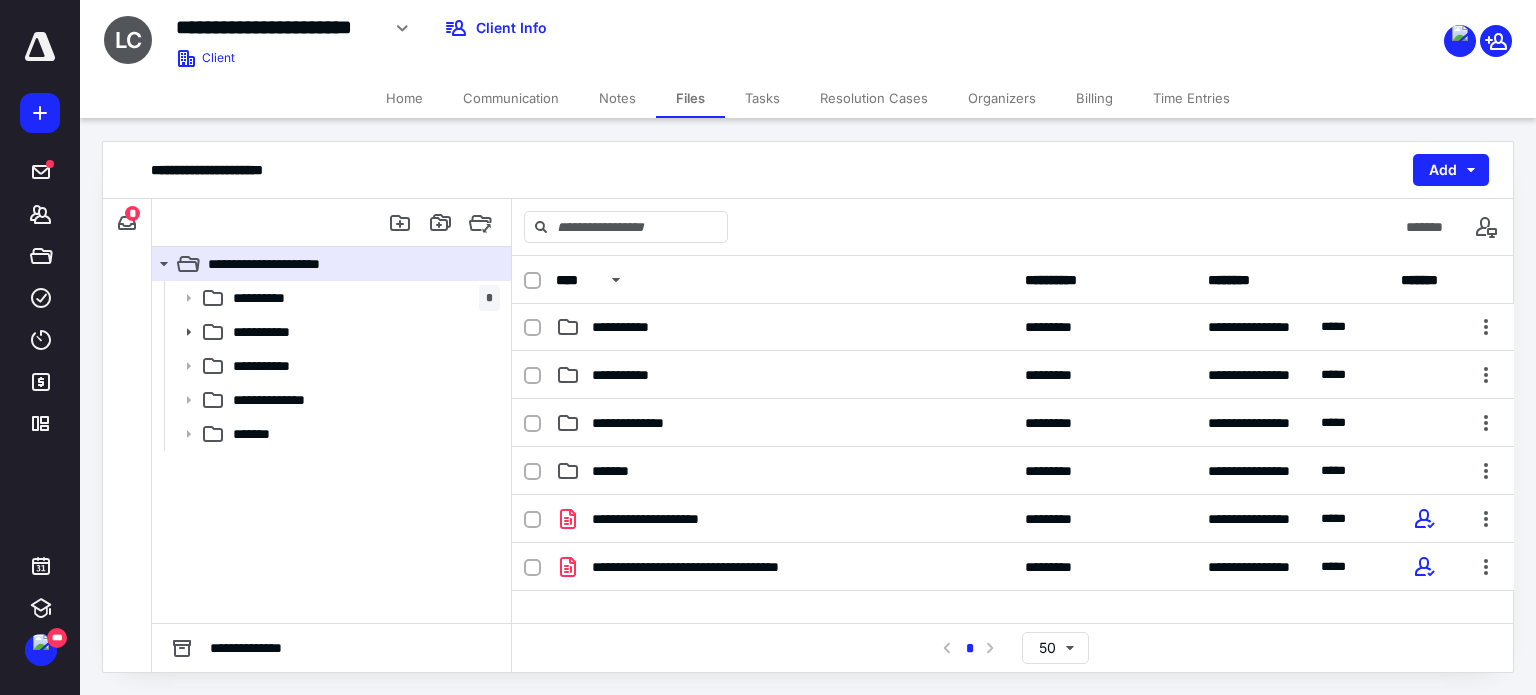 scroll, scrollTop: 48, scrollLeft: 0, axis: vertical 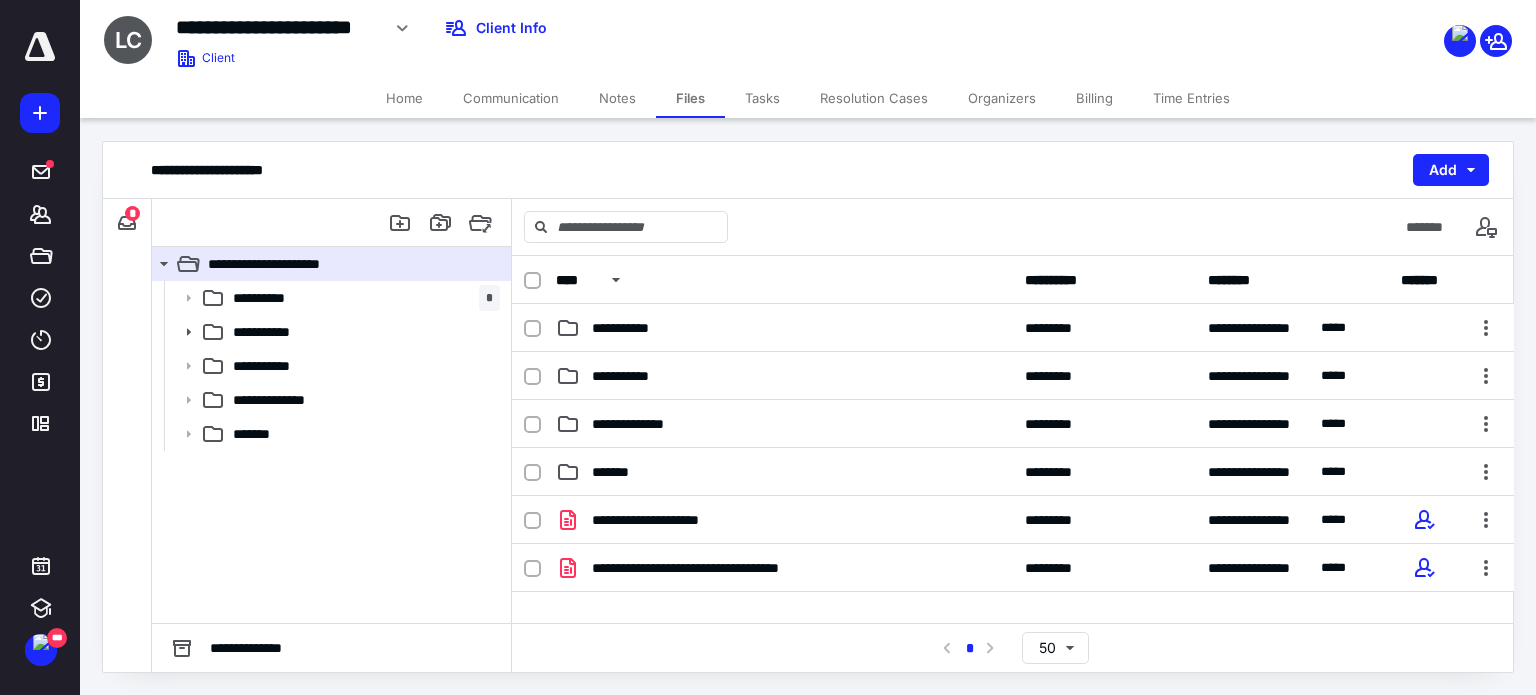 click on "Home" at bounding box center (404, 98) 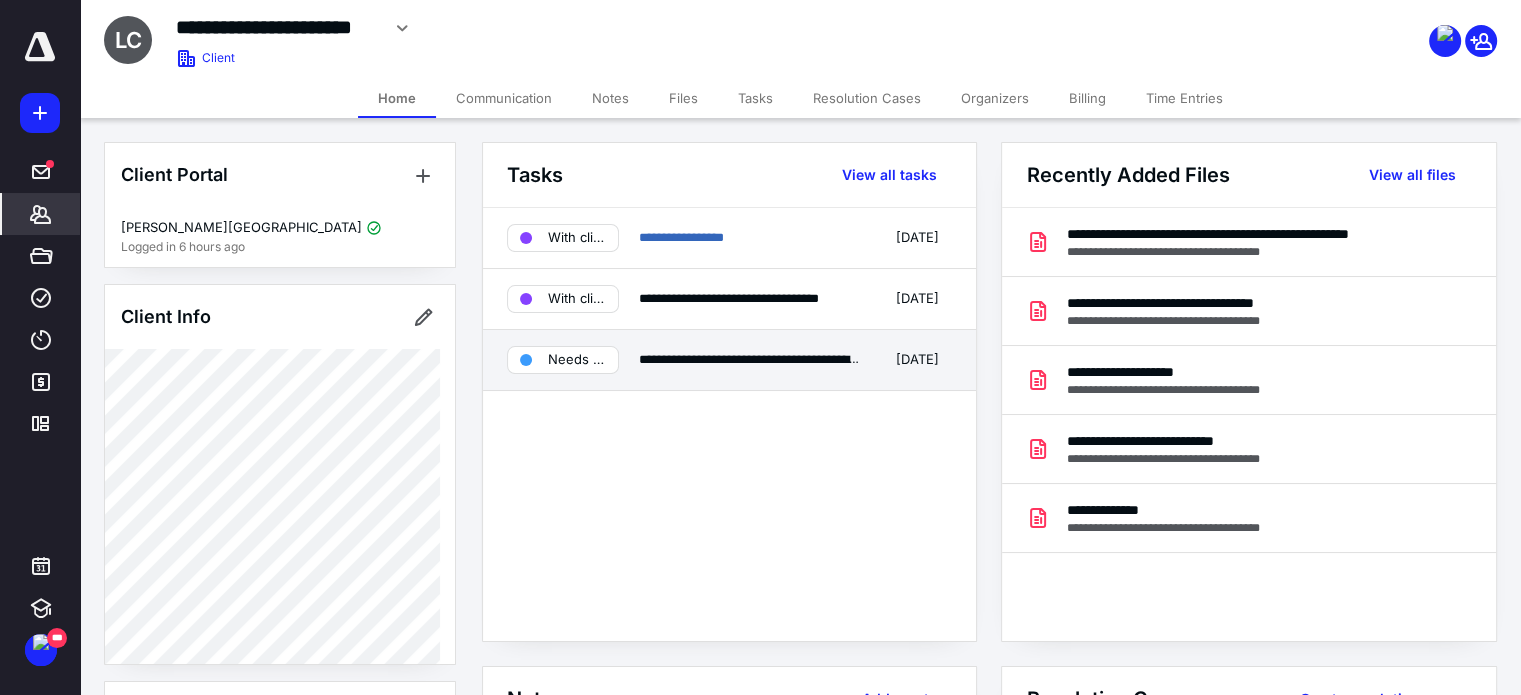 click on "Needs review" at bounding box center [577, 360] 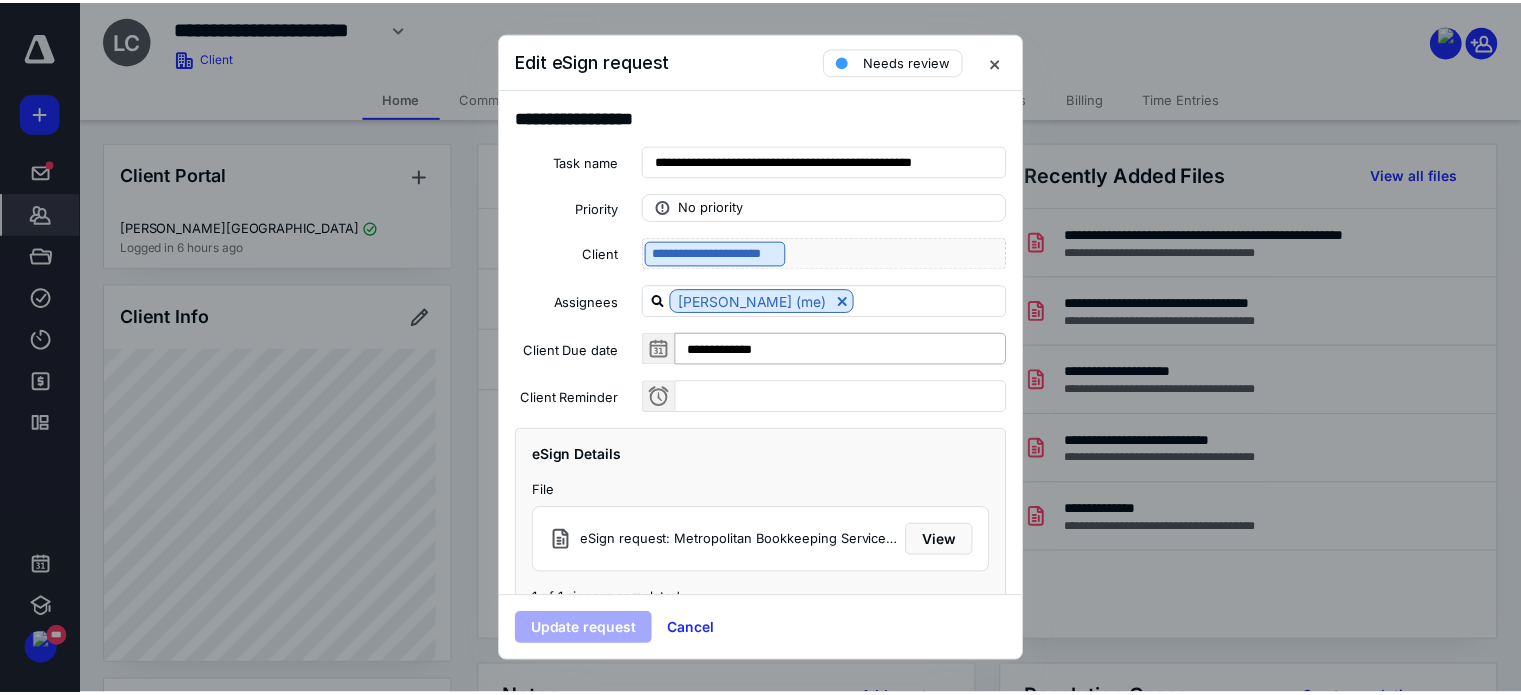 scroll, scrollTop: 136, scrollLeft: 0, axis: vertical 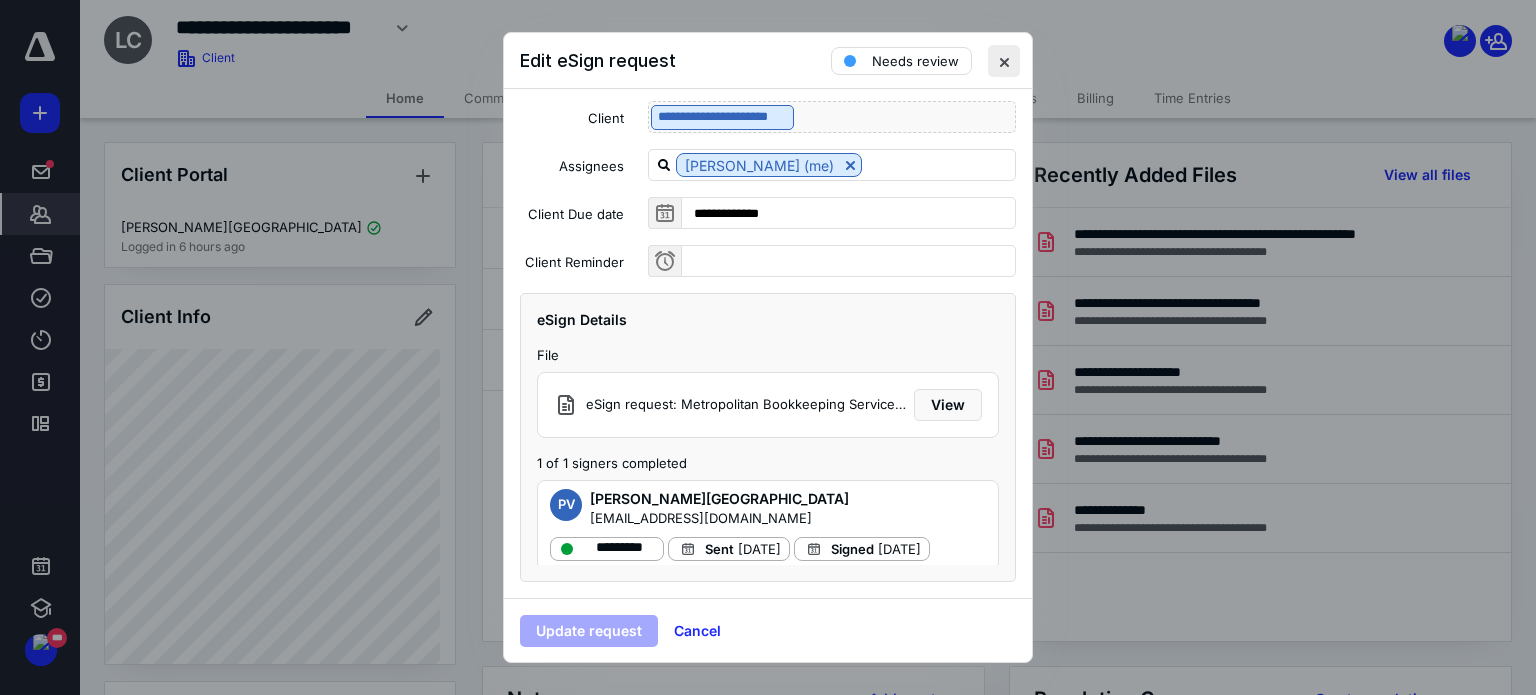 click at bounding box center [1004, 61] 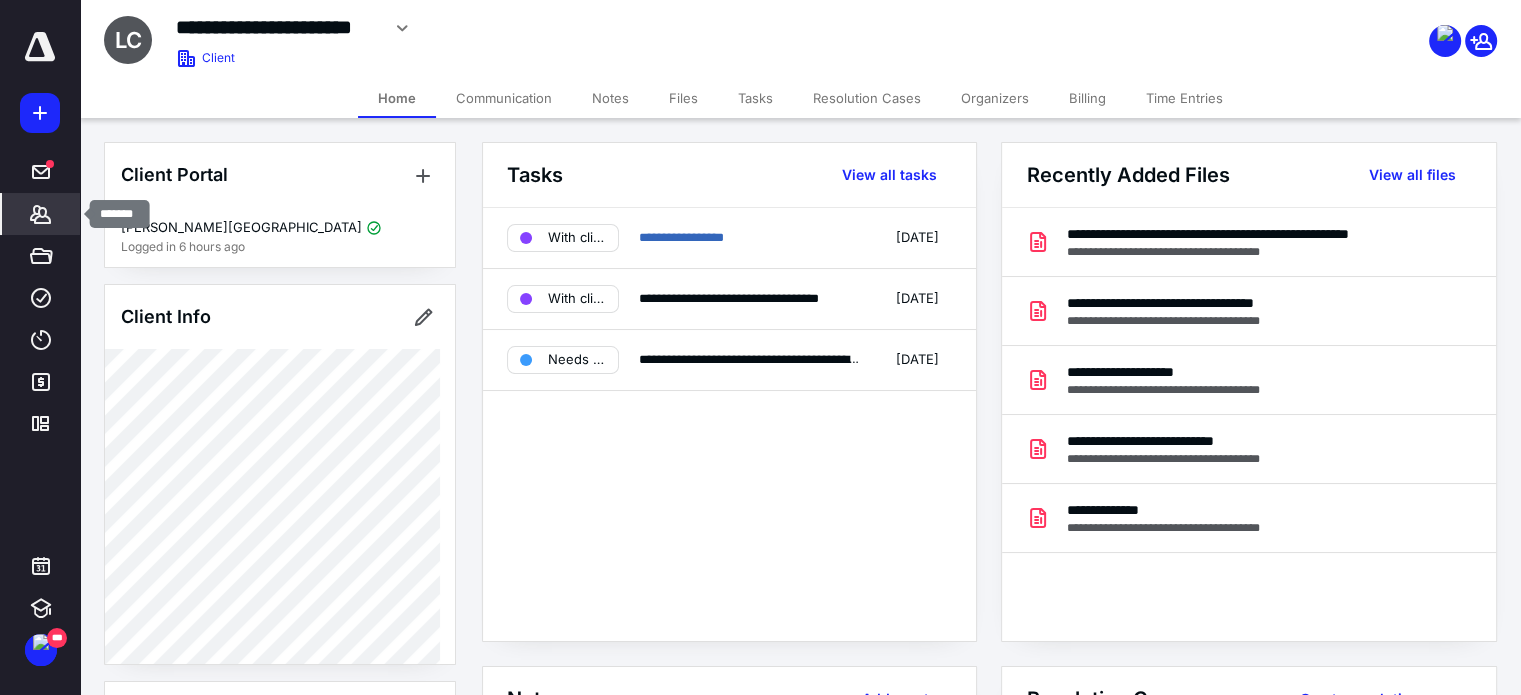 click on "*******" at bounding box center [41, 214] 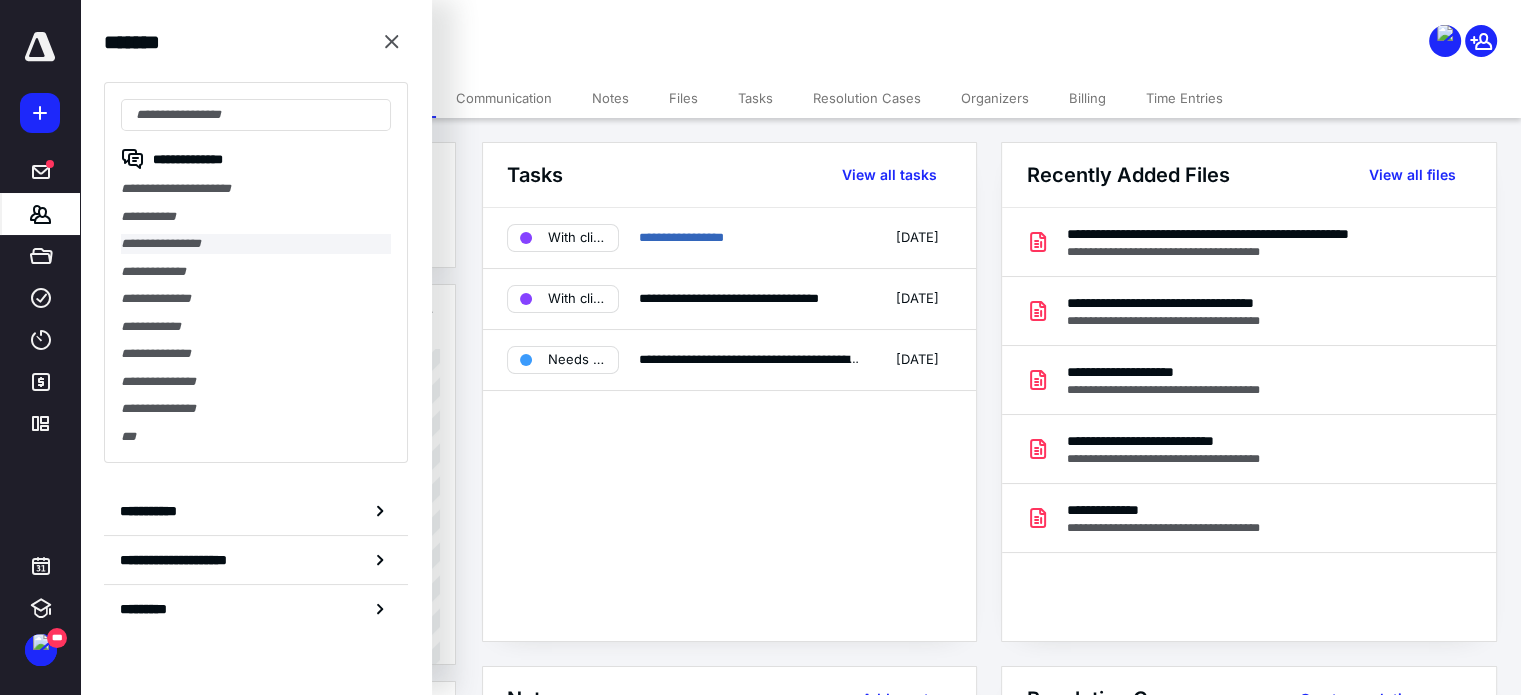 click on "**********" at bounding box center (256, 244) 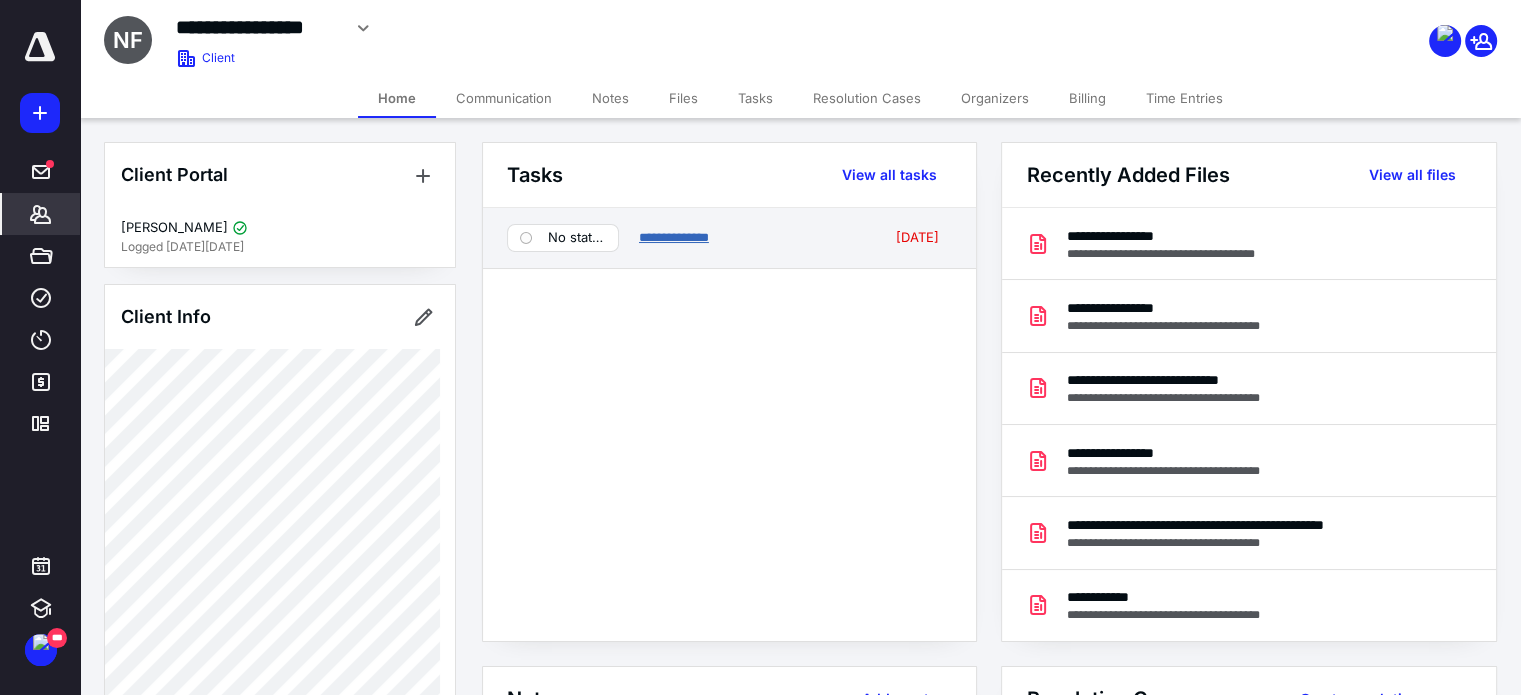 click on "**********" at bounding box center [674, 237] 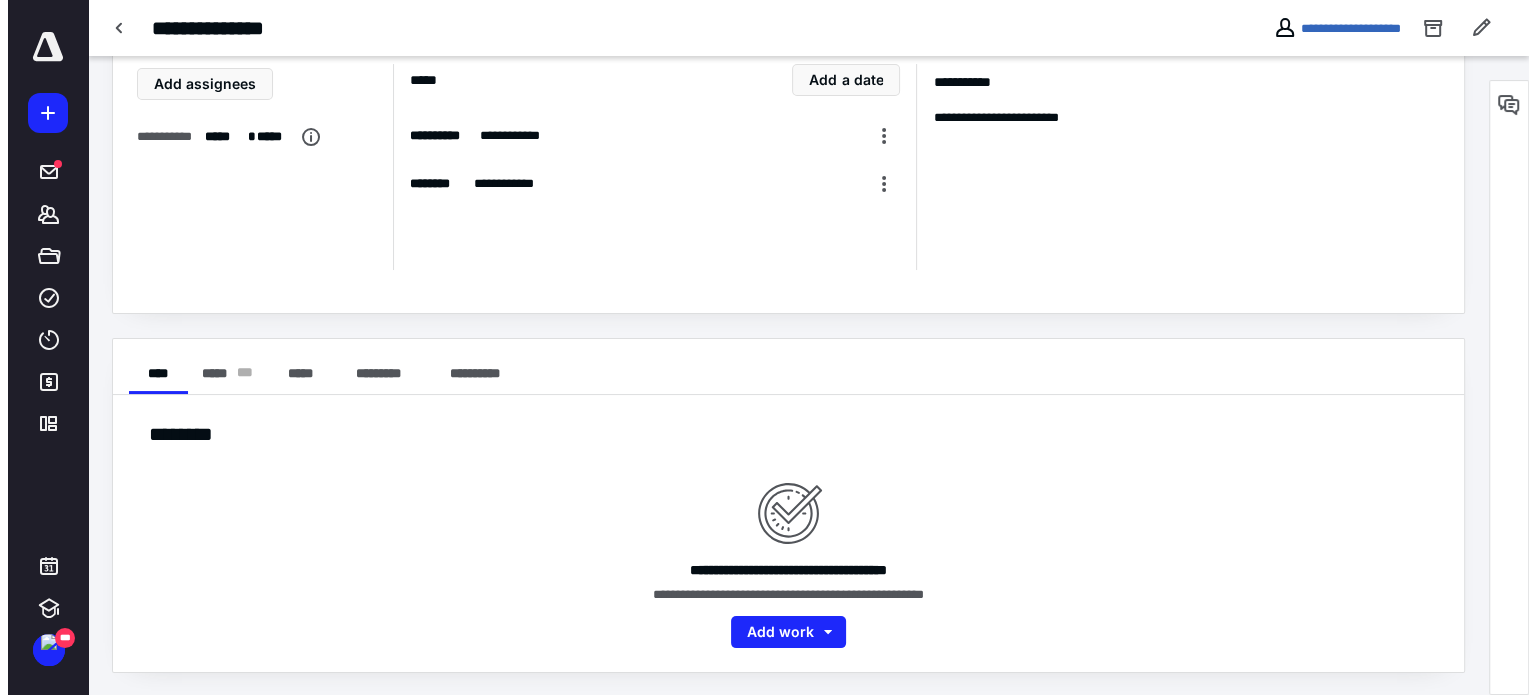 scroll, scrollTop: 0, scrollLeft: 0, axis: both 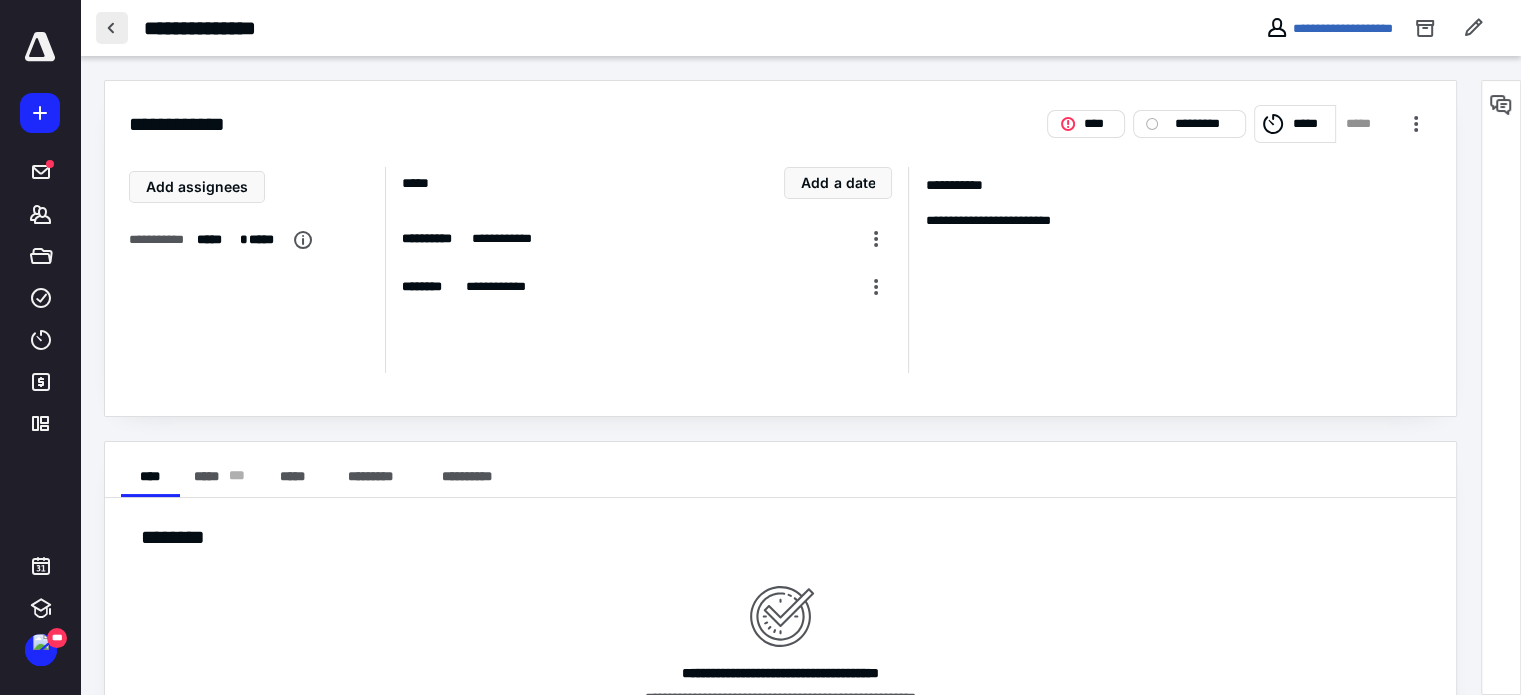 click at bounding box center [112, 28] 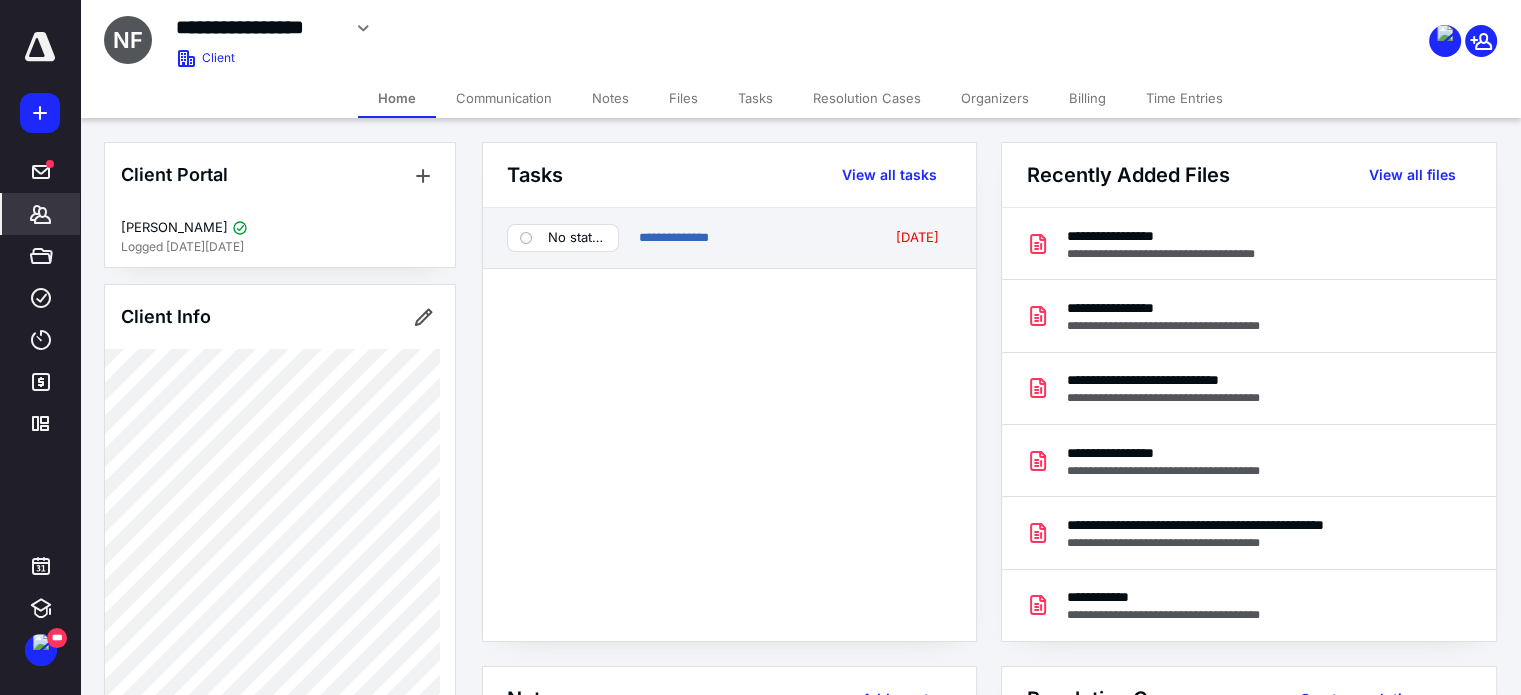 click on "No status" at bounding box center [577, 238] 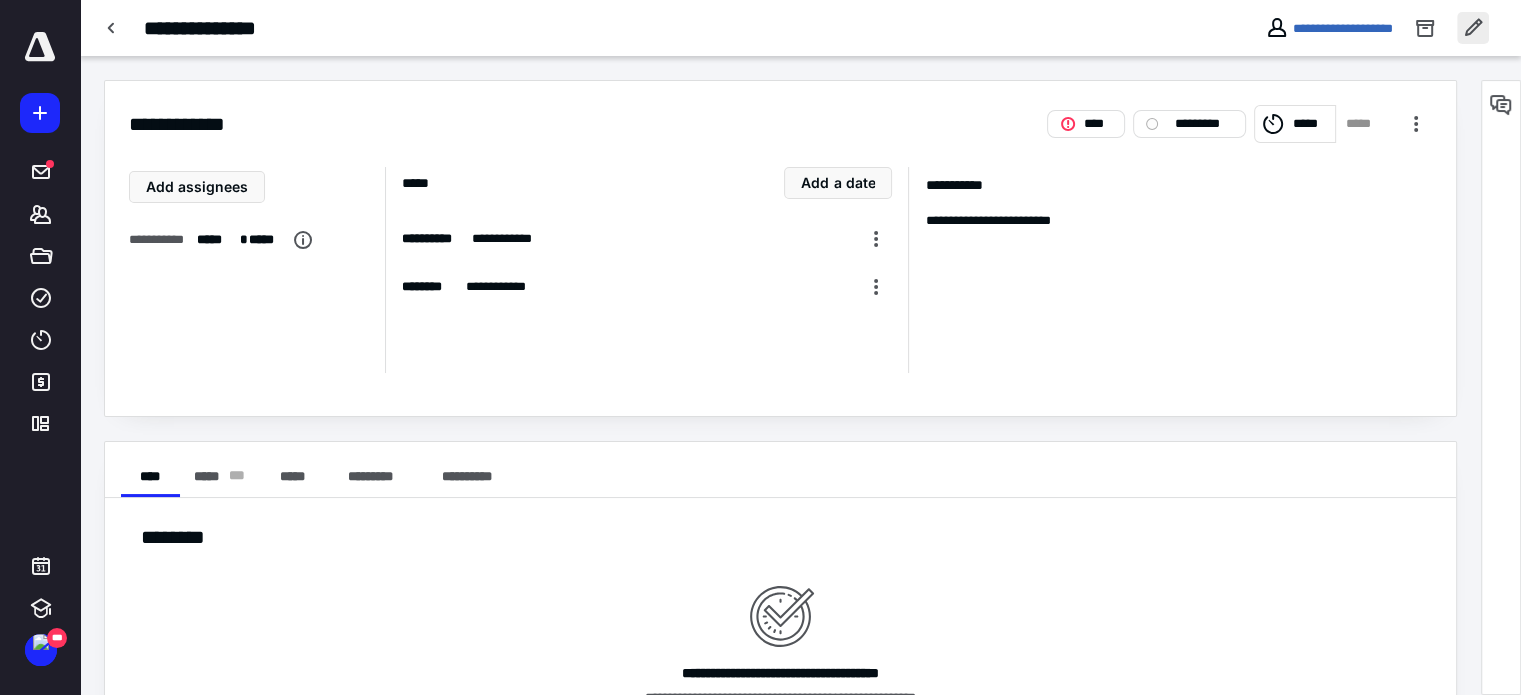 click at bounding box center (1473, 28) 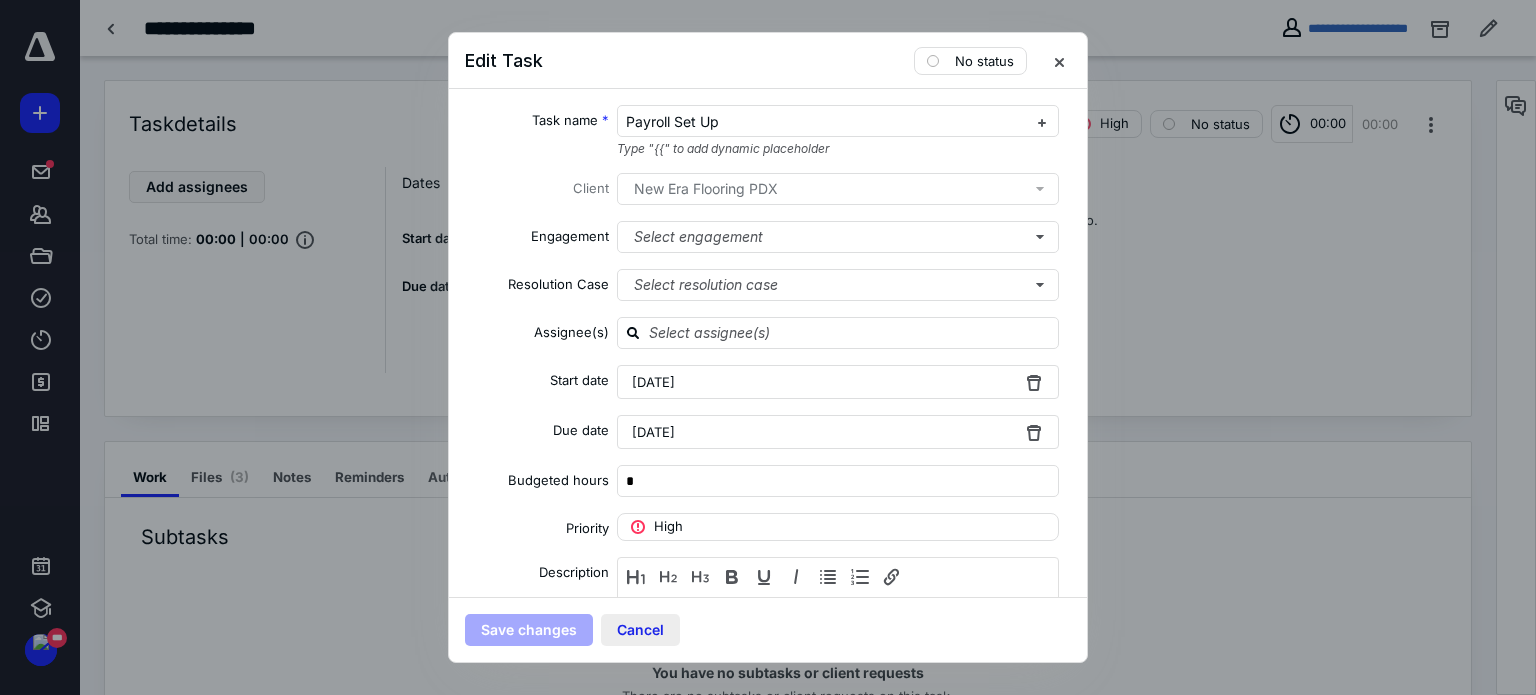 click on "Cancel" at bounding box center (640, 630) 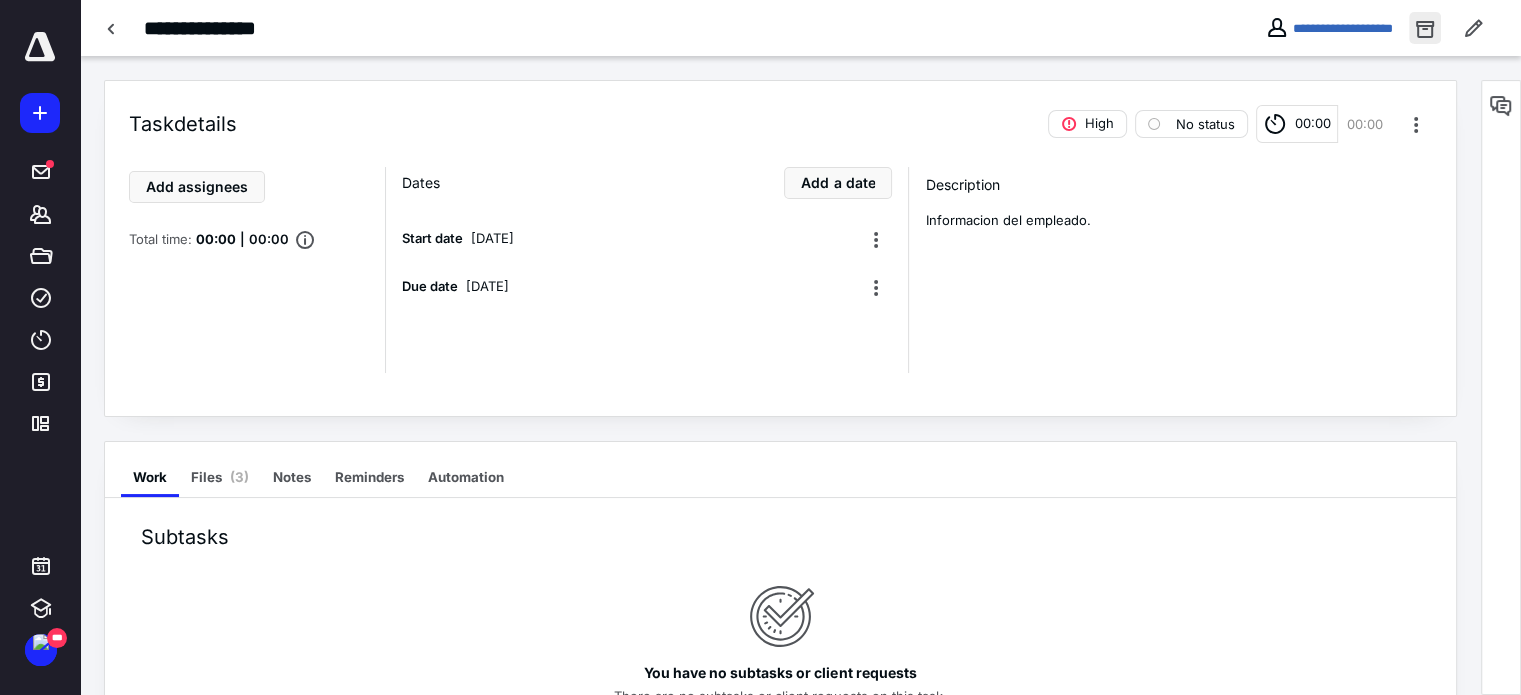 click at bounding box center [1425, 28] 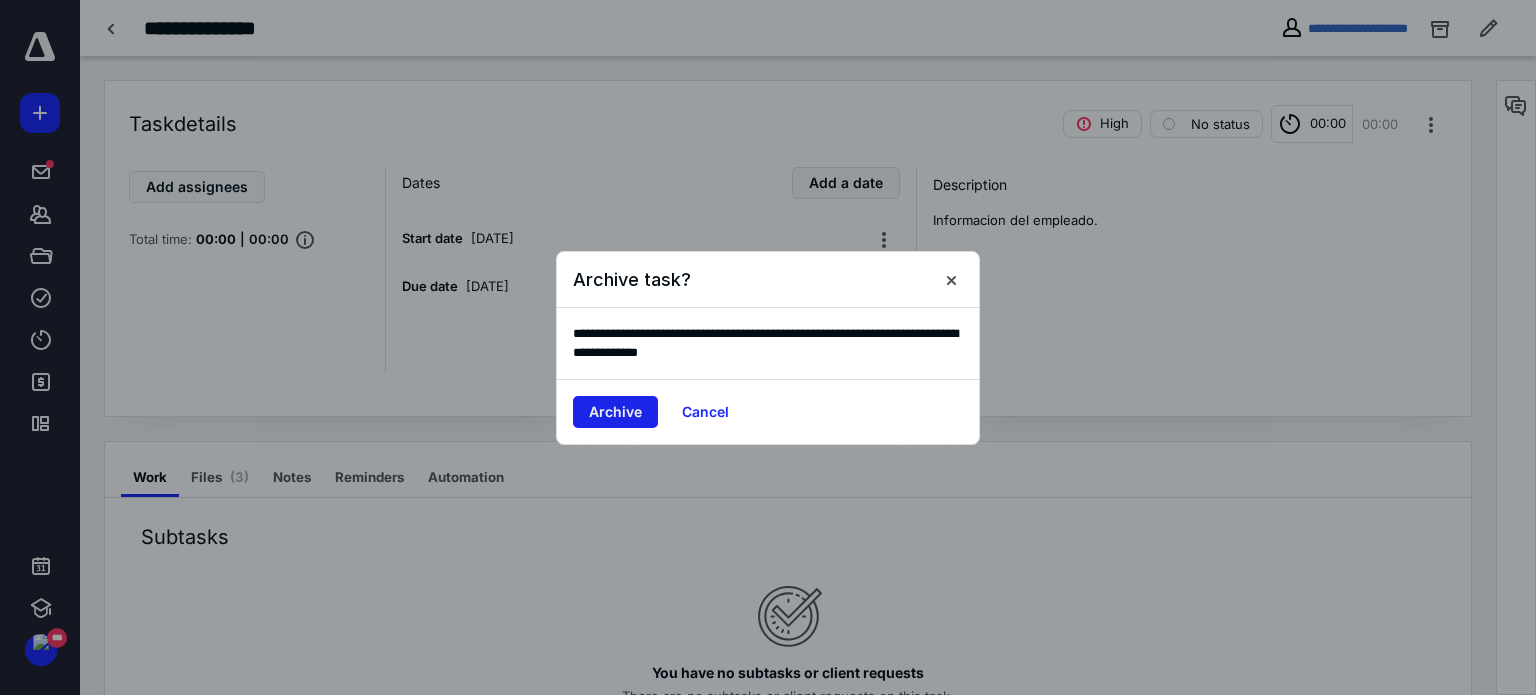 click on "Archive" at bounding box center [615, 412] 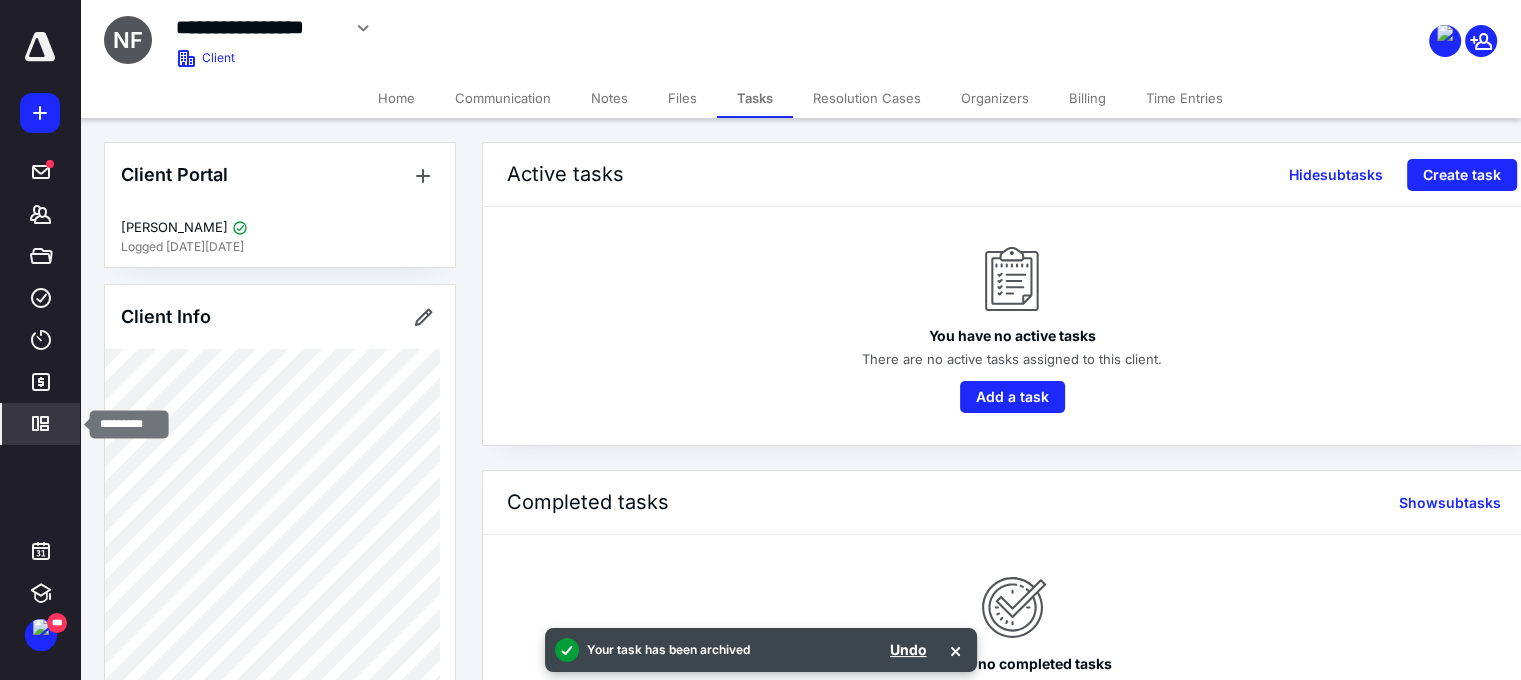click 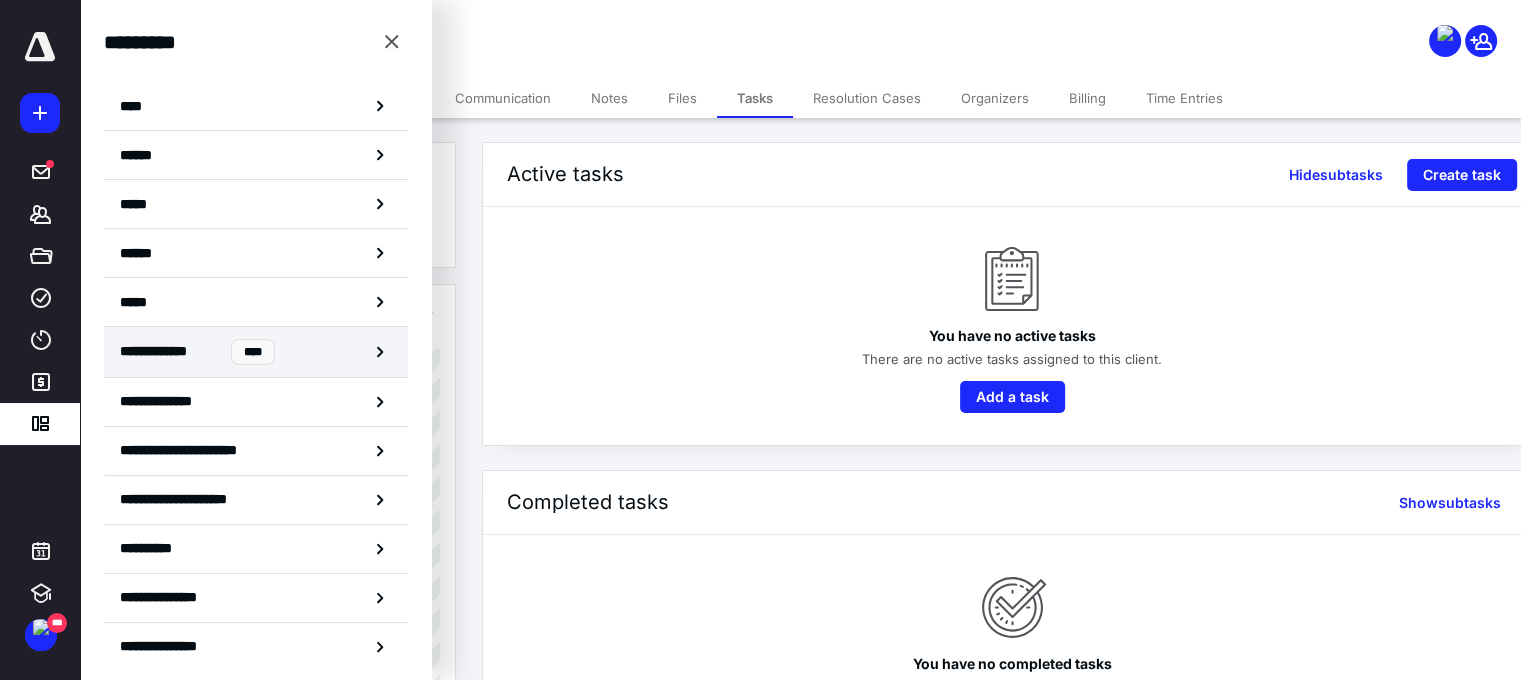 click on "**********" at bounding box center [256, 352] 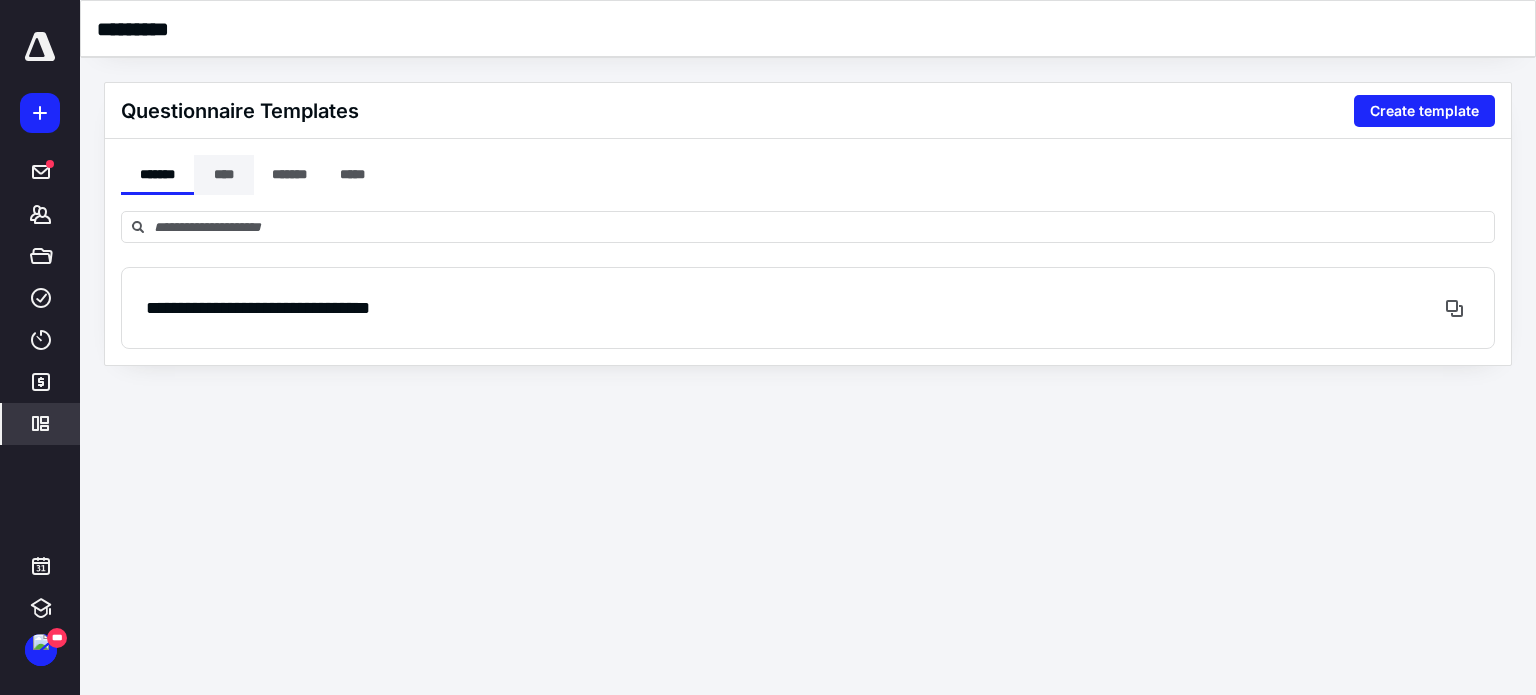 click on "****" at bounding box center (224, 175) 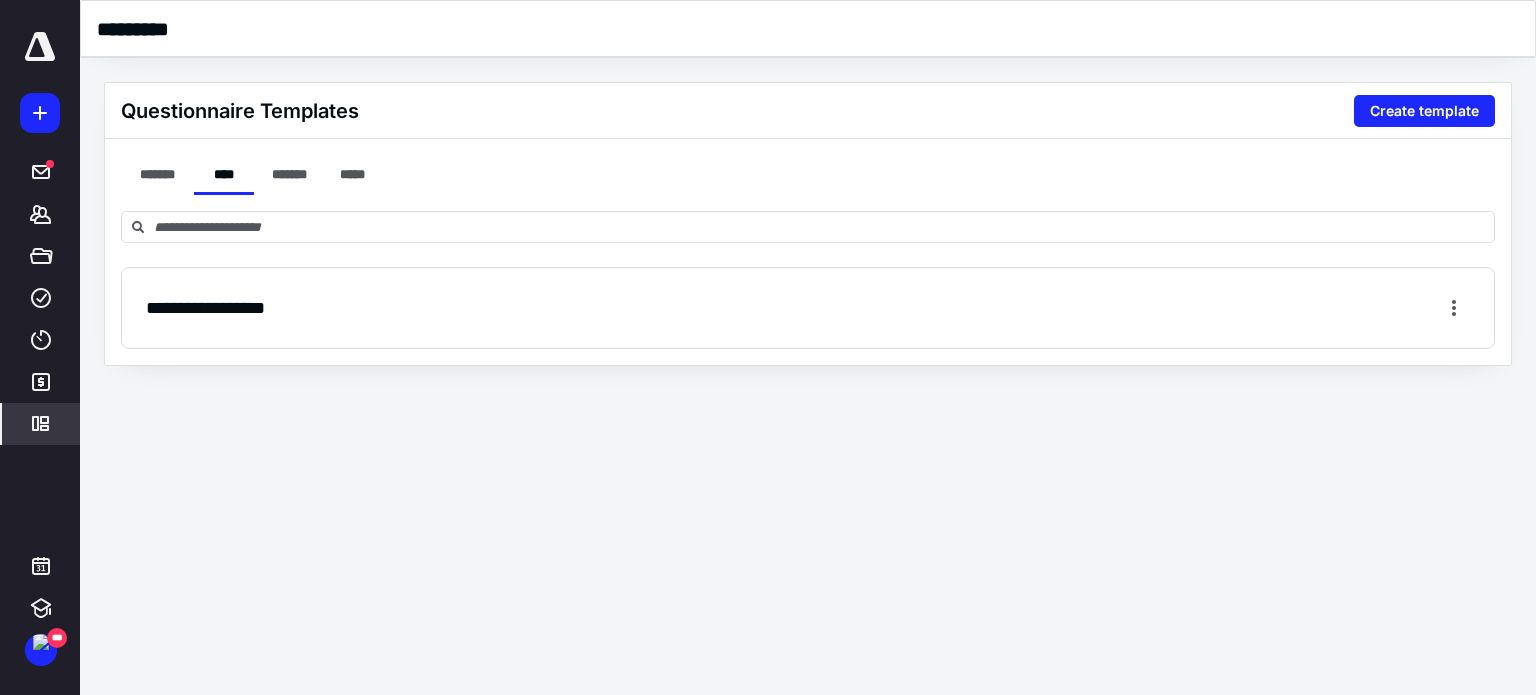 click on "**********" at bounding box center [808, 308] 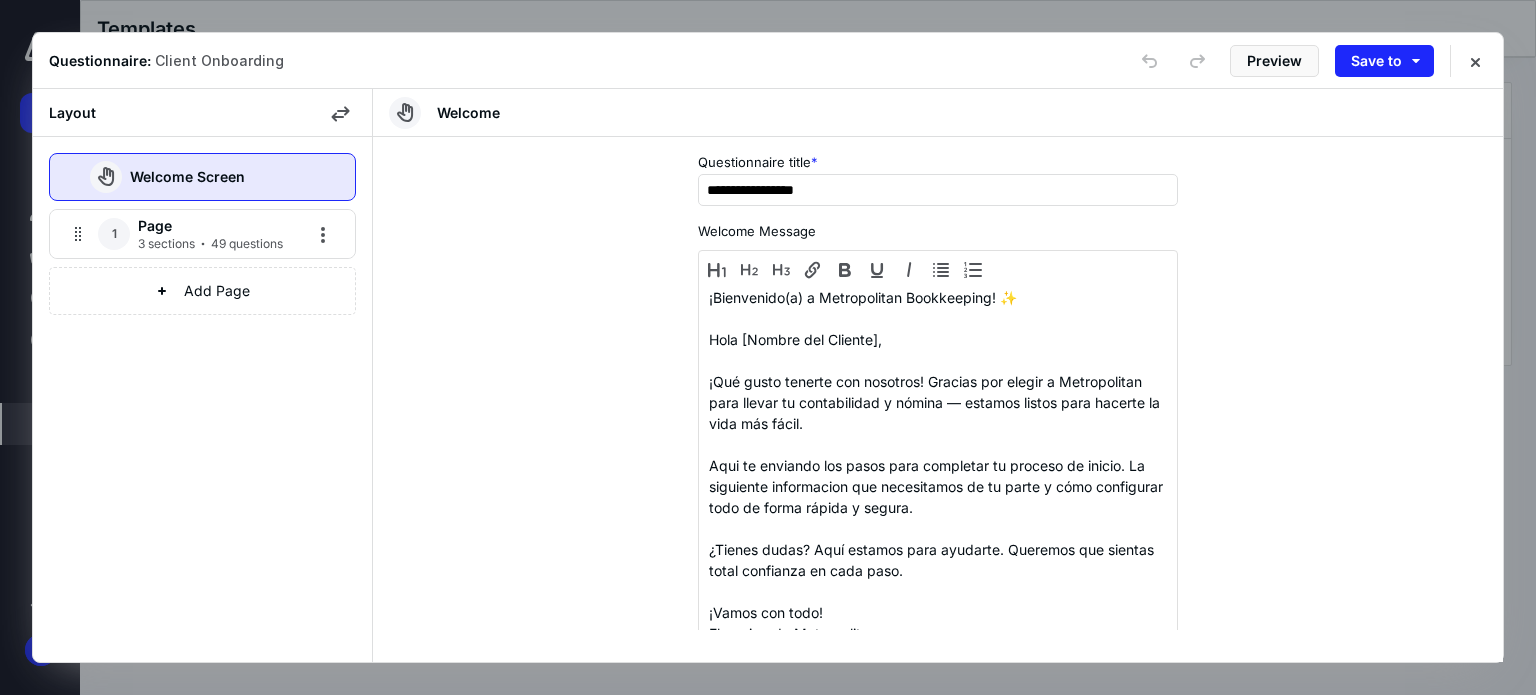 click on "Welcome Screen 1 Page 3 sections 49 questions Add Page" at bounding box center [202, 399] 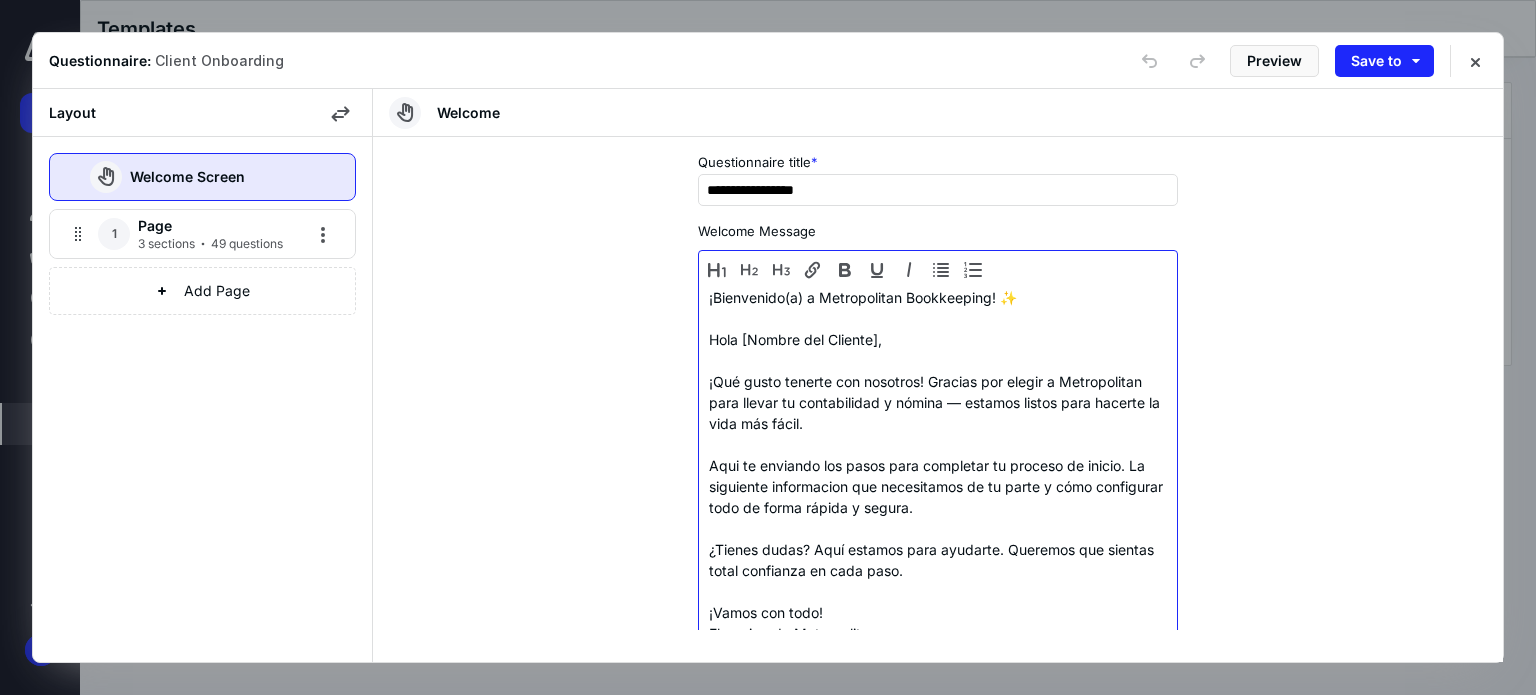 click on "¡Bienvenido(a) a Metropolitan Bookkeeping! ✨ Hola [Nombre del Cliente], ¡Qué gusto tenerte con nosotros! Gracias por elegir a Metropolitan para llevar tu contabilidad y nómina — estamos listos para hacerte la vida más fácil. Aqui te enviando los pasos para completar tu proceso de inicio. La siguiente informacion que necesitamos de tu parte y cómo configurar todo de forma rápida y segura. ¿Tienes dudas? Aquí estamos para ayudarte. Queremos que sientas total confianza en cada paso. ¡Vamos con todo! El equipo de Metropolitan [PERSON_NAME]
[PHONE_NUMBER]
[STREET_ADDRESS][PERSON_NAME]" at bounding box center (938, 528) 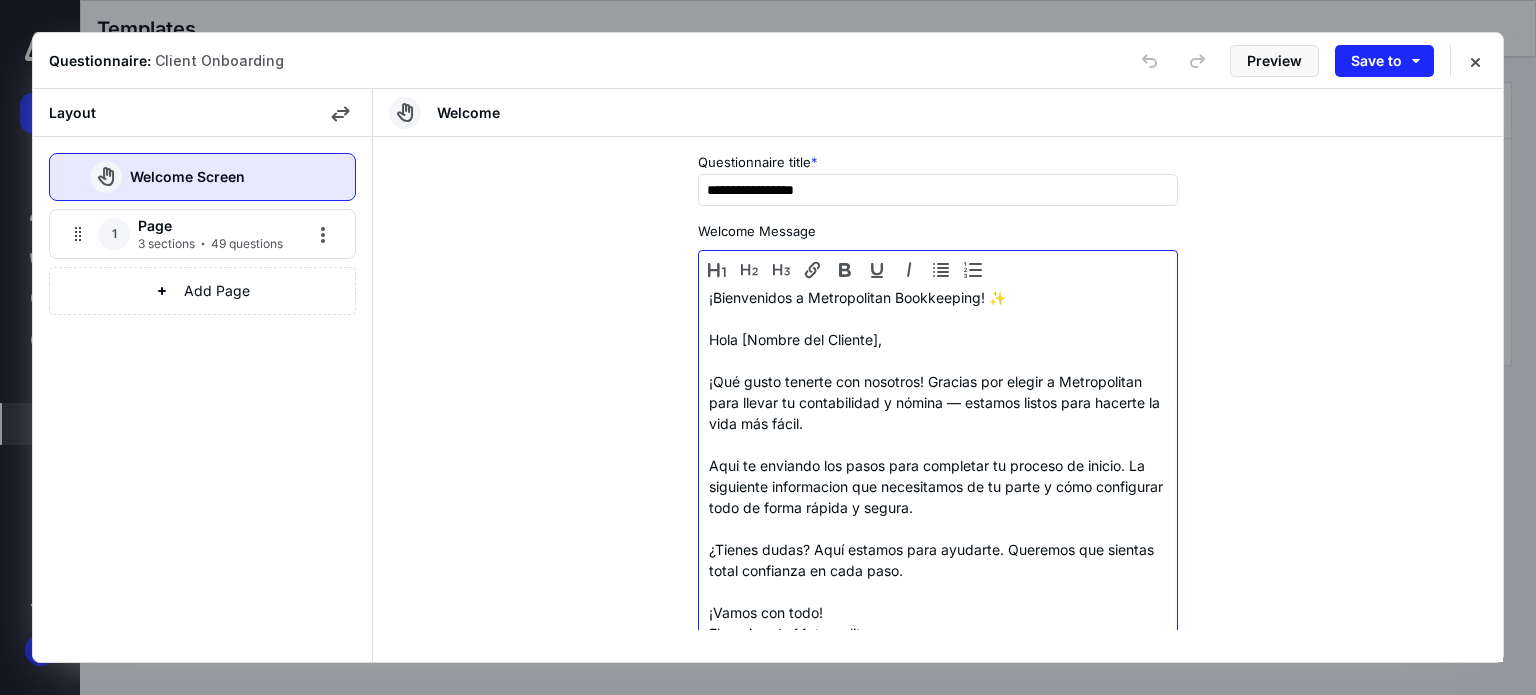 click on "¡Bienvenidos a Metropolitan Bookkeeping! ✨ Hola [Nombre del Cliente], ¡Qué gusto tenerte con nosotros! Gracias por elegir a Metropolitan para llevar tu contabilidad y nómina — estamos listos para hacerte la vida más fácil. Aqui te enviando los pasos para completar tu proceso de inicio. La siguiente informacion que necesitamos de tu parte y cómo configurar todo de forma rápida y segura. ¿Tienes dudas? Aquí estamos para ayudarte. Queremos que sientas total confianza en cada paso. ¡Vamos con todo! El equipo de Metropolitan [PERSON_NAME]
[PHONE_NUMBER]
[STREET_ADDRESS][PERSON_NAME]" at bounding box center [938, 528] 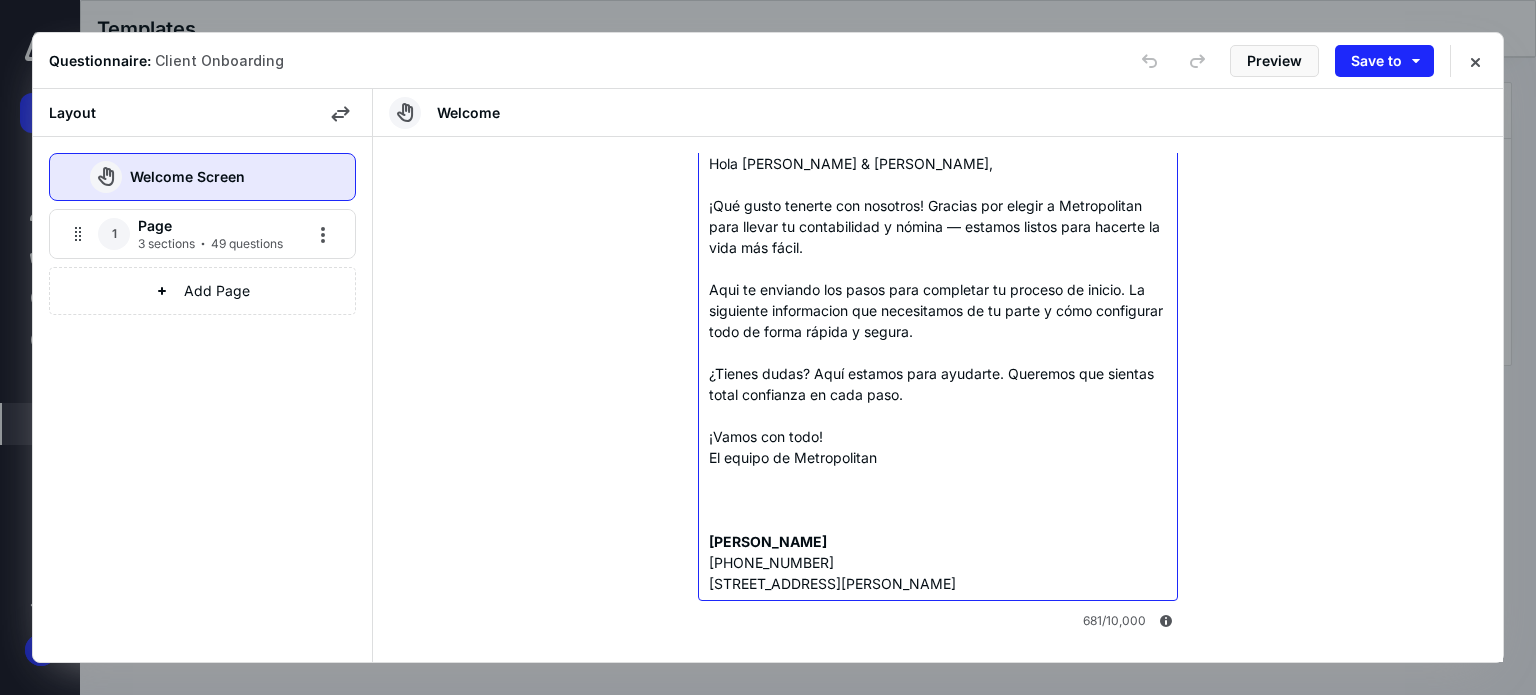 scroll, scrollTop: 178, scrollLeft: 0, axis: vertical 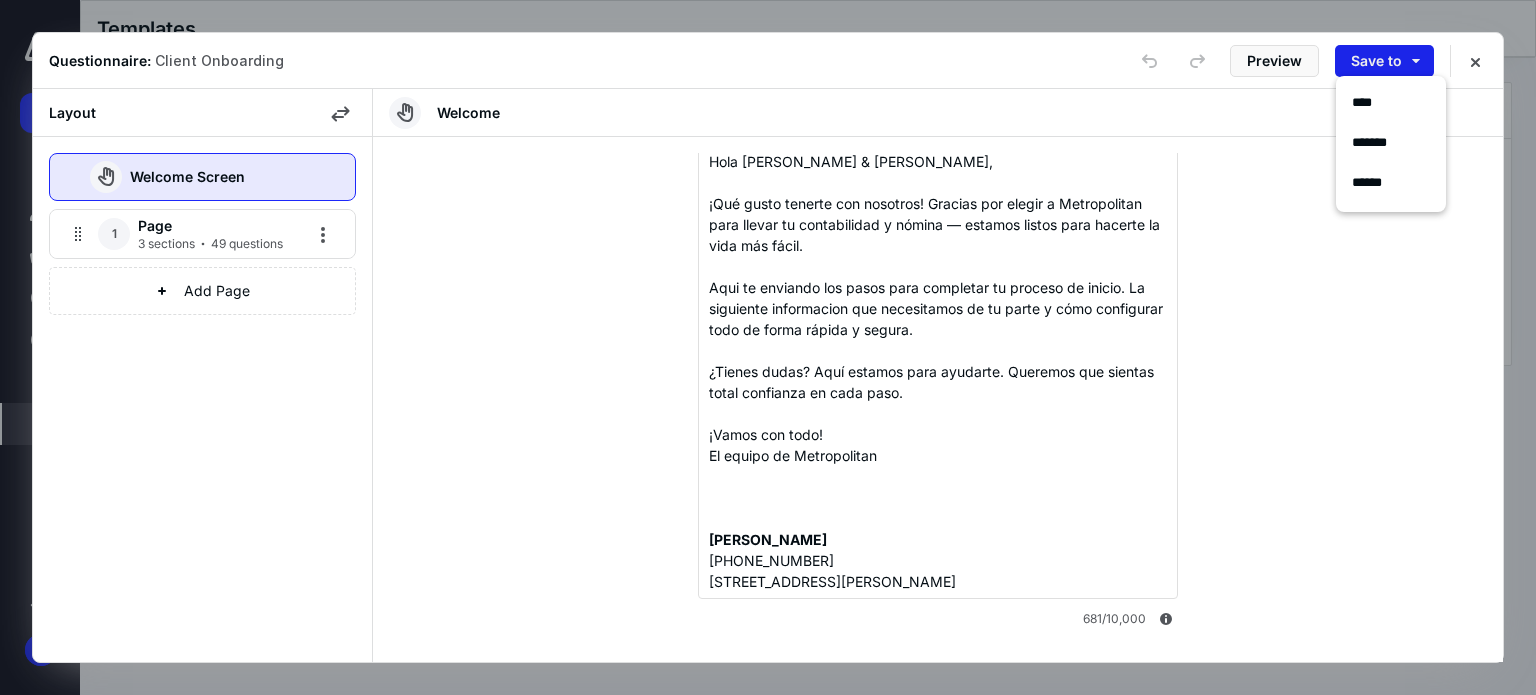 click on "Save to" at bounding box center (1384, 61) 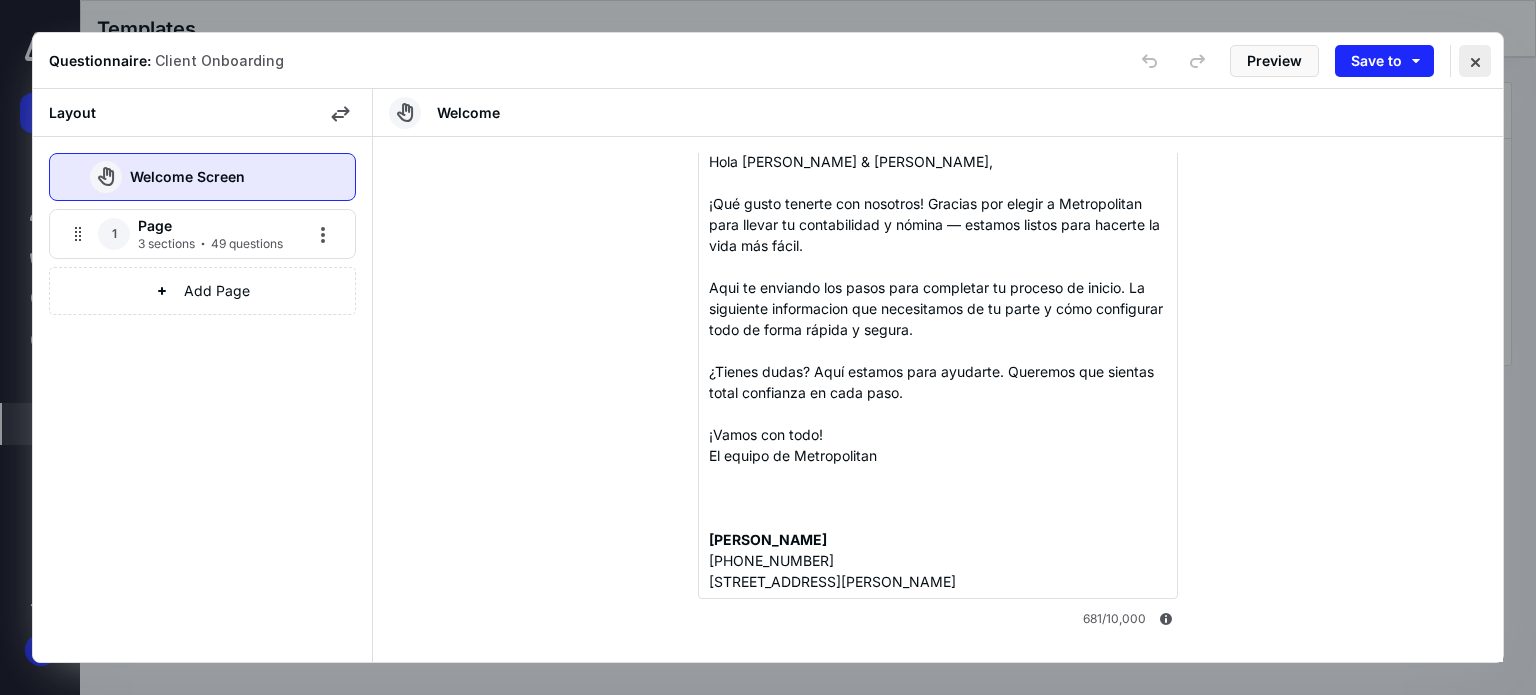 click at bounding box center (1475, 61) 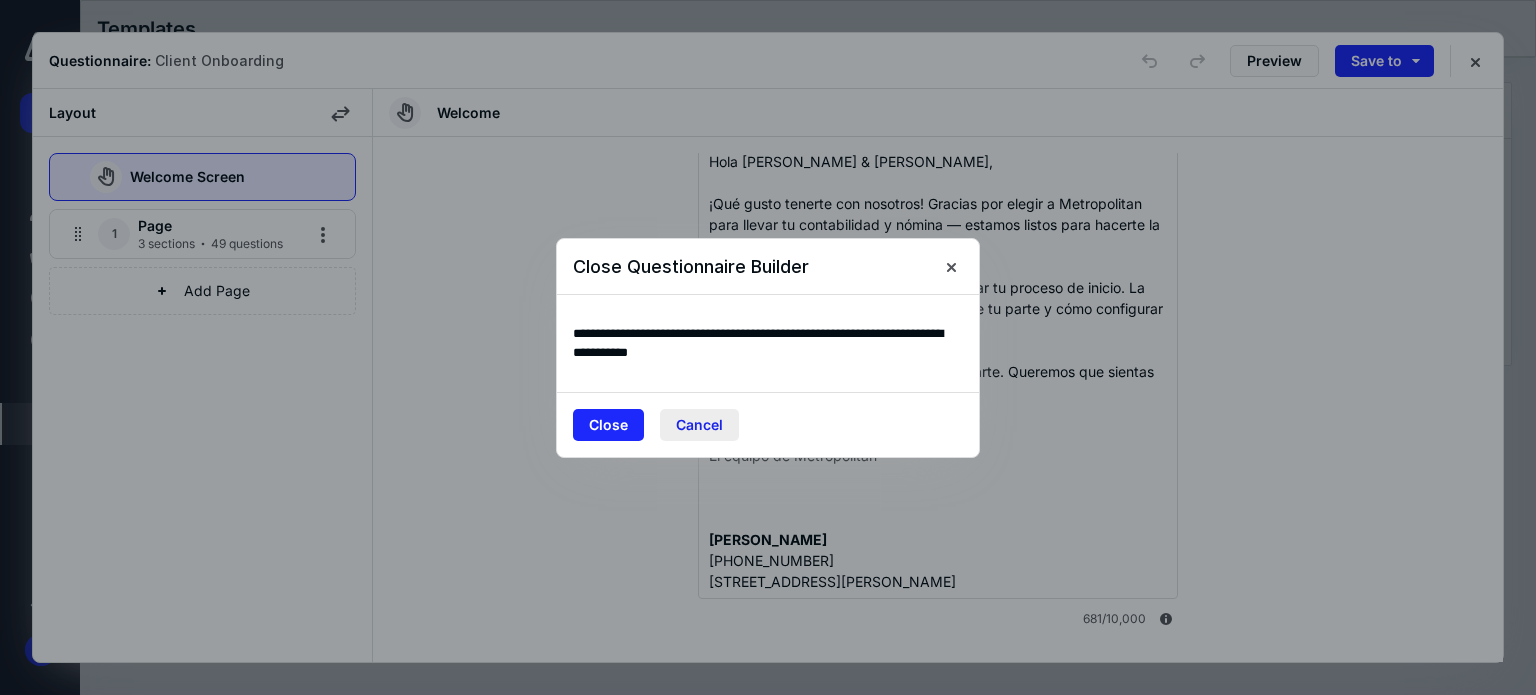 click on "Cancel" at bounding box center [699, 425] 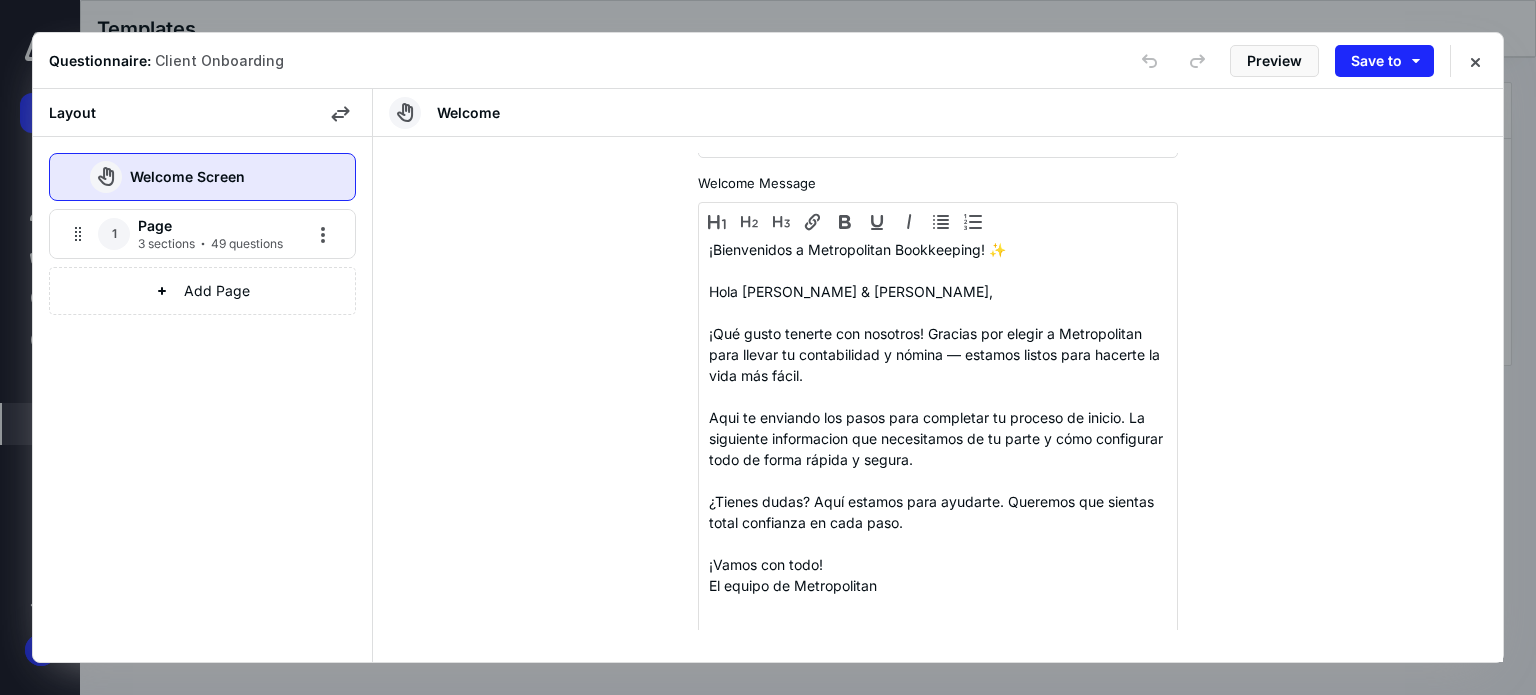 scroll, scrollTop: 41, scrollLeft: 0, axis: vertical 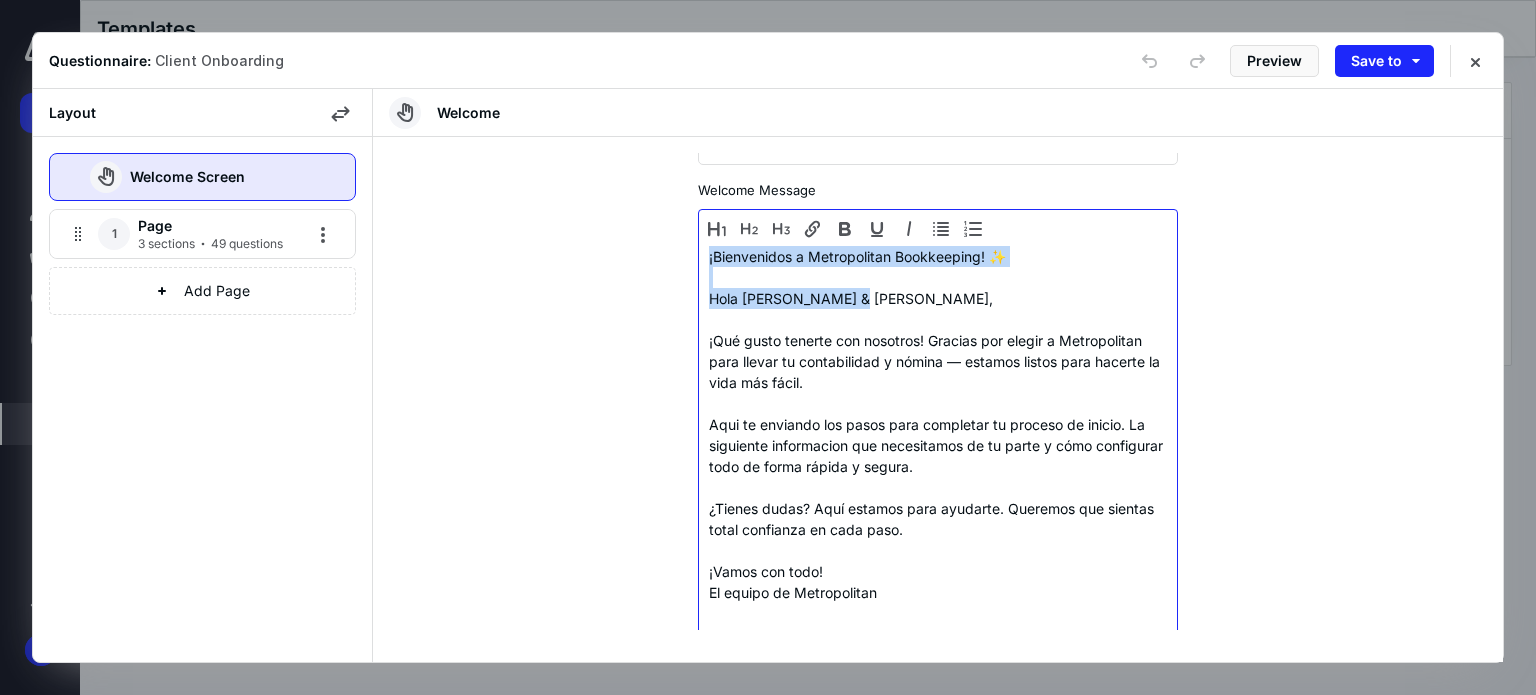 drag, startPoint x: 843, startPoint y: 295, endPoint x: 663, endPoint y: 244, distance: 187.08554 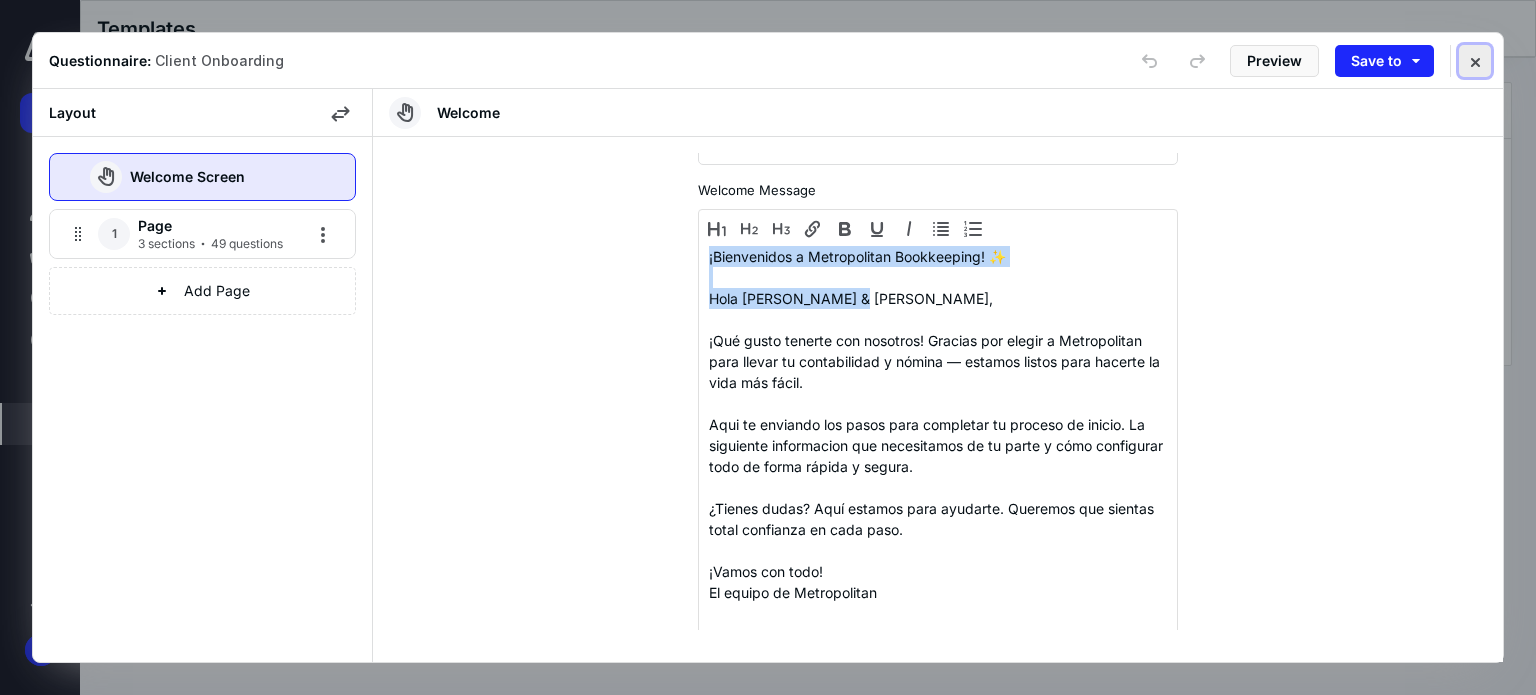click at bounding box center [1475, 61] 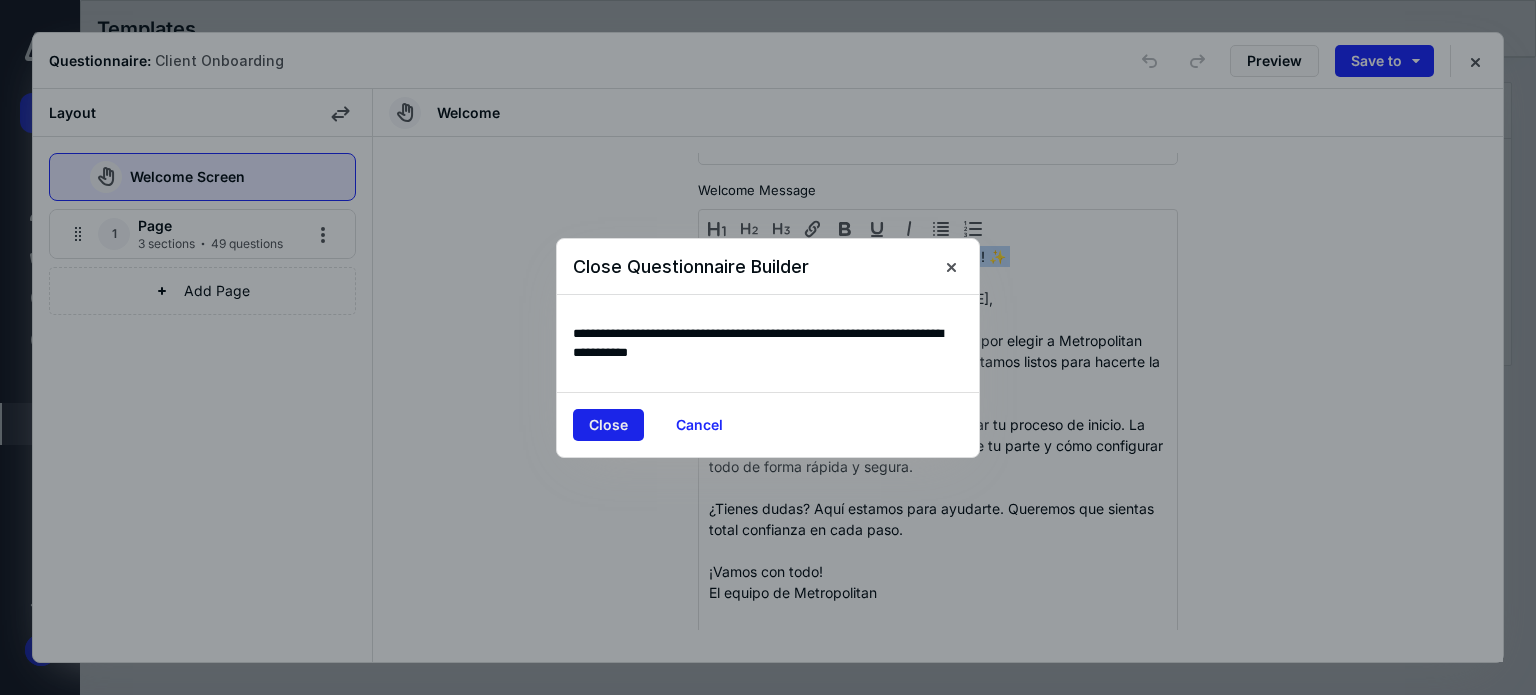 click on "Close" at bounding box center [608, 425] 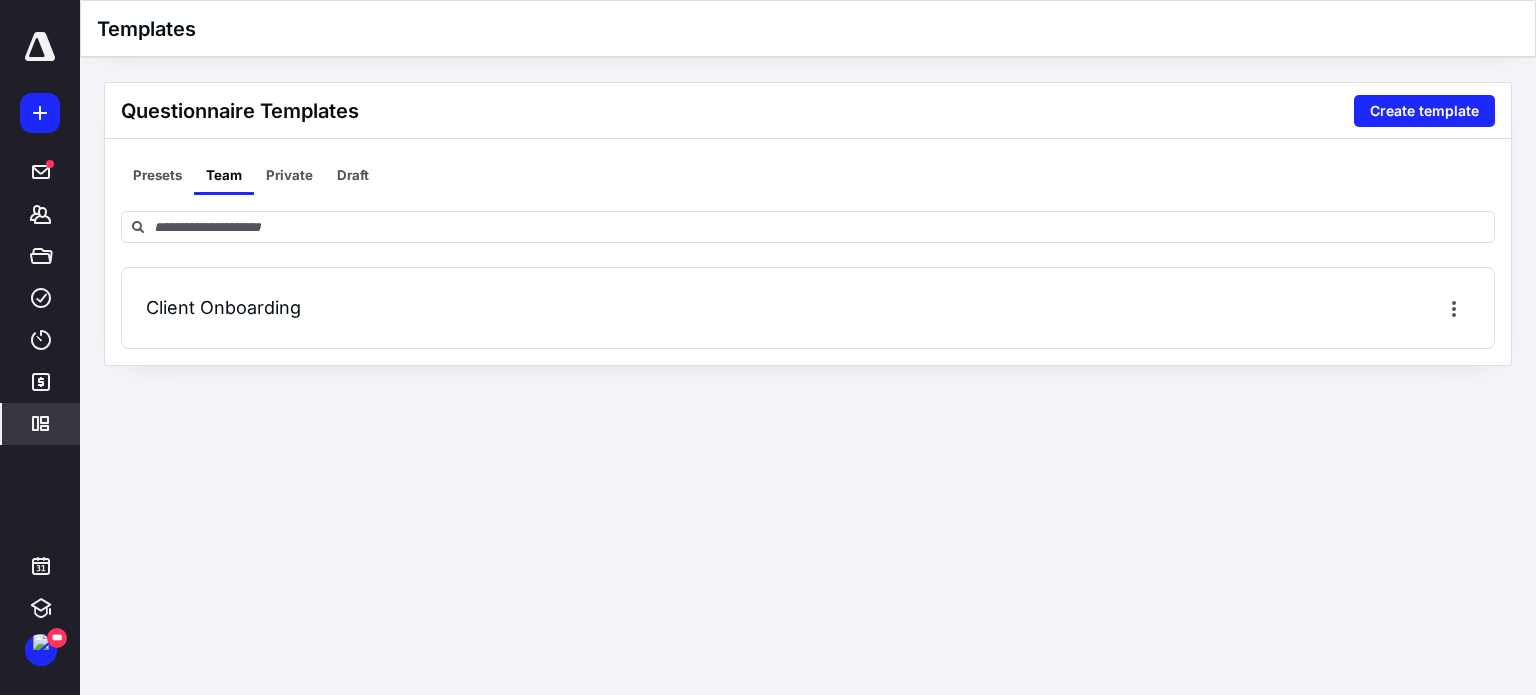 click on "Client Onboarding" at bounding box center (808, 308) 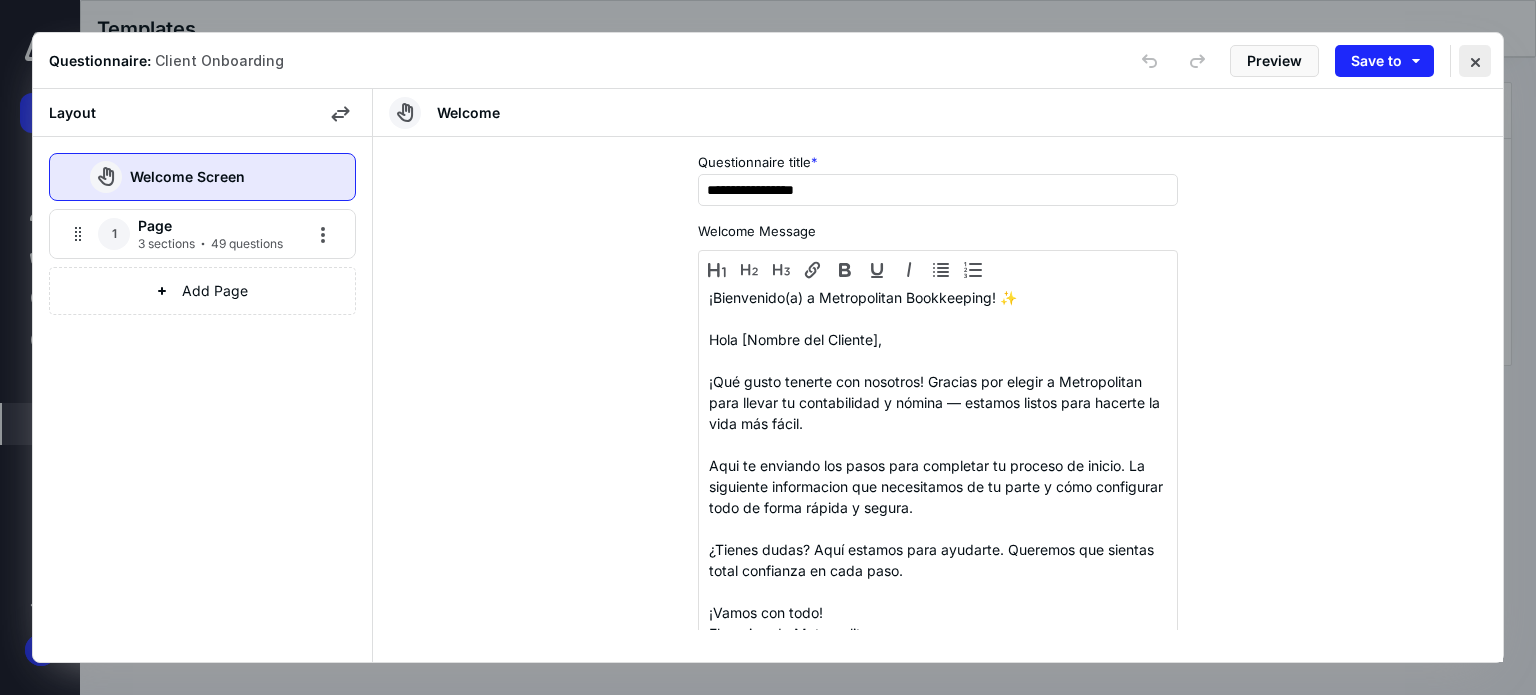 click at bounding box center [1475, 61] 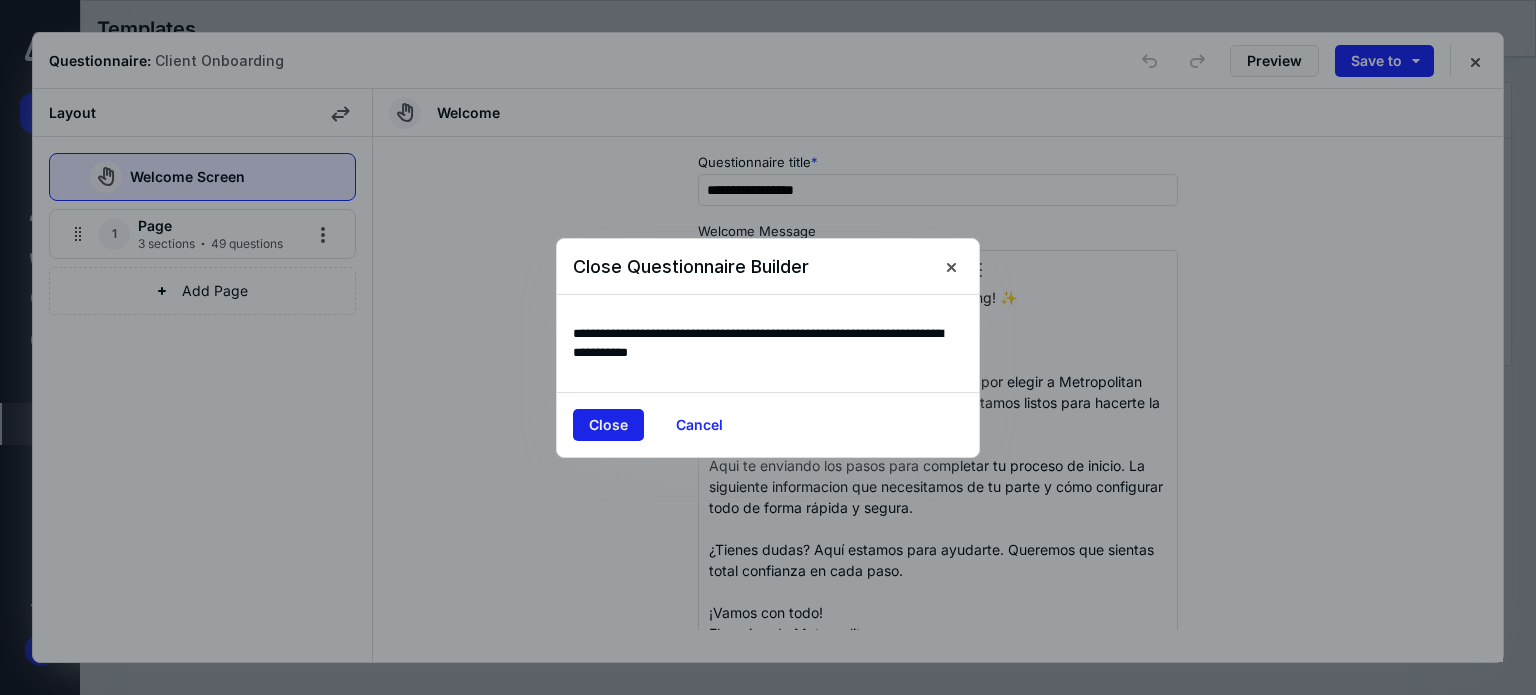 click on "Close" at bounding box center (608, 425) 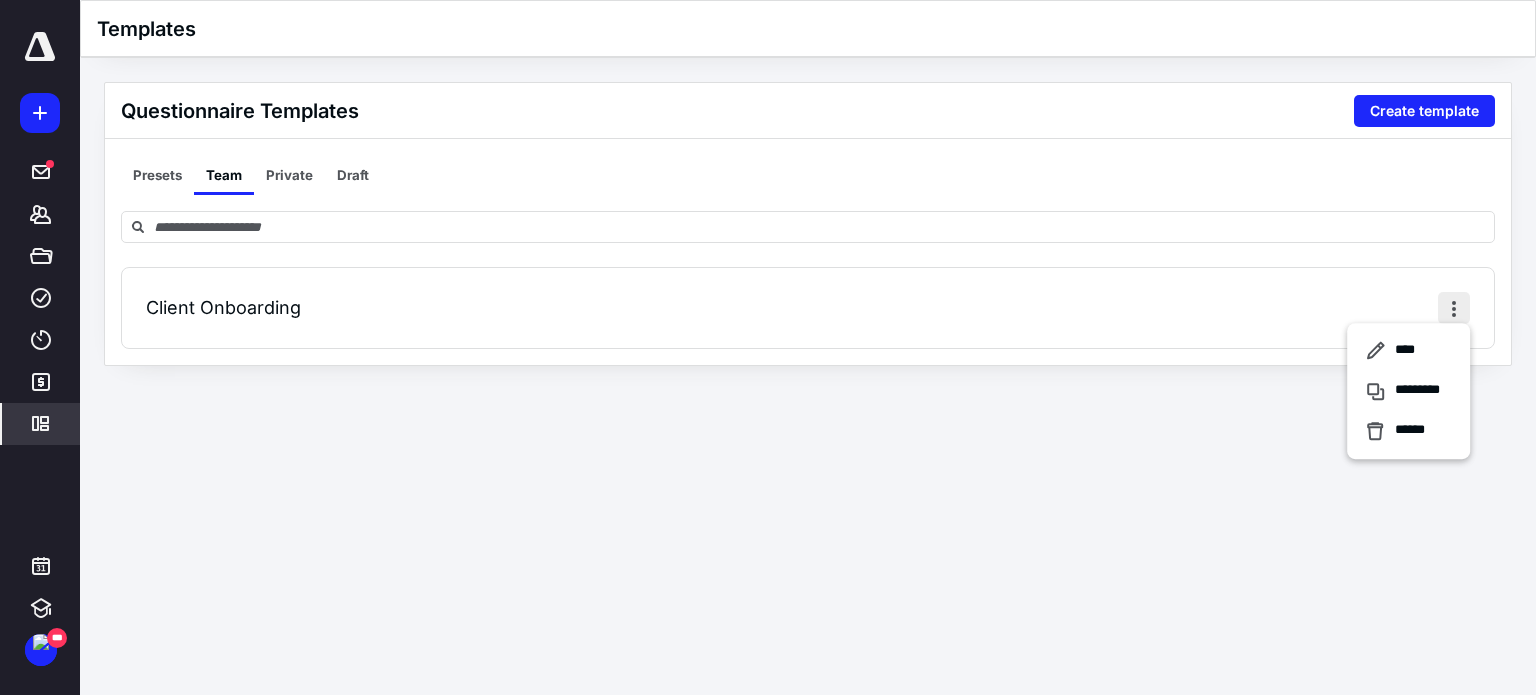 click at bounding box center [1454, 308] 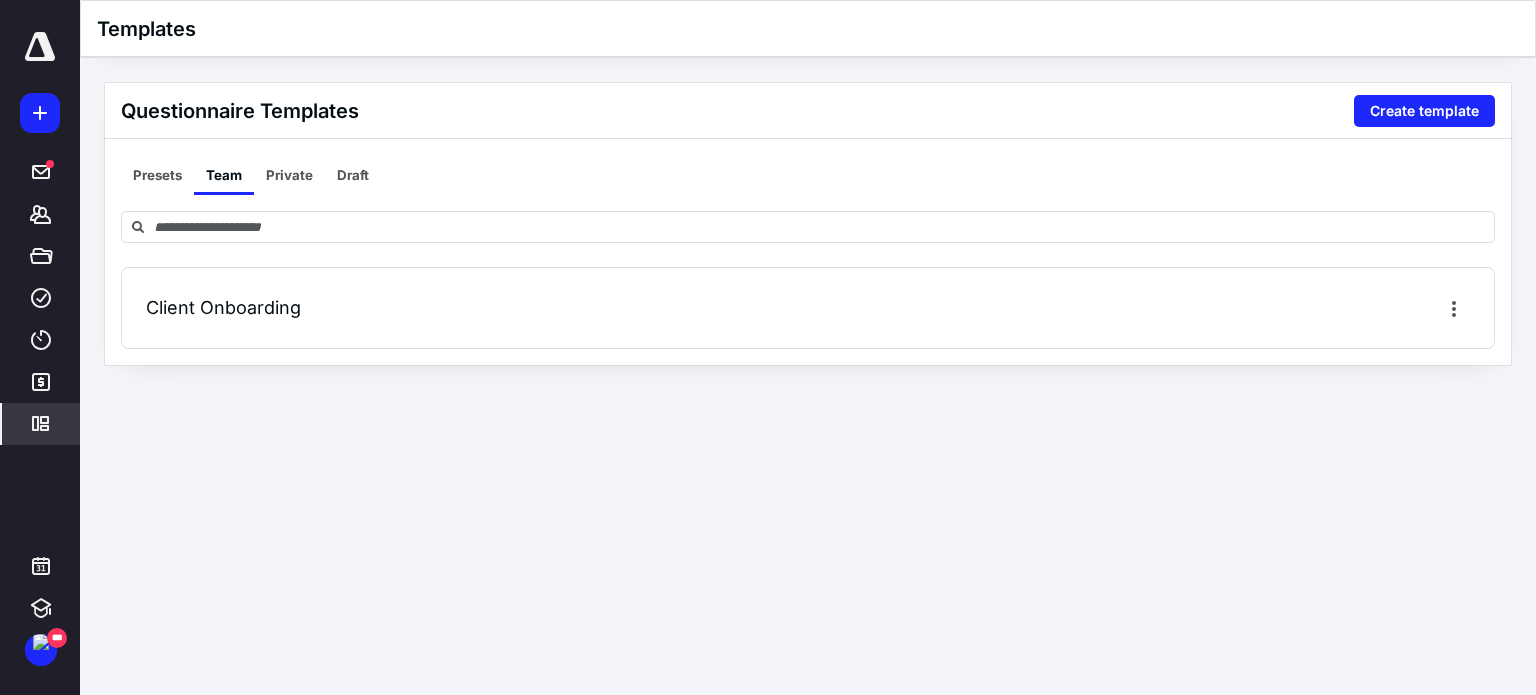 click on "**********" at bounding box center [768, 347] 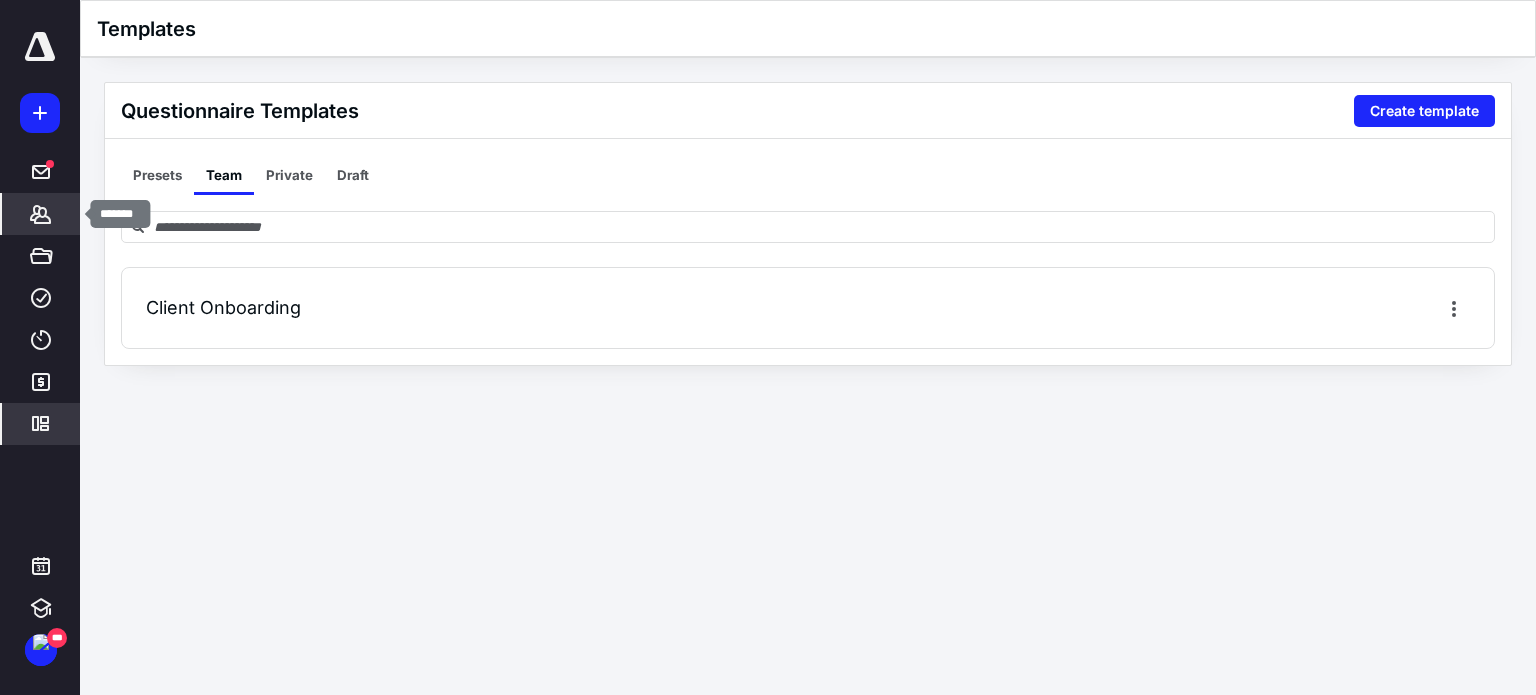 click 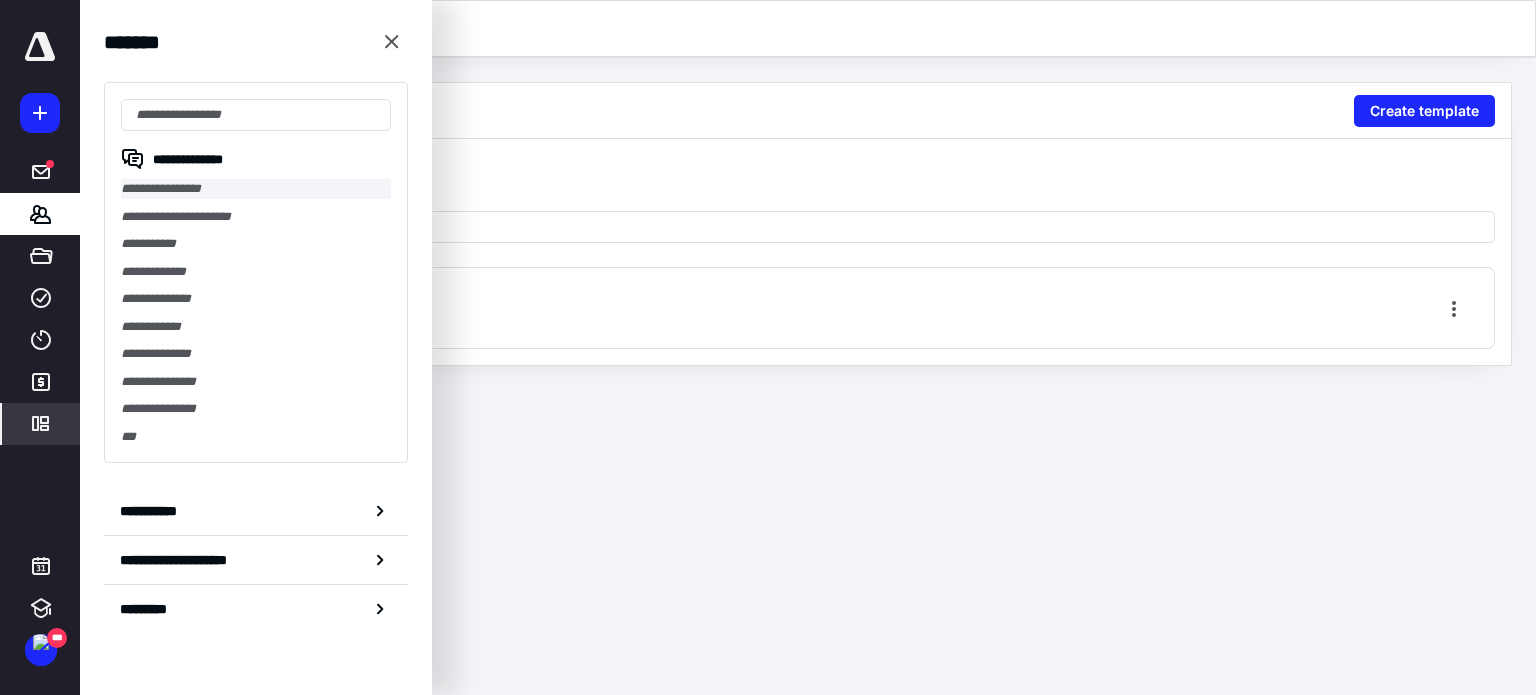click on "**********" at bounding box center [256, 189] 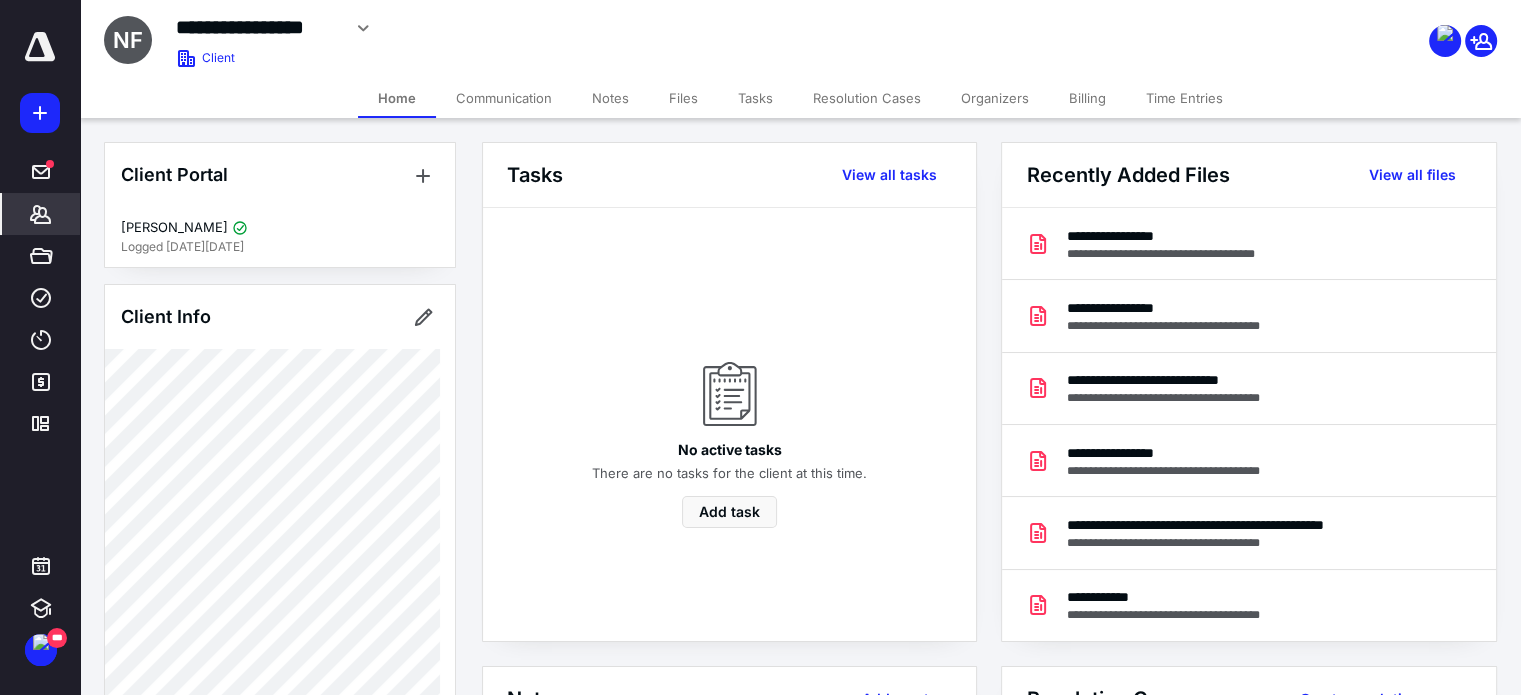 click on "Tasks" at bounding box center (755, 98) 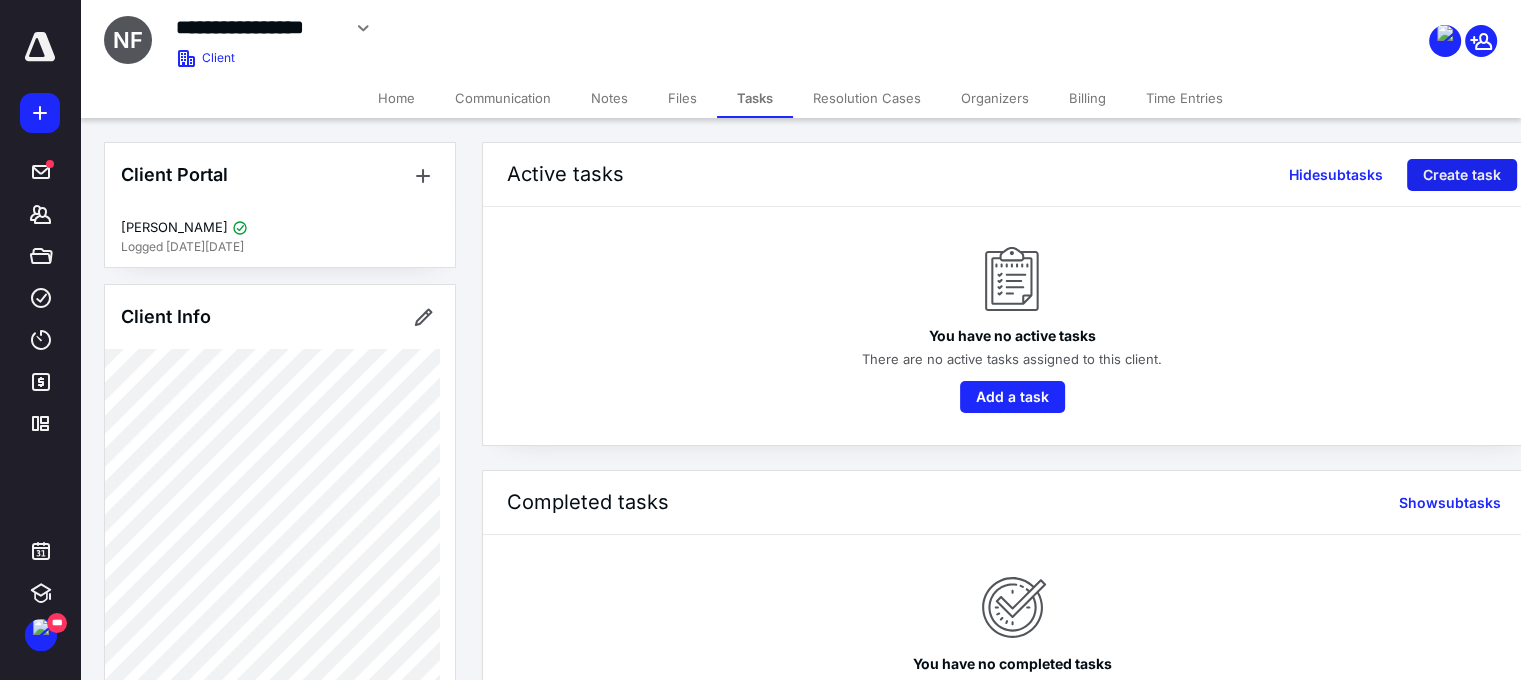 click on "Create task" at bounding box center [1462, 175] 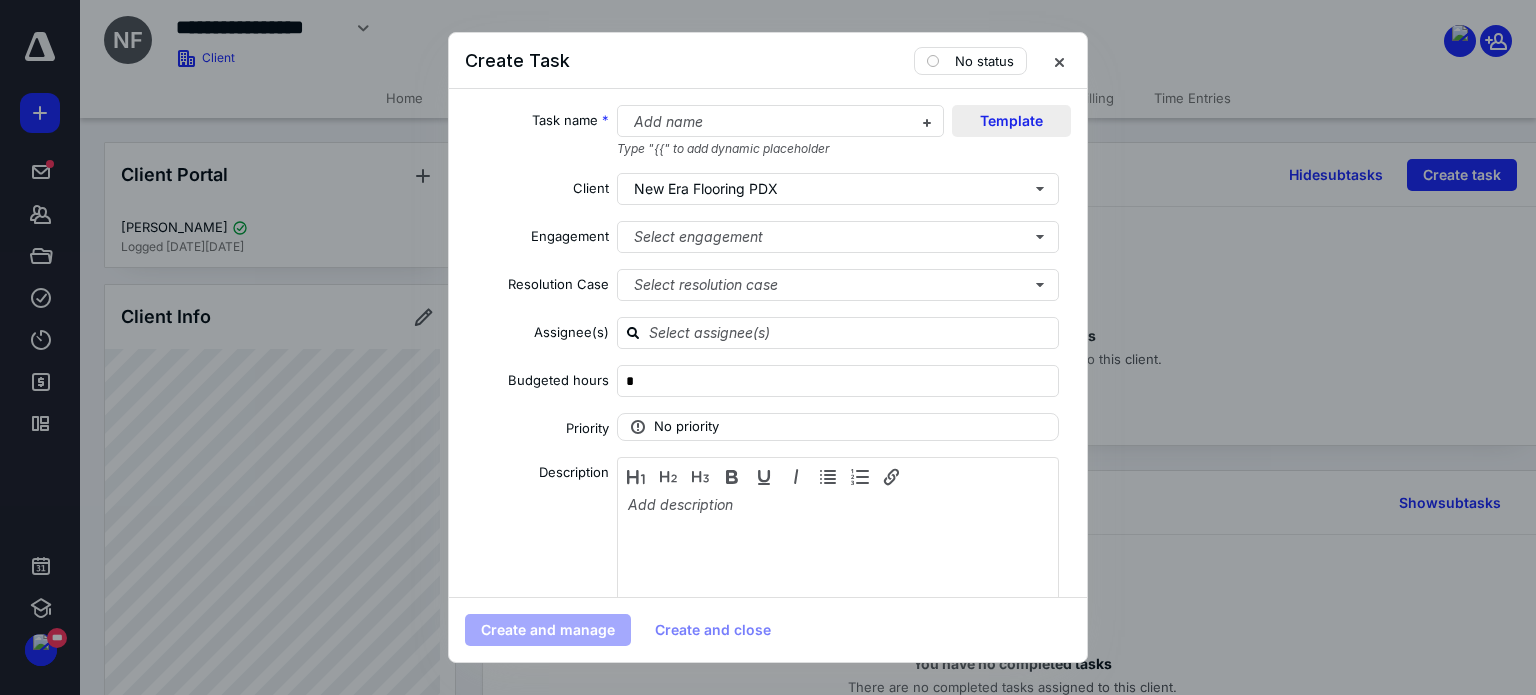 click on "Template" at bounding box center (1011, 121) 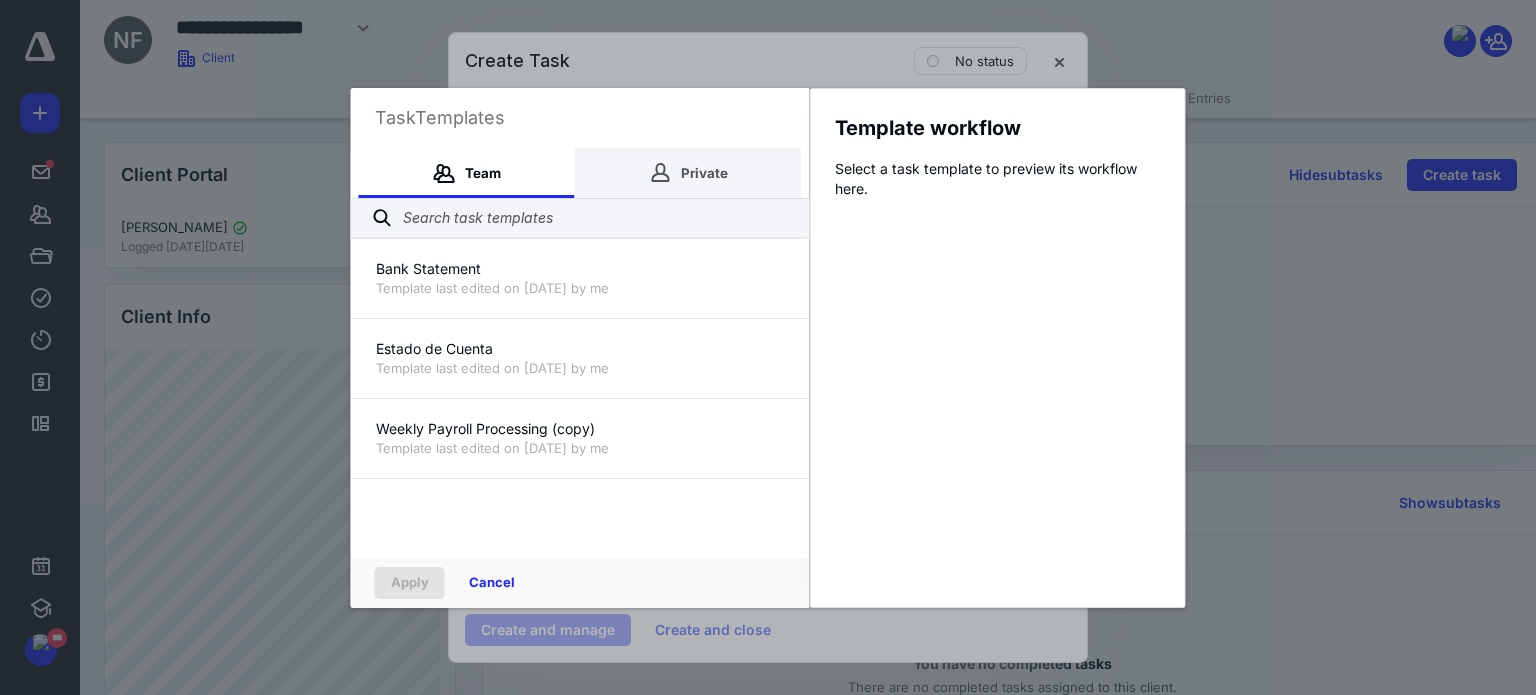 click on "Private" at bounding box center [688, 173] 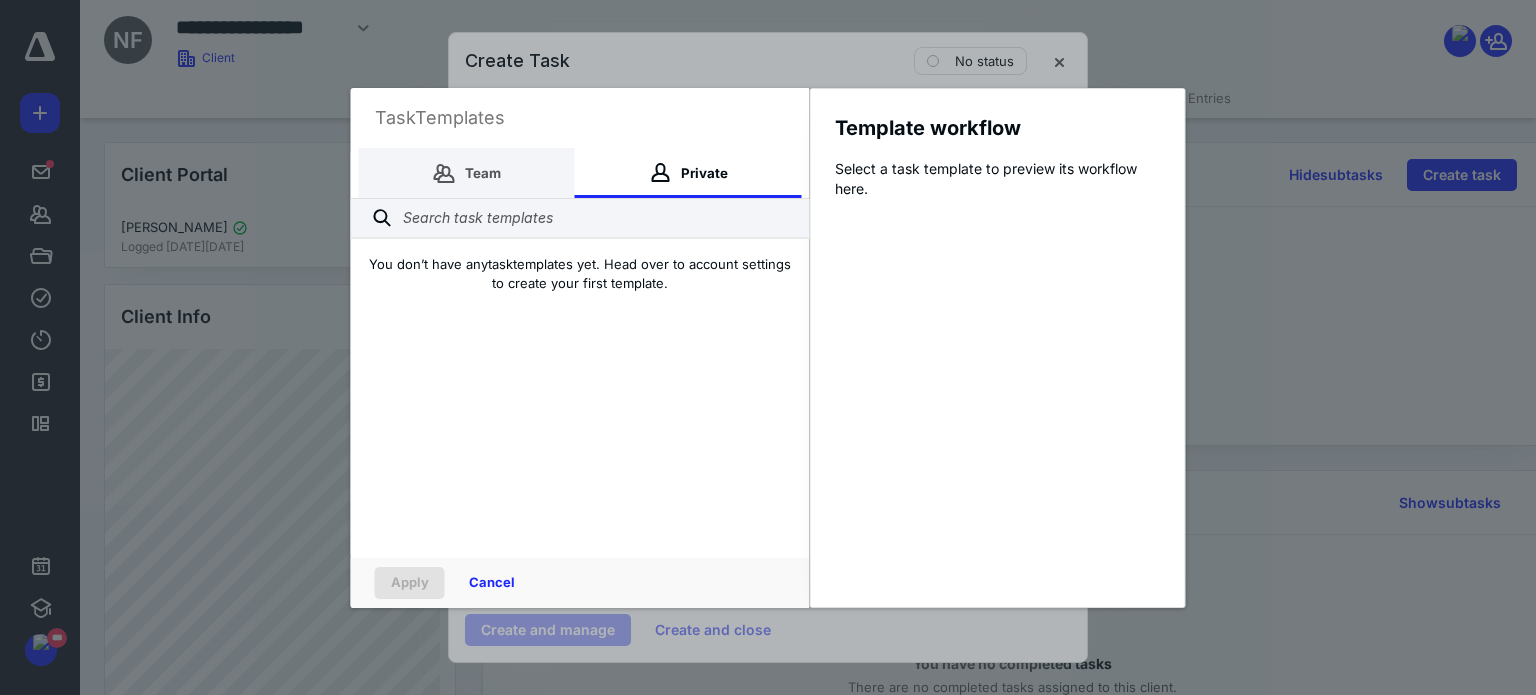 click on "Team" at bounding box center [467, 173] 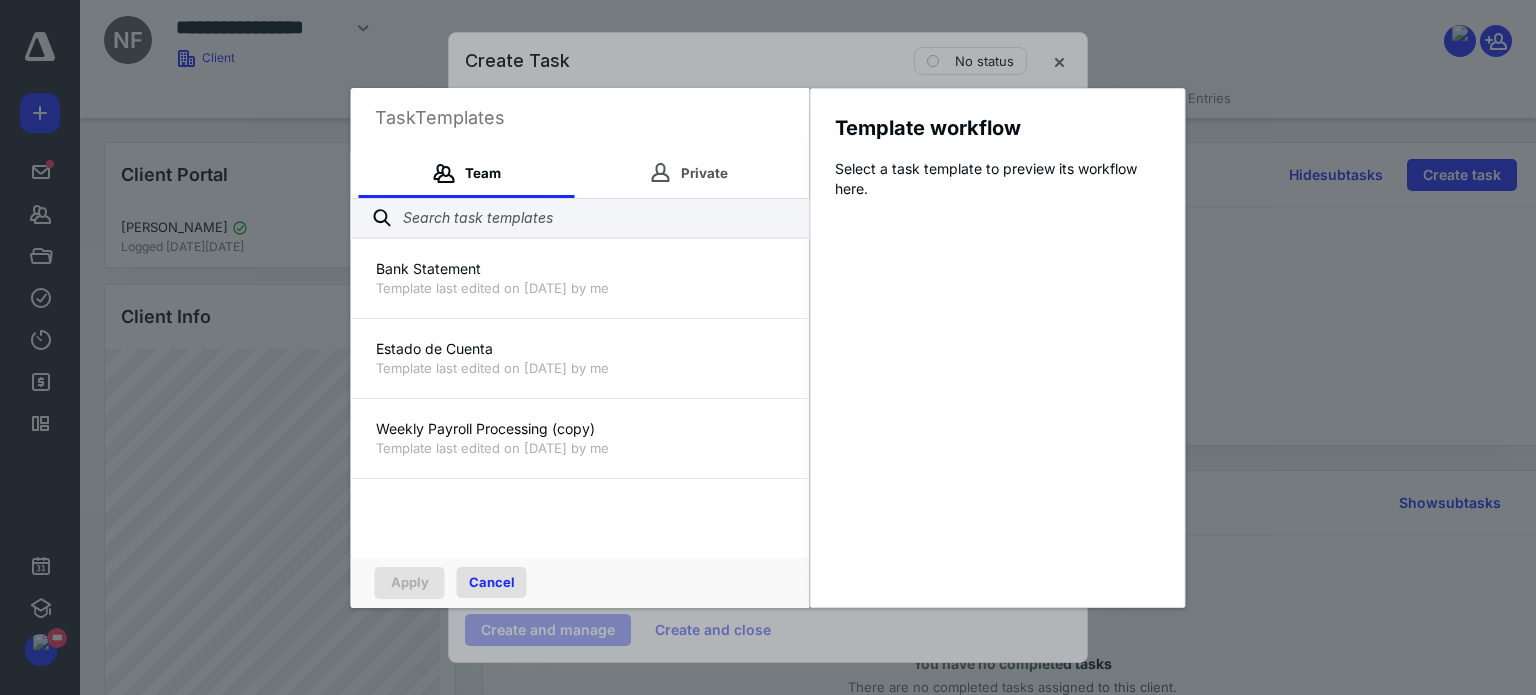click on "Cancel" at bounding box center (492, 582) 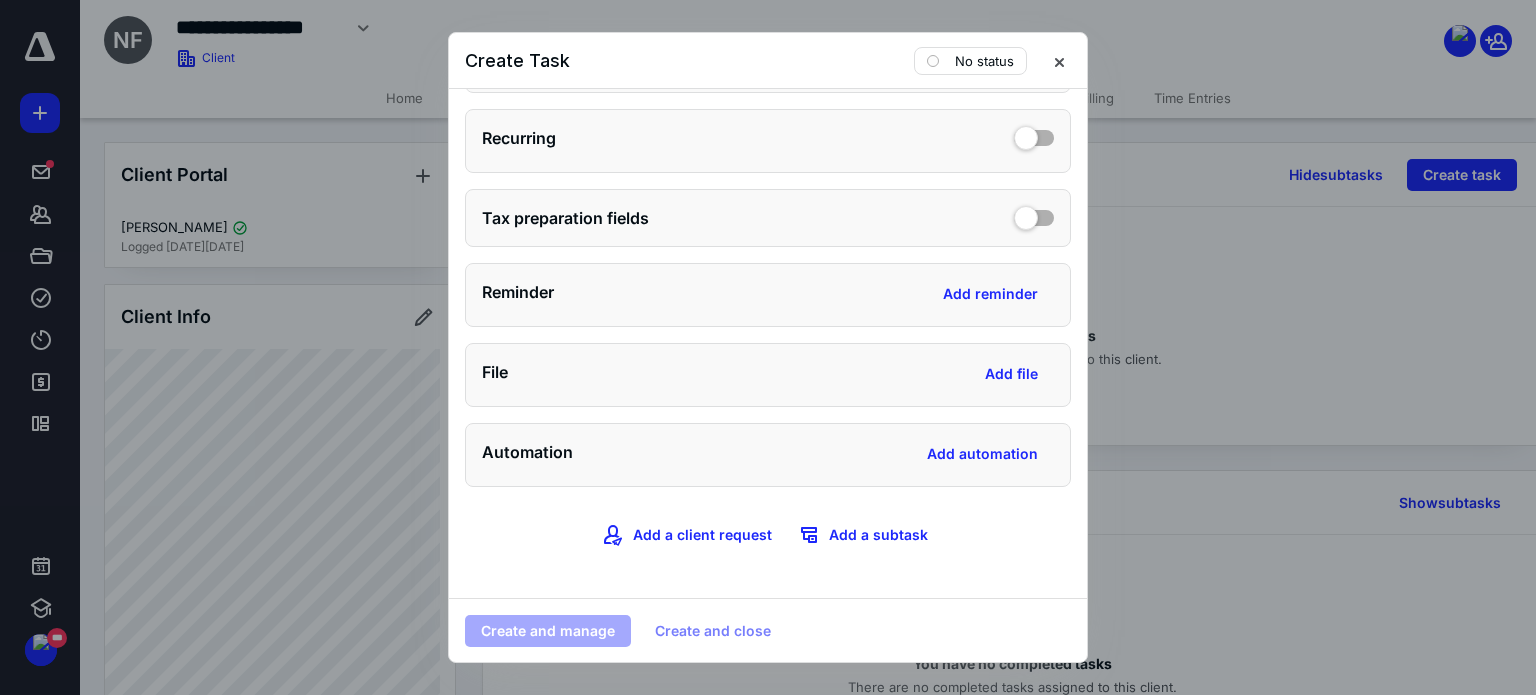 scroll, scrollTop: 736, scrollLeft: 0, axis: vertical 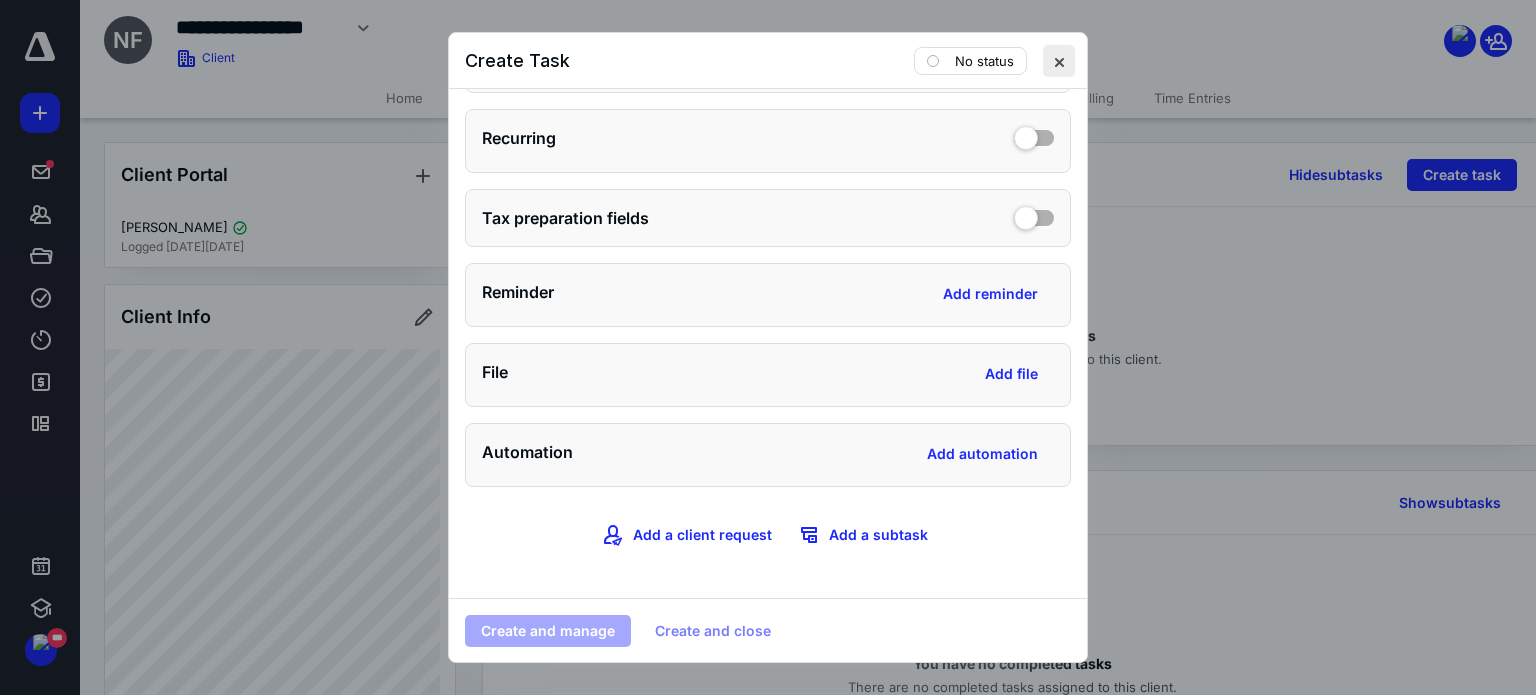 click at bounding box center (1059, 61) 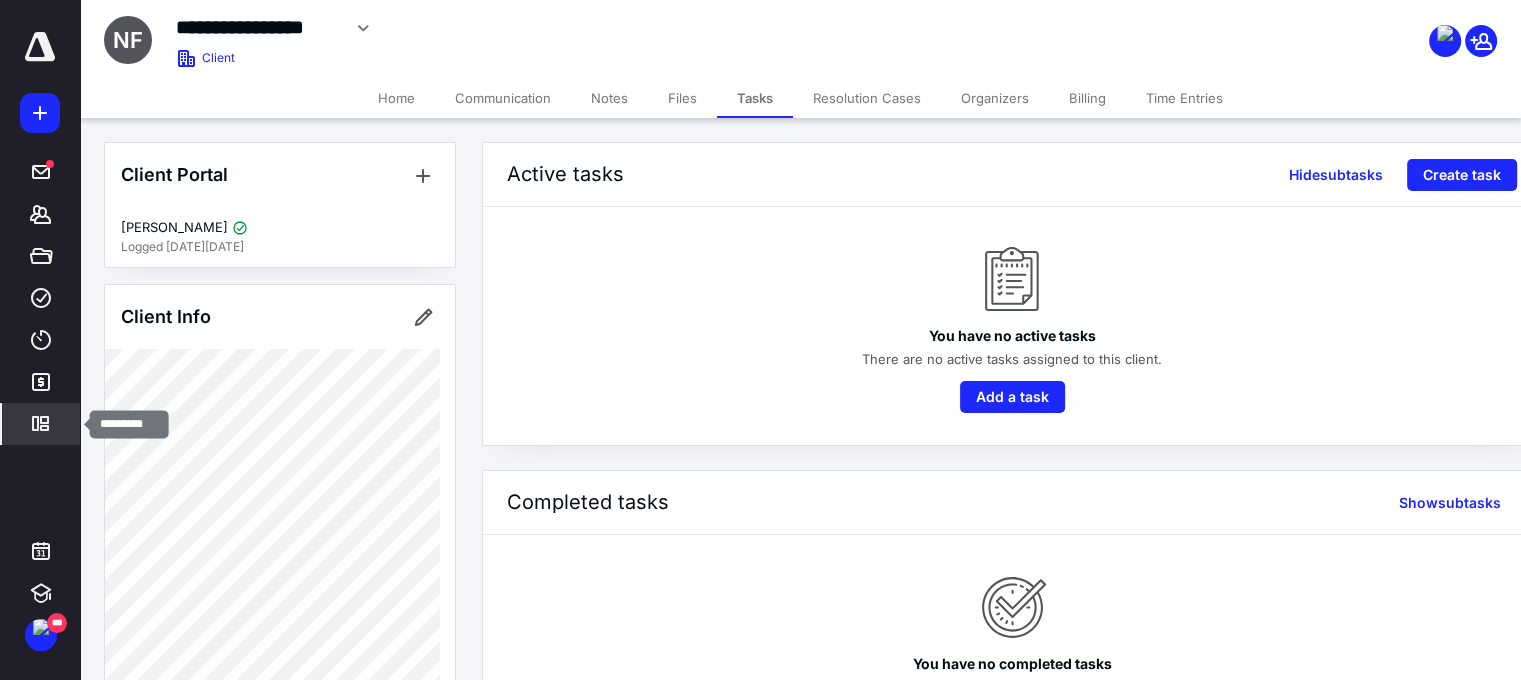 click 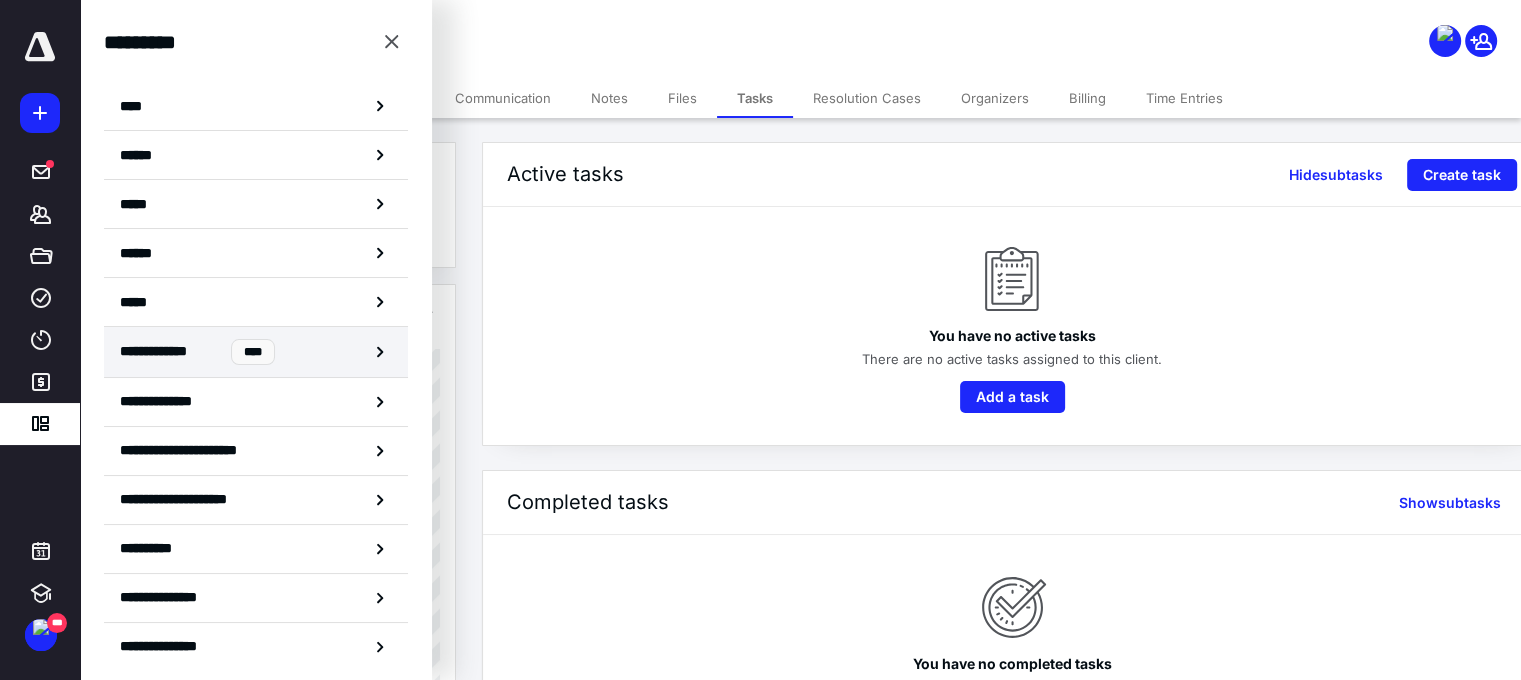 click on "**********" at bounding box center [256, 352] 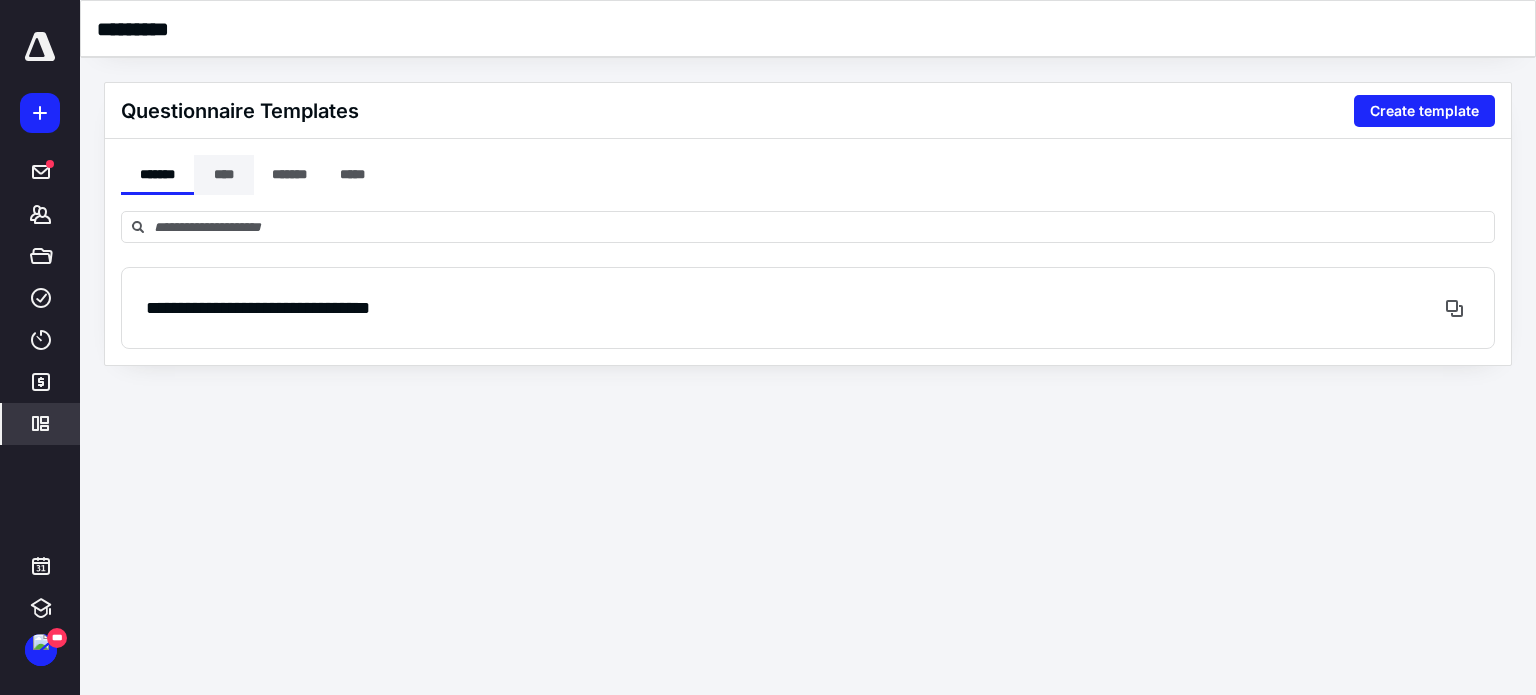 click on "****" at bounding box center (224, 175) 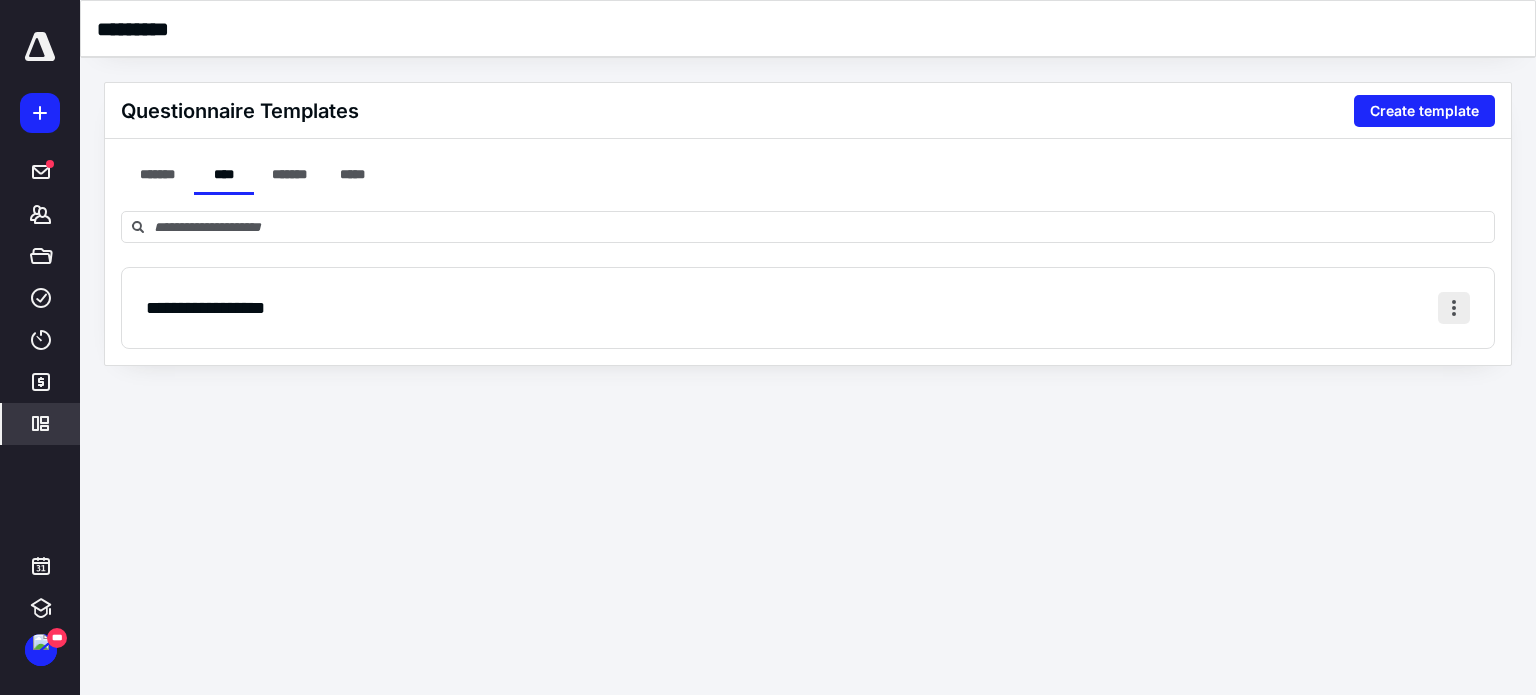 click at bounding box center (1454, 308) 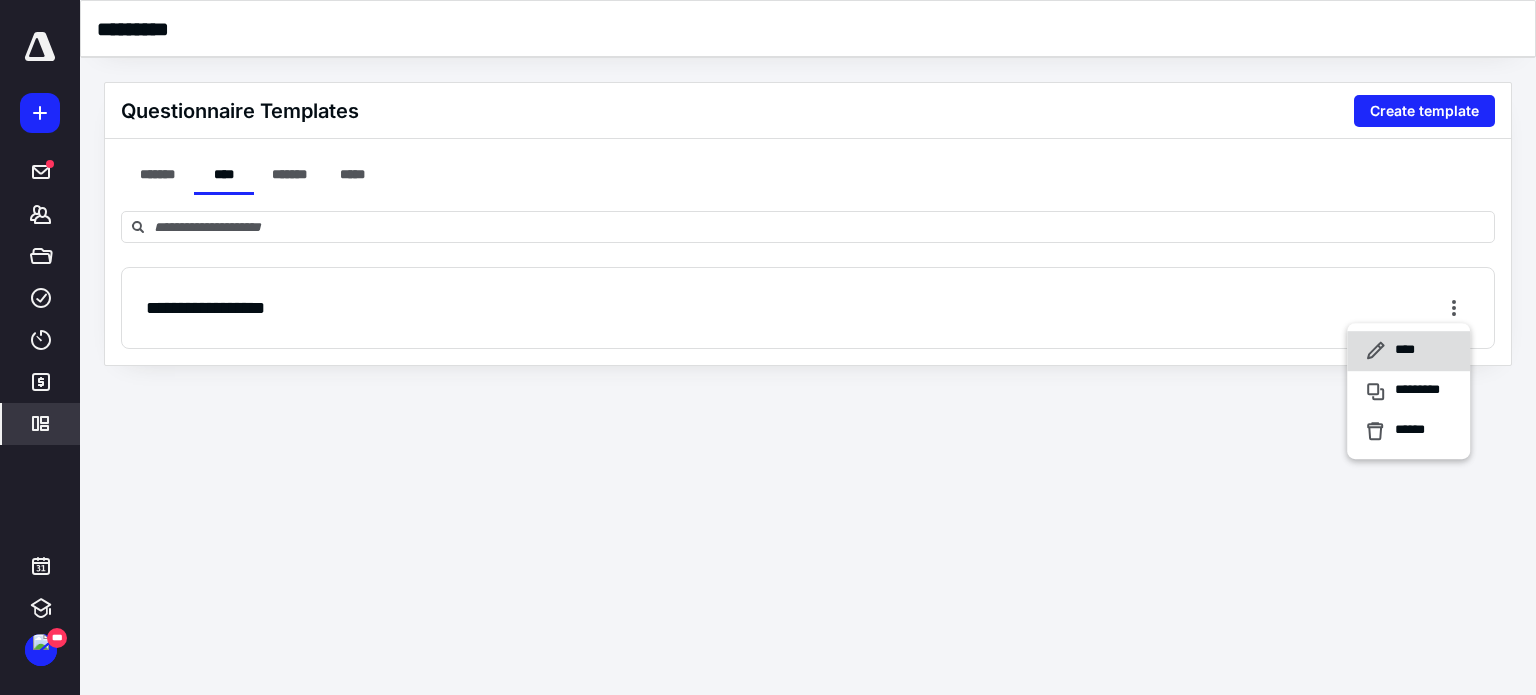 click on "****" at bounding box center [1408, 351] 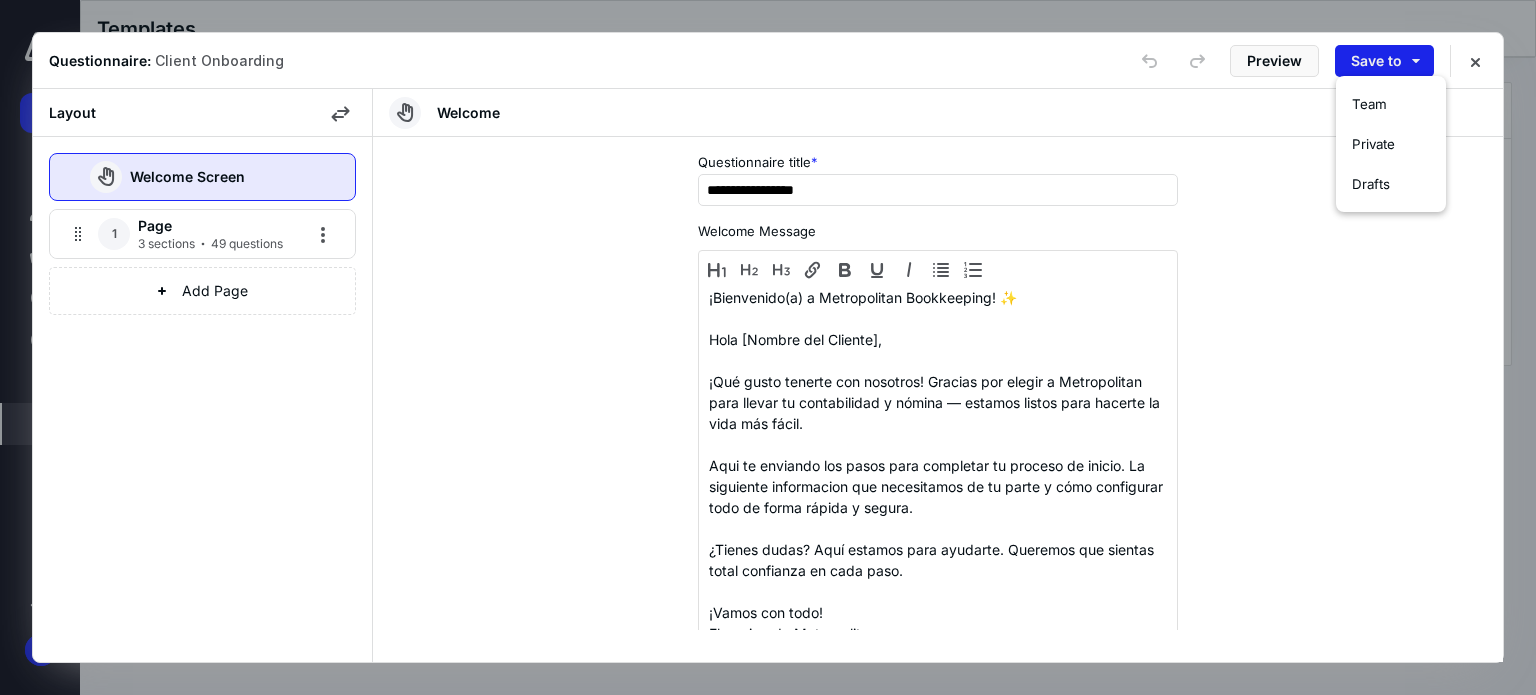 click on "Save to" at bounding box center (1384, 61) 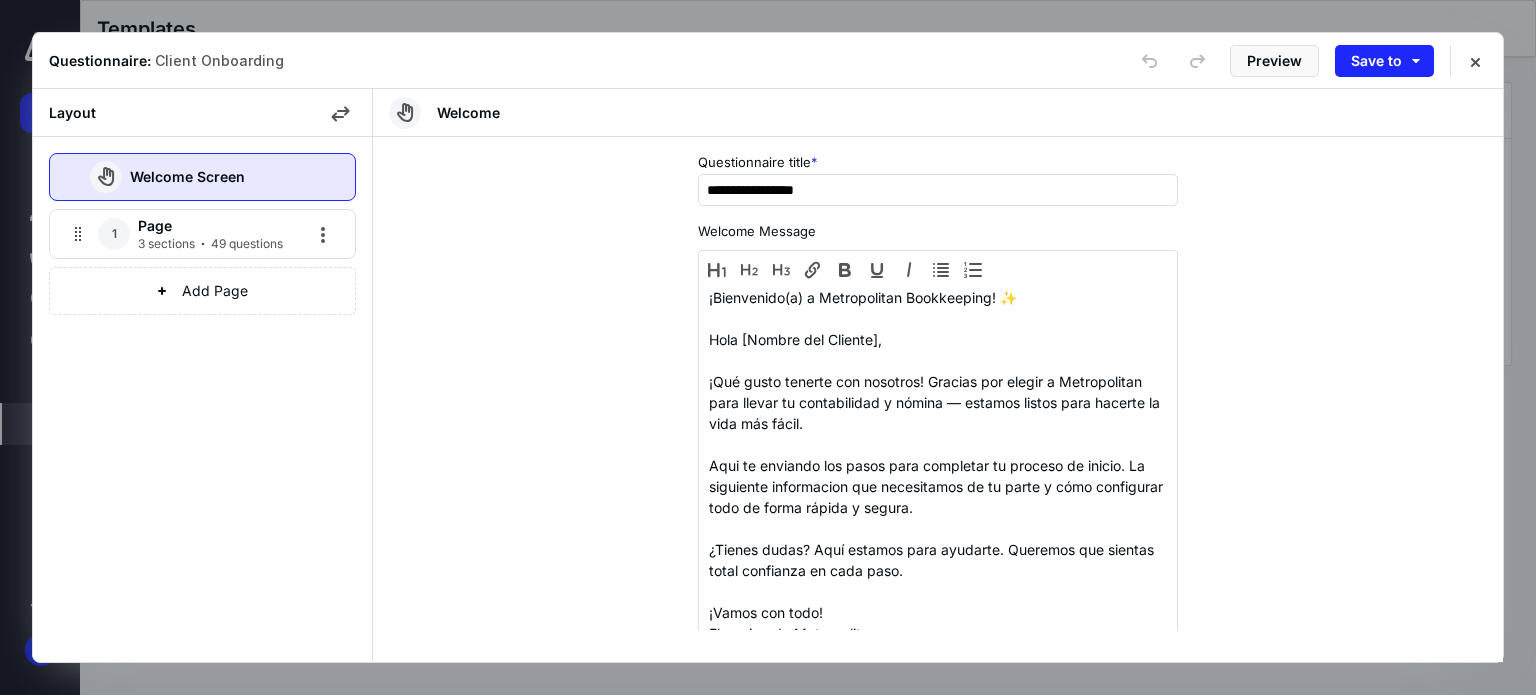 click on "**********" at bounding box center (938, 375) 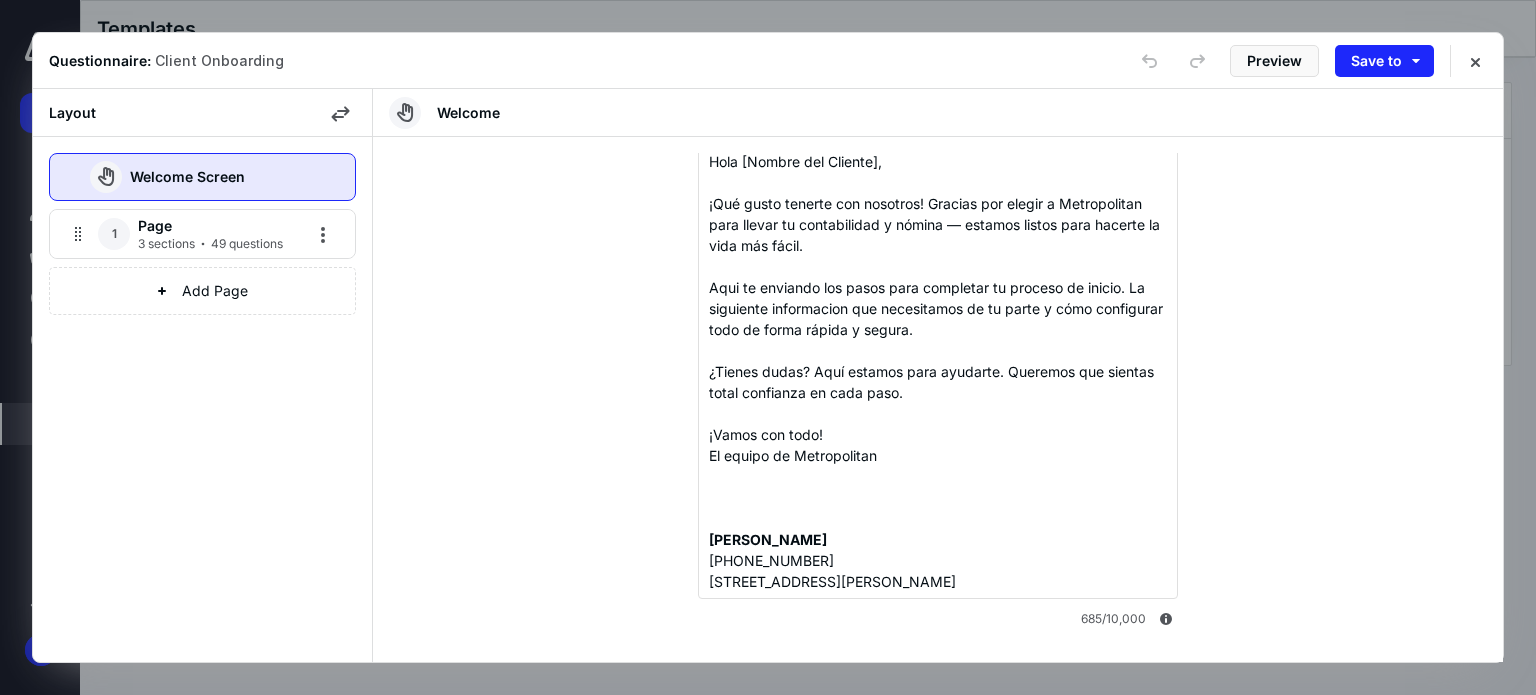 scroll, scrollTop: 0, scrollLeft: 0, axis: both 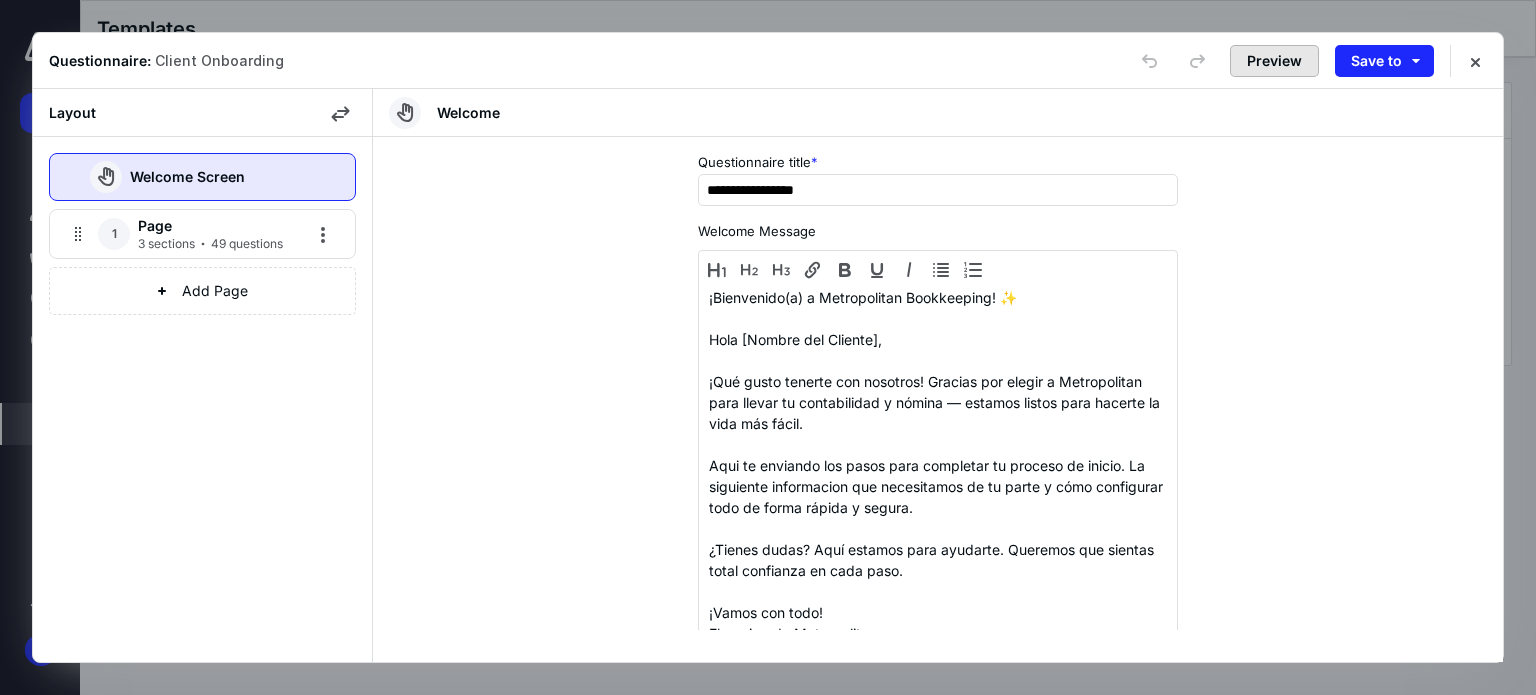 click on "Preview" at bounding box center [1274, 61] 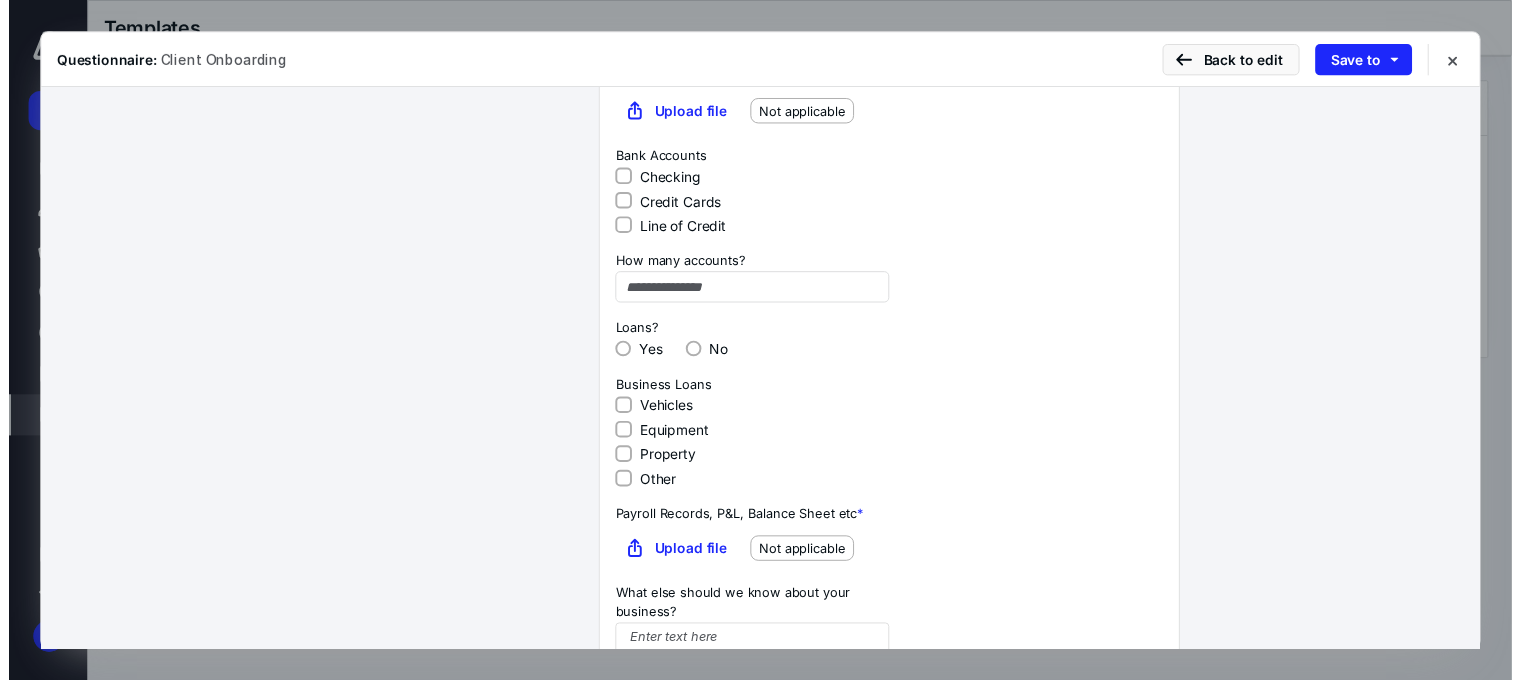 scroll, scrollTop: 1929, scrollLeft: 0, axis: vertical 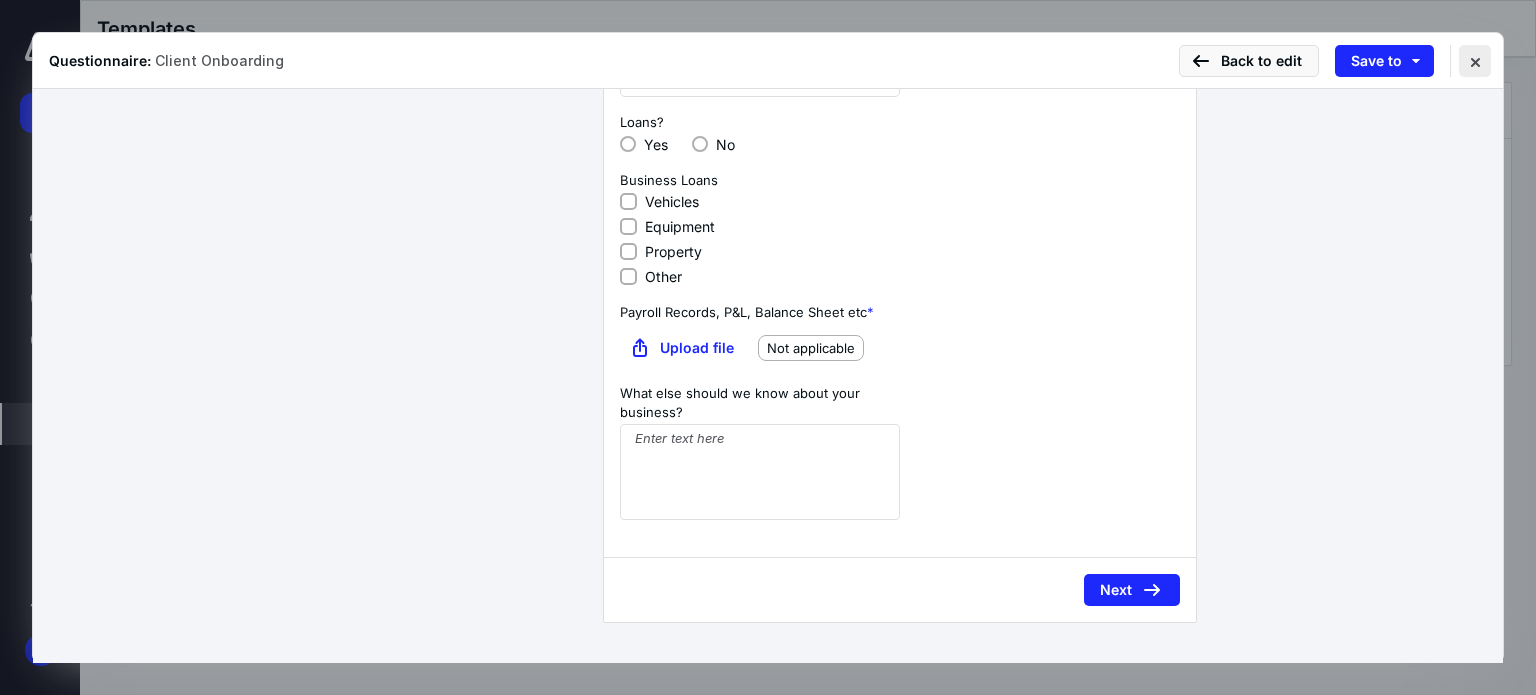 click at bounding box center [1475, 61] 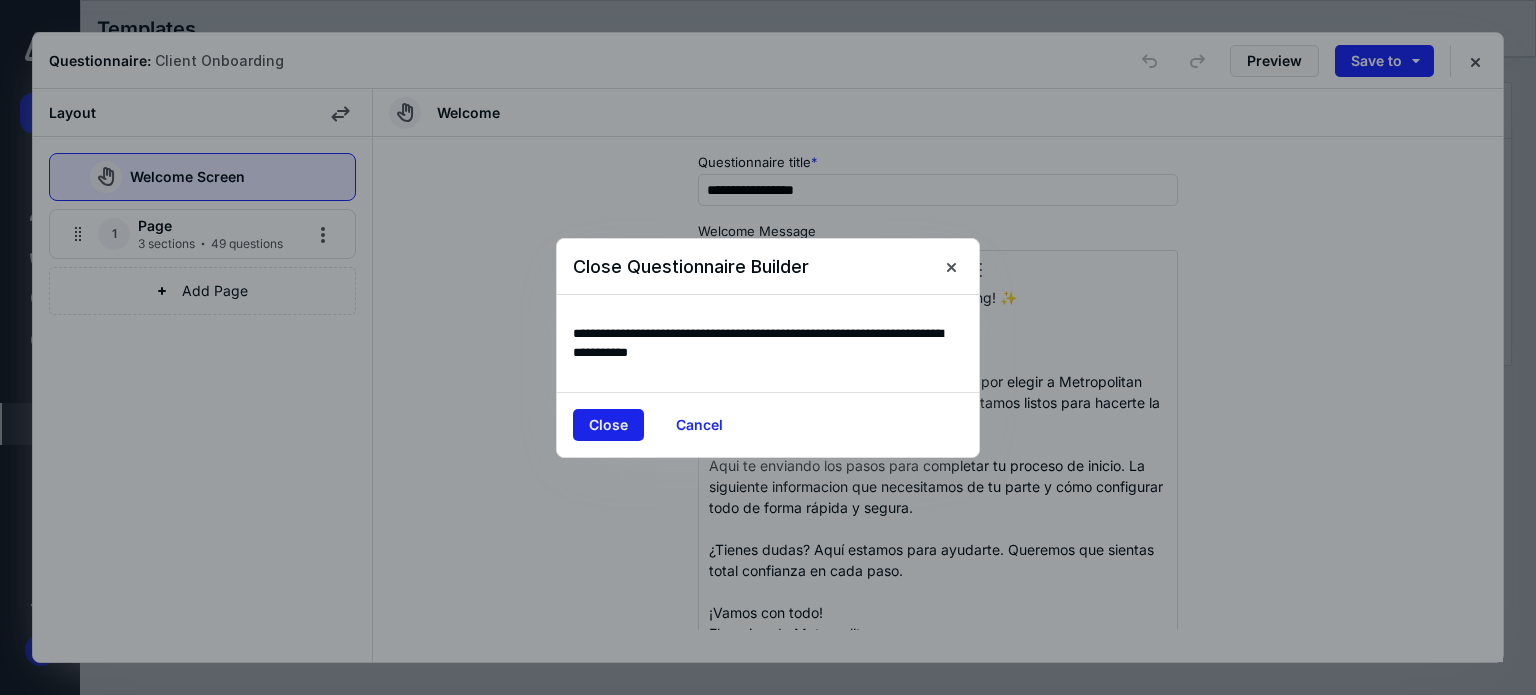click on "Close" at bounding box center (608, 425) 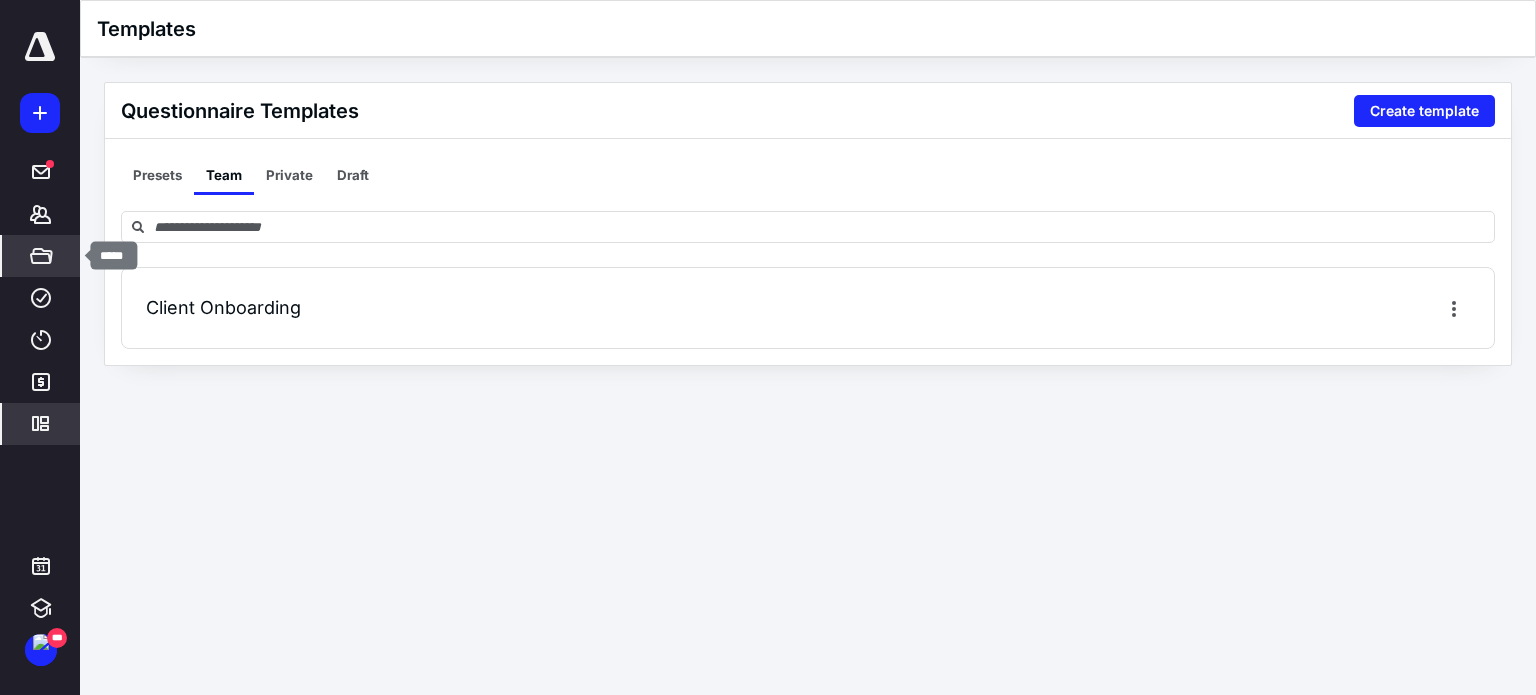 click 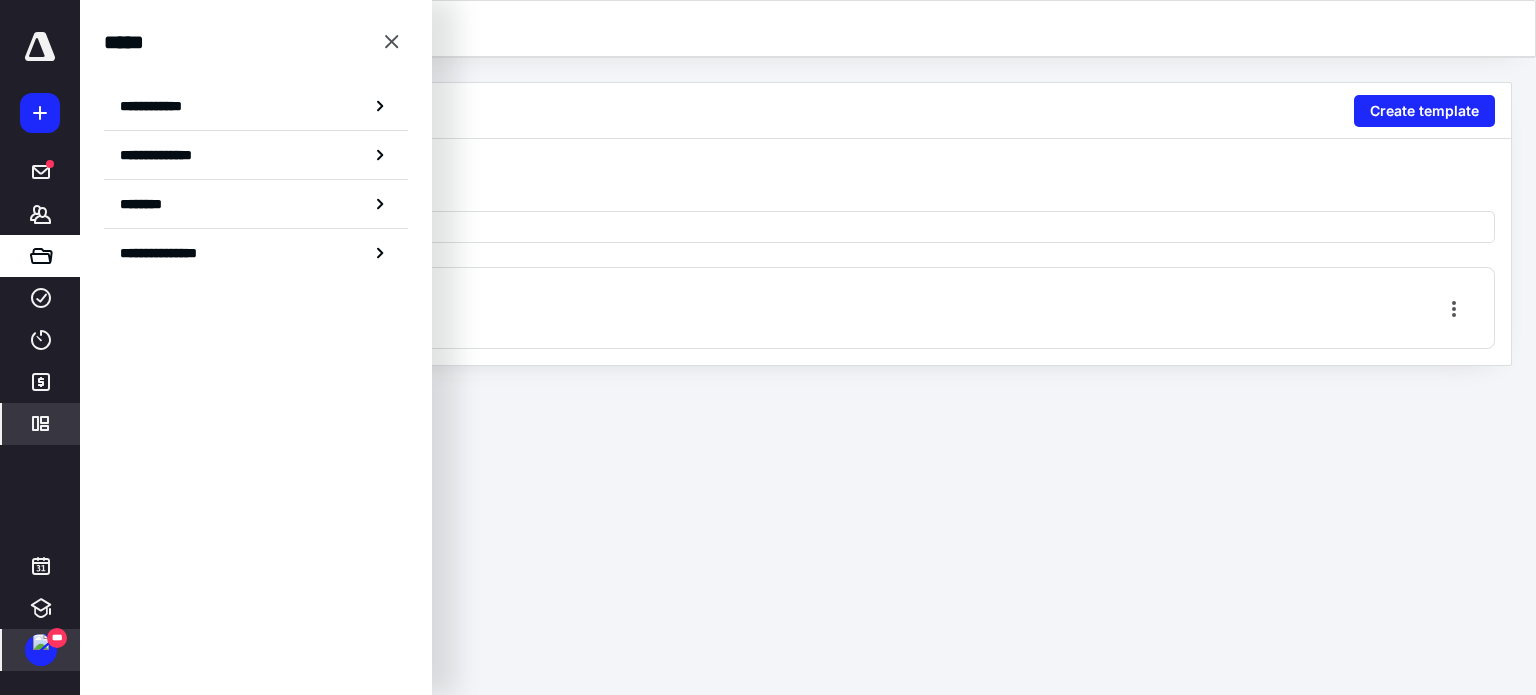click at bounding box center [41, 642] 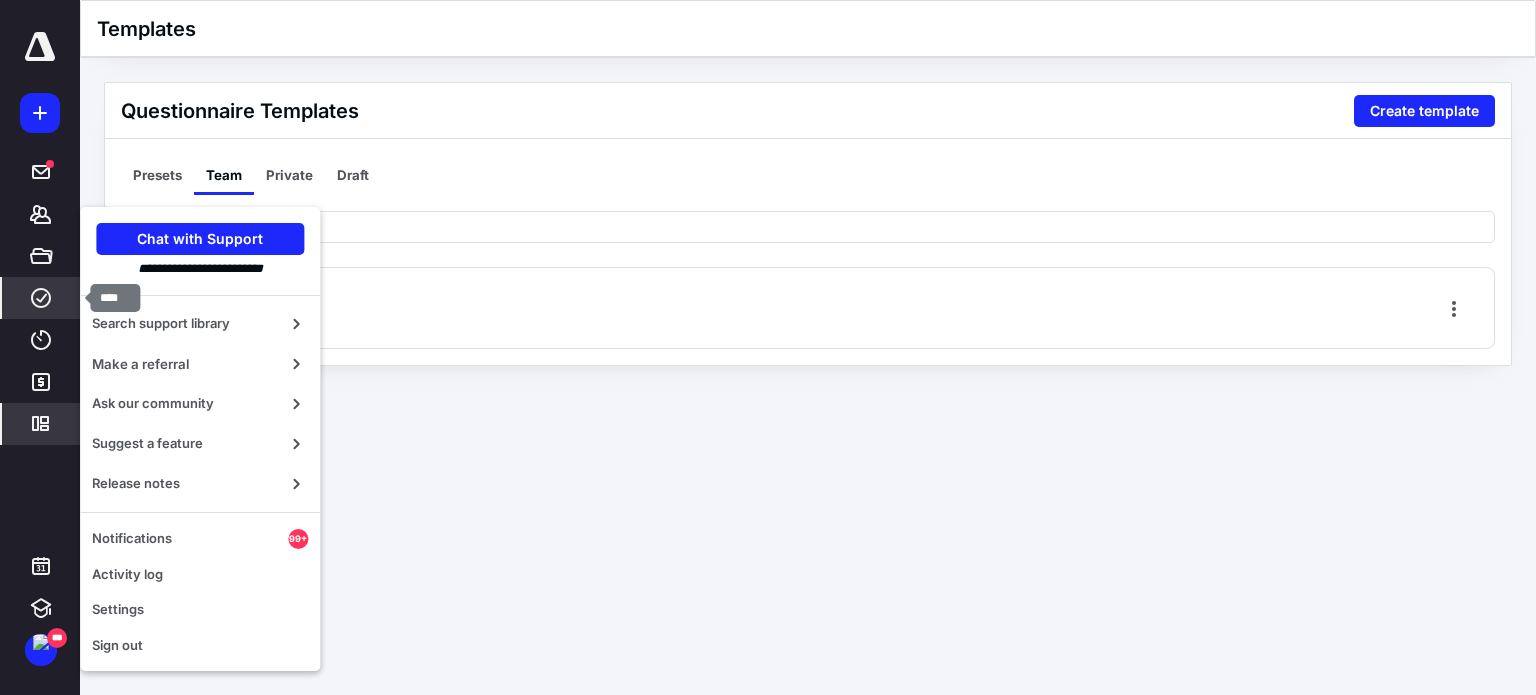 click 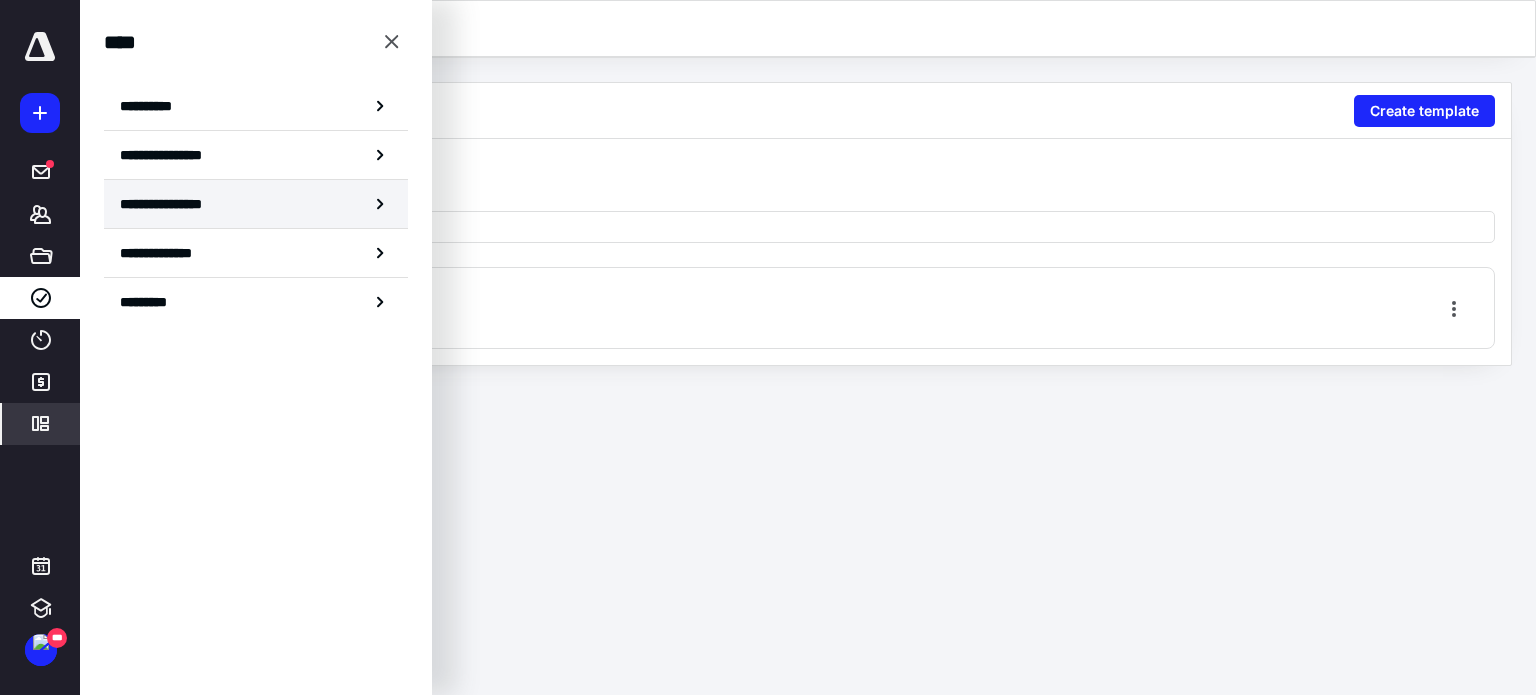 click on "**********" at bounding box center [256, 204] 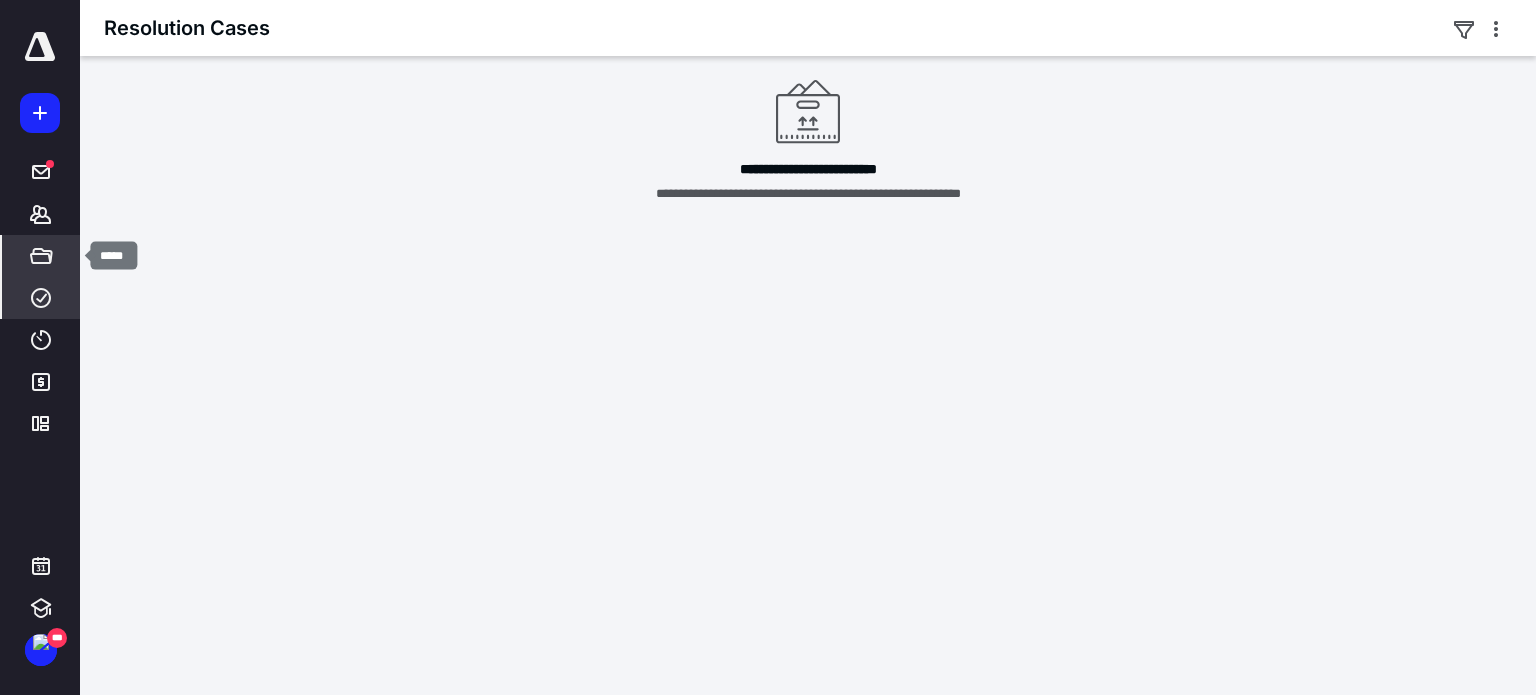 click 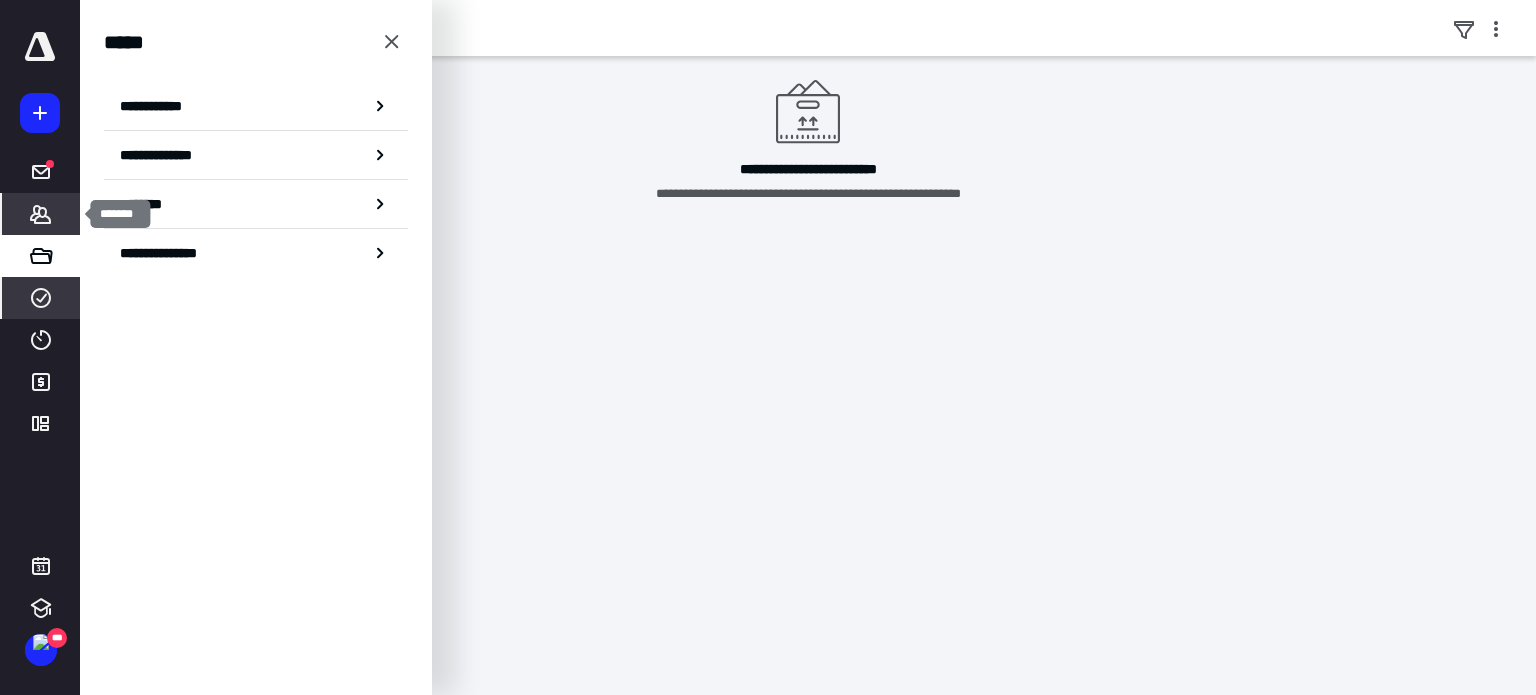 click on "*******" at bounding box center (41, 214) 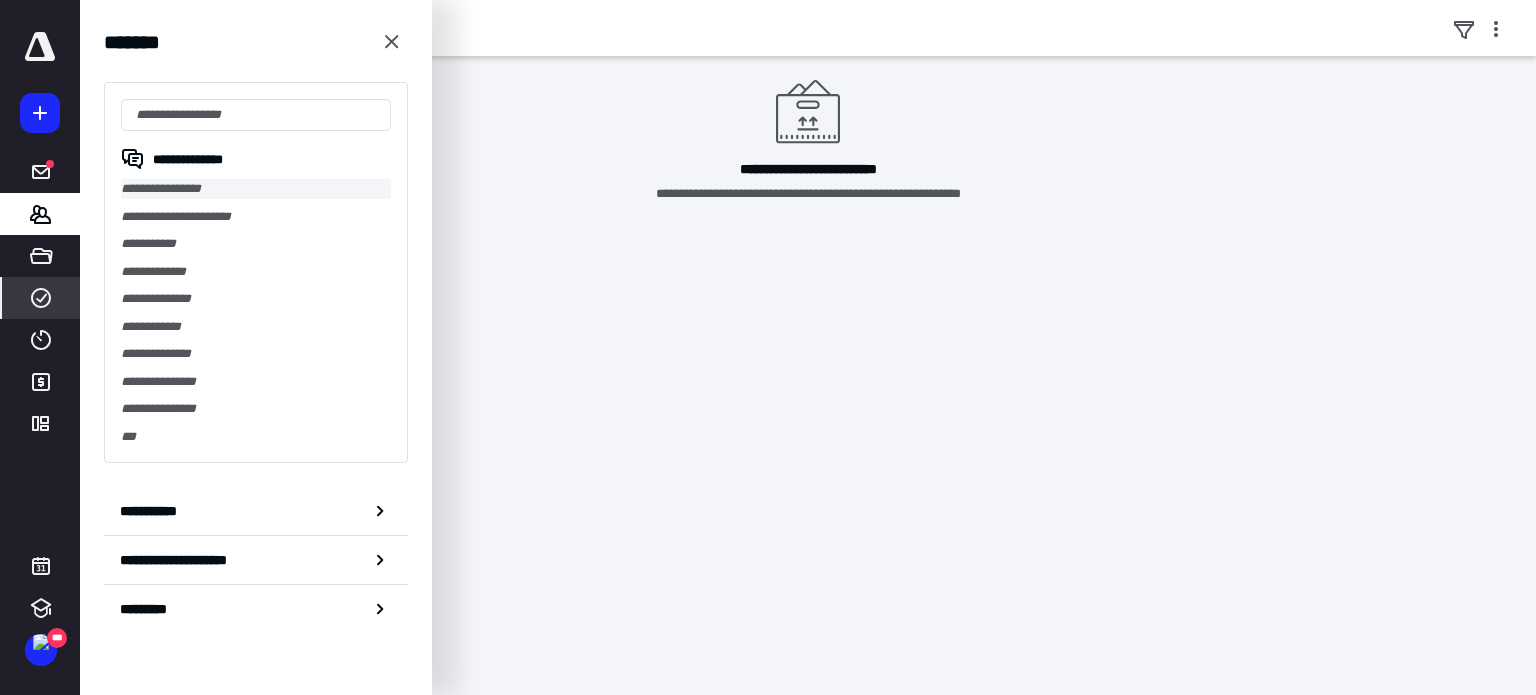 click on "**********" at bounding box center (256, 189) 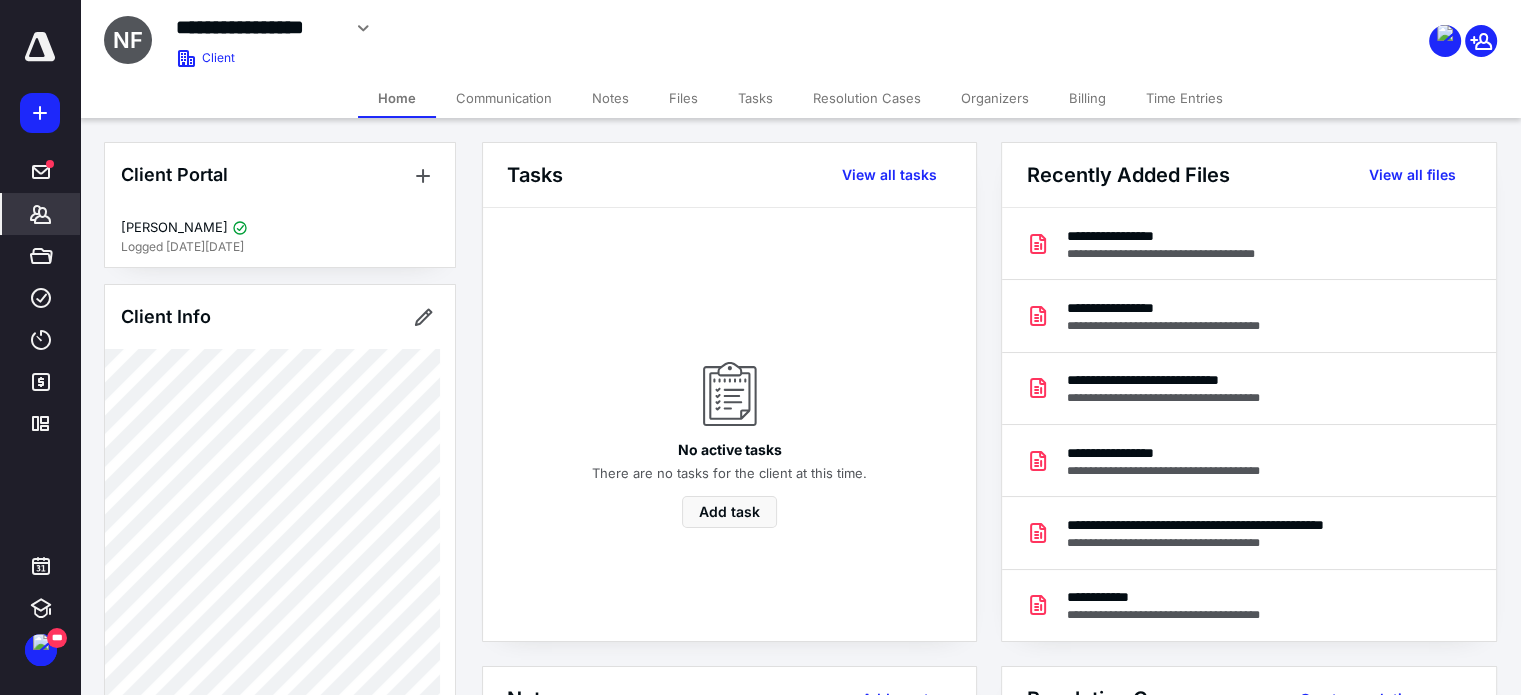 click on "Organizers" at bounding box center [995, 98] 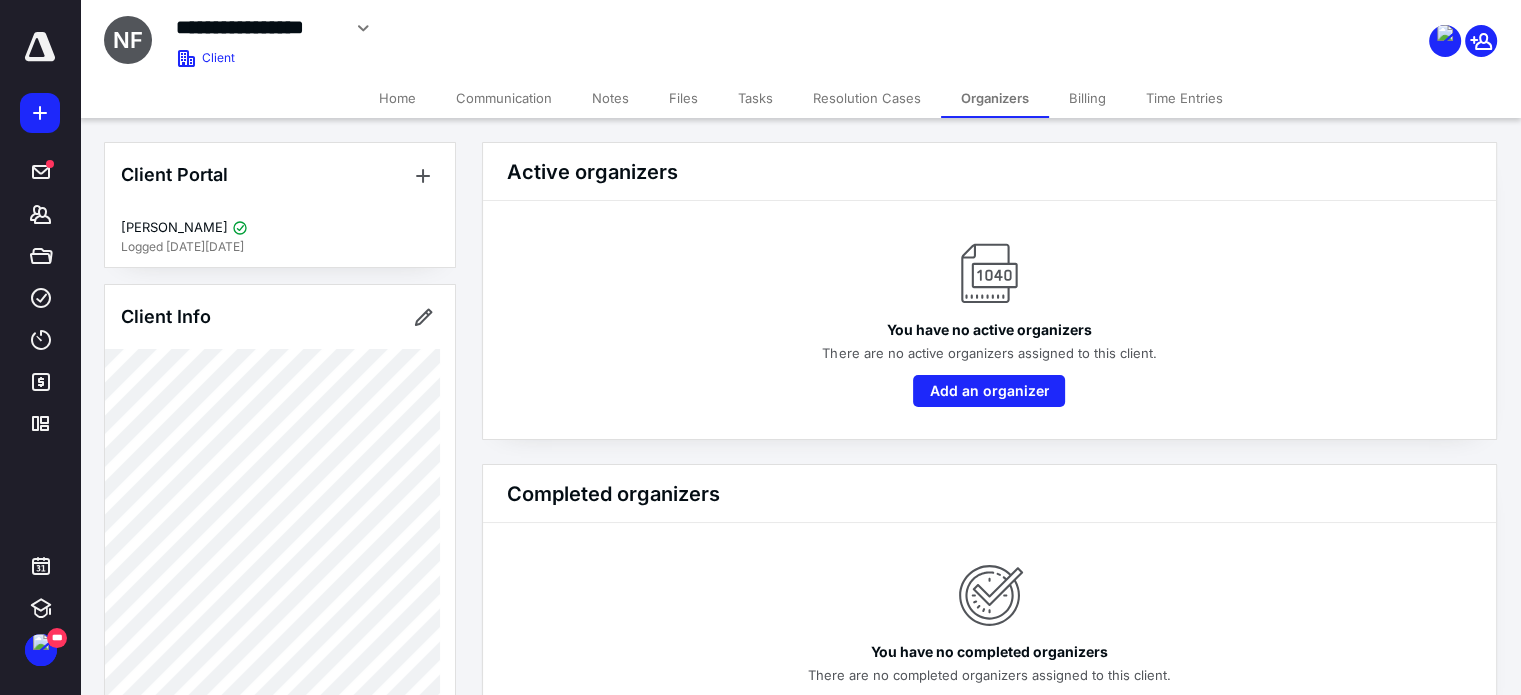 click on "Resolution Cases" at bounding box center (867, 98) 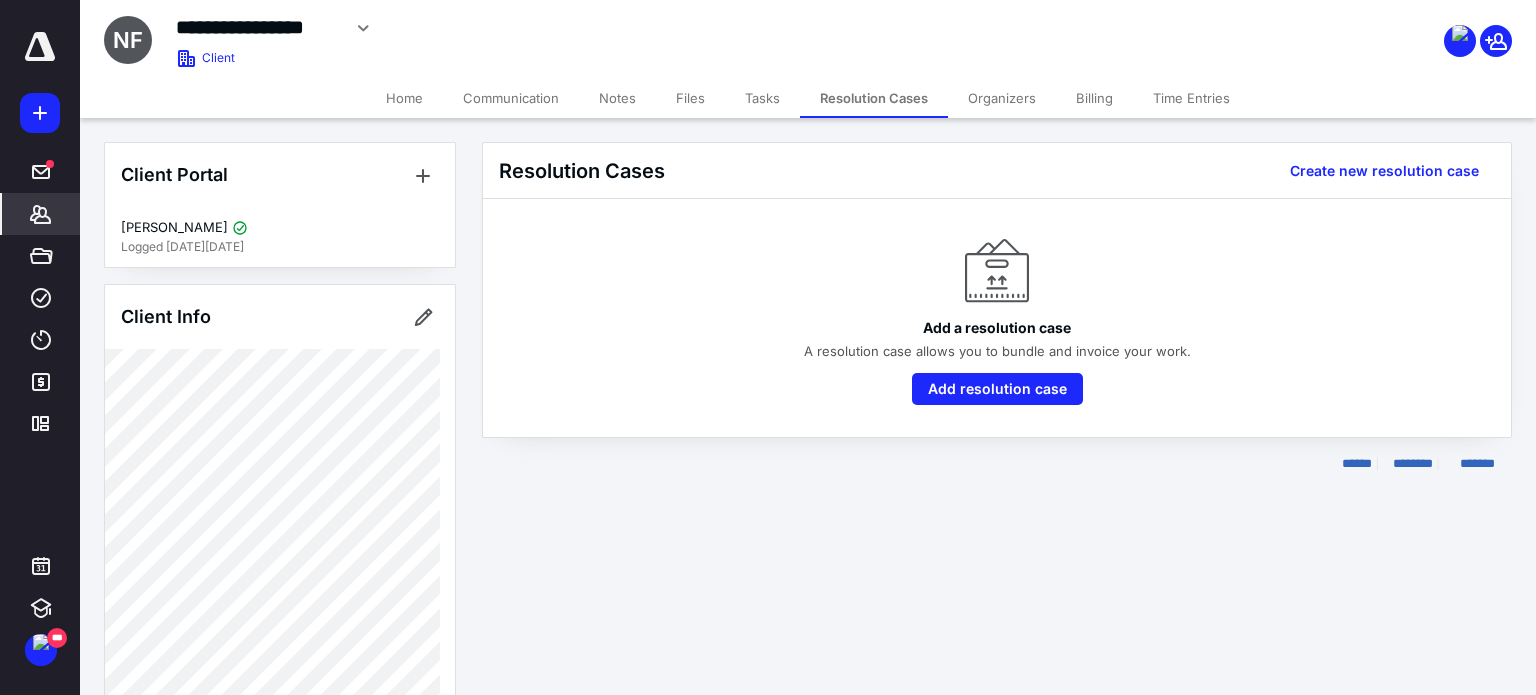 click on "Tasks" at bounding box center [762, 98] 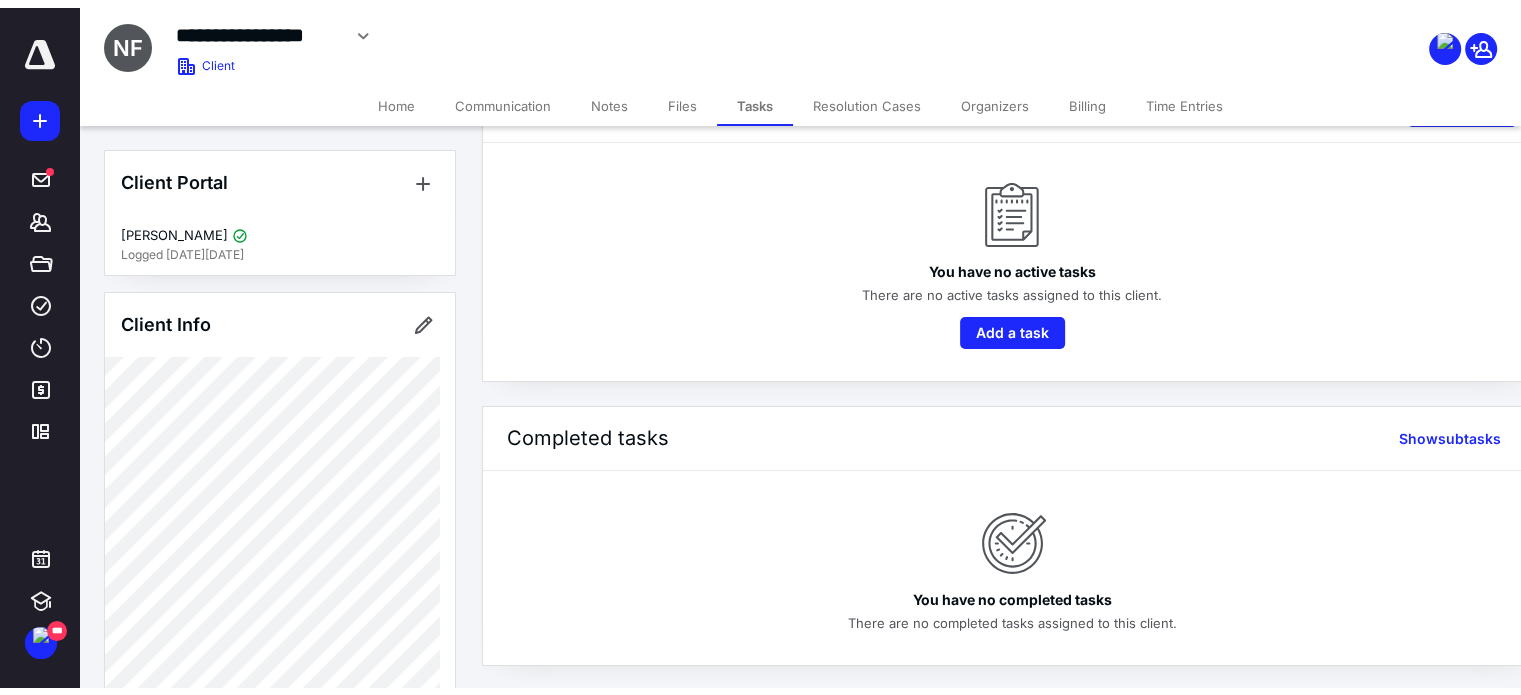scroll, scrollTop: 0, scrollLeft: 0, axis: both 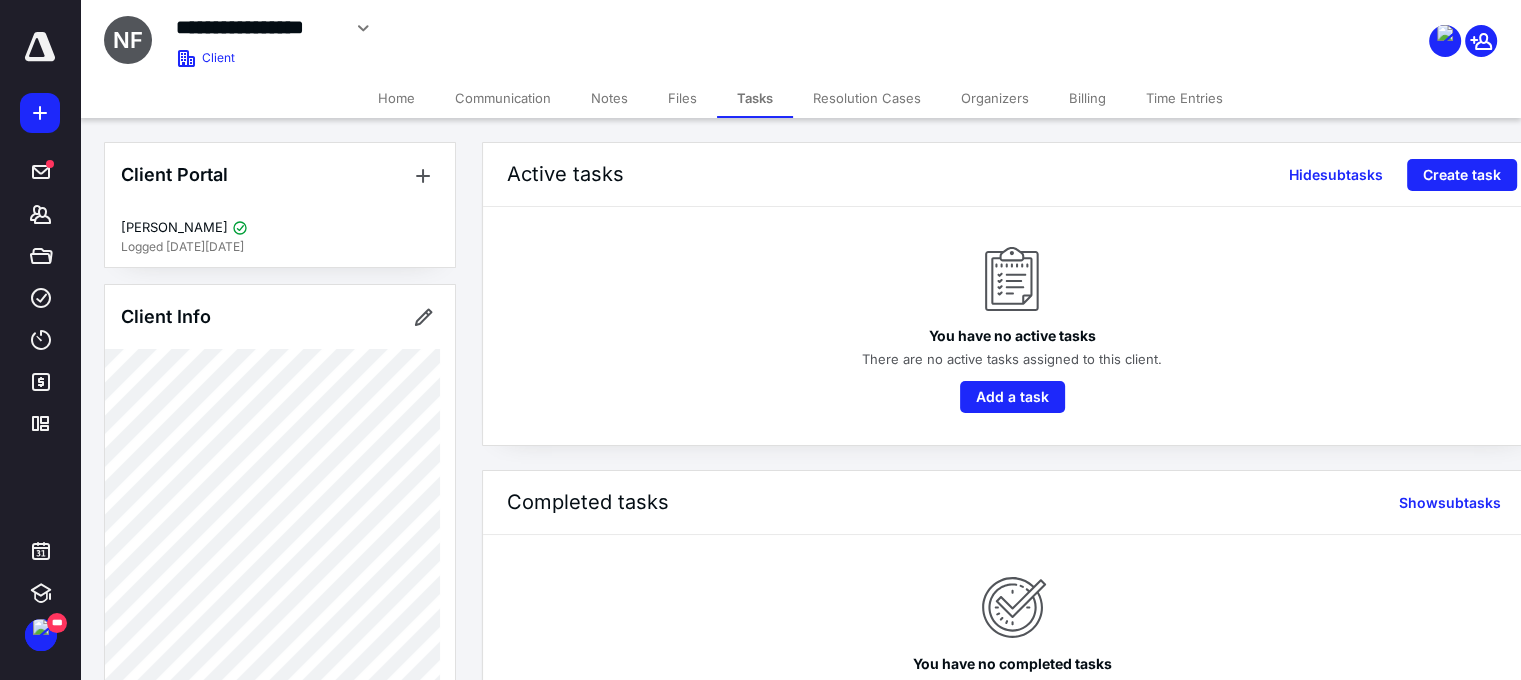 click on "Files" at bounding box center [682, 98] 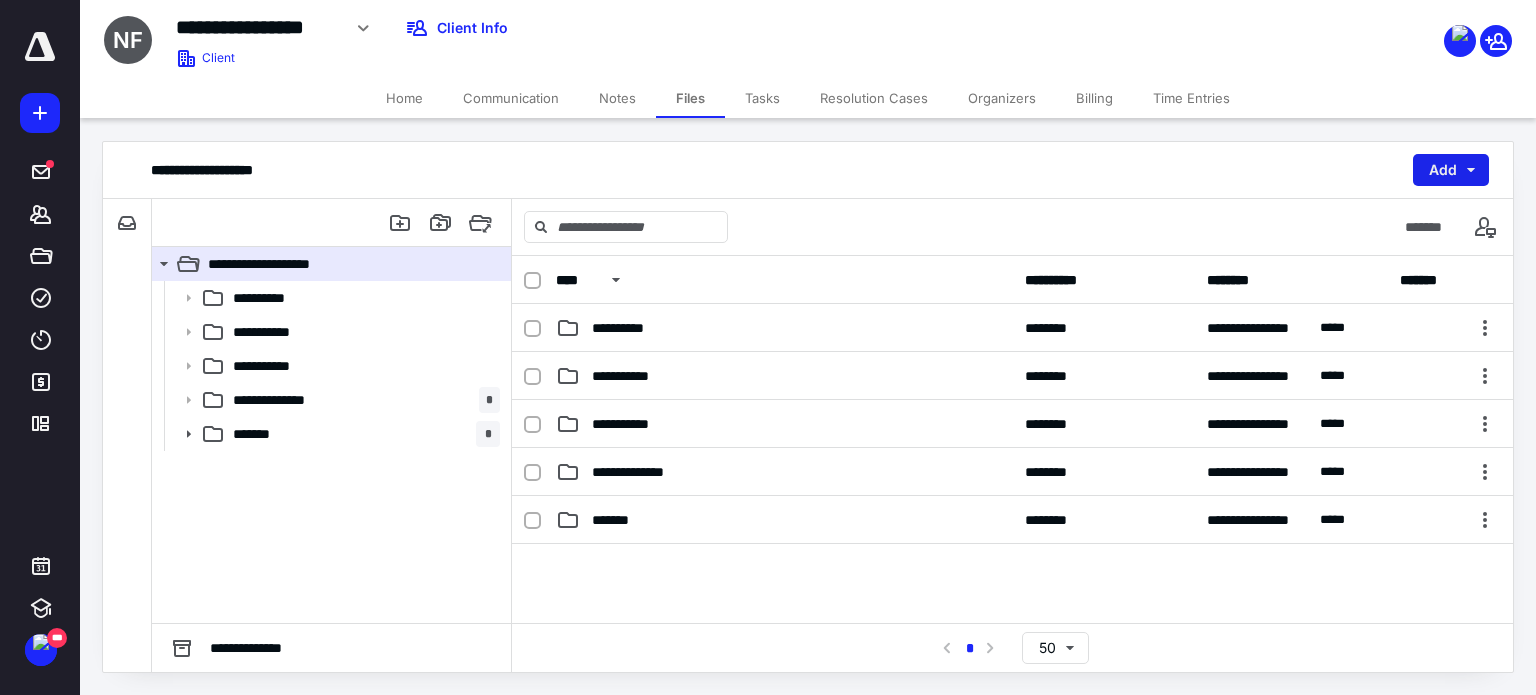 click on "Add" at bounding box center [1451, 170] 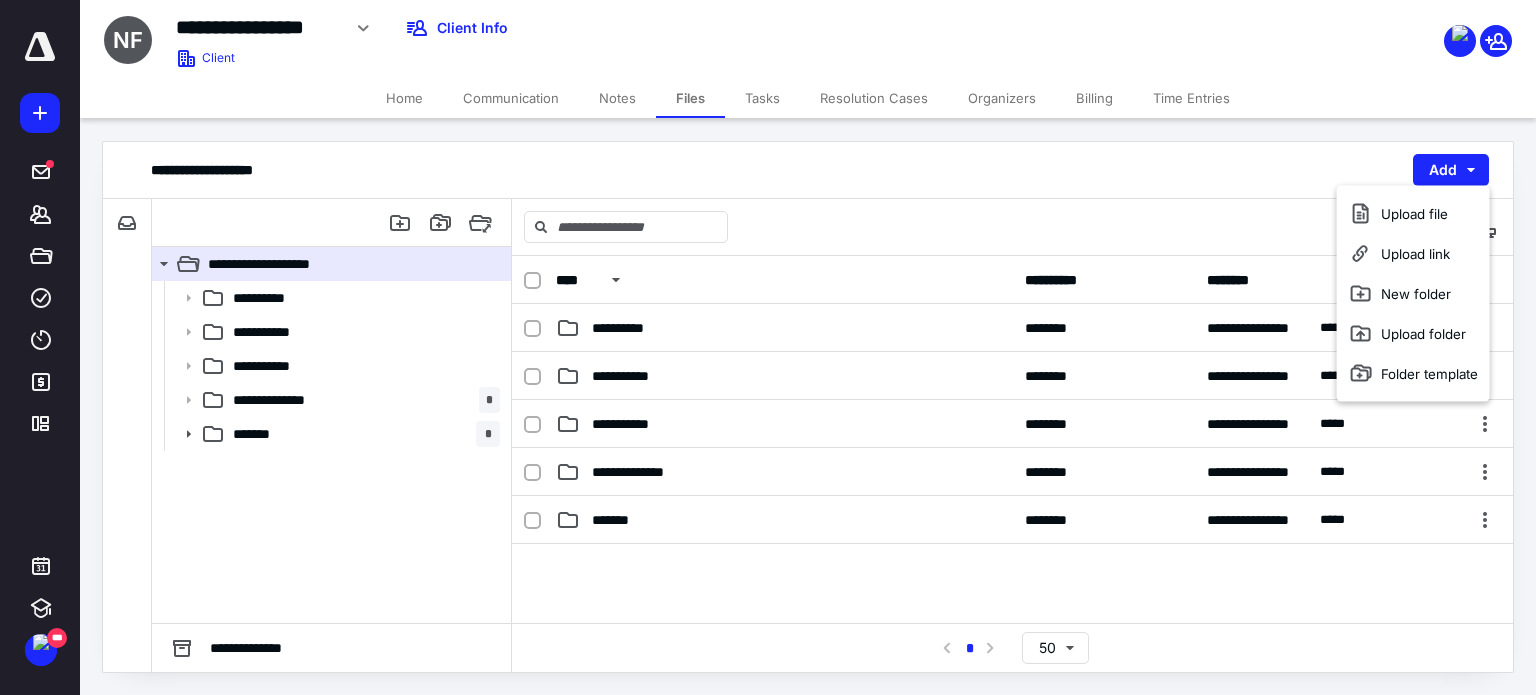 click on "*******" at bounding box center [1012, 227] 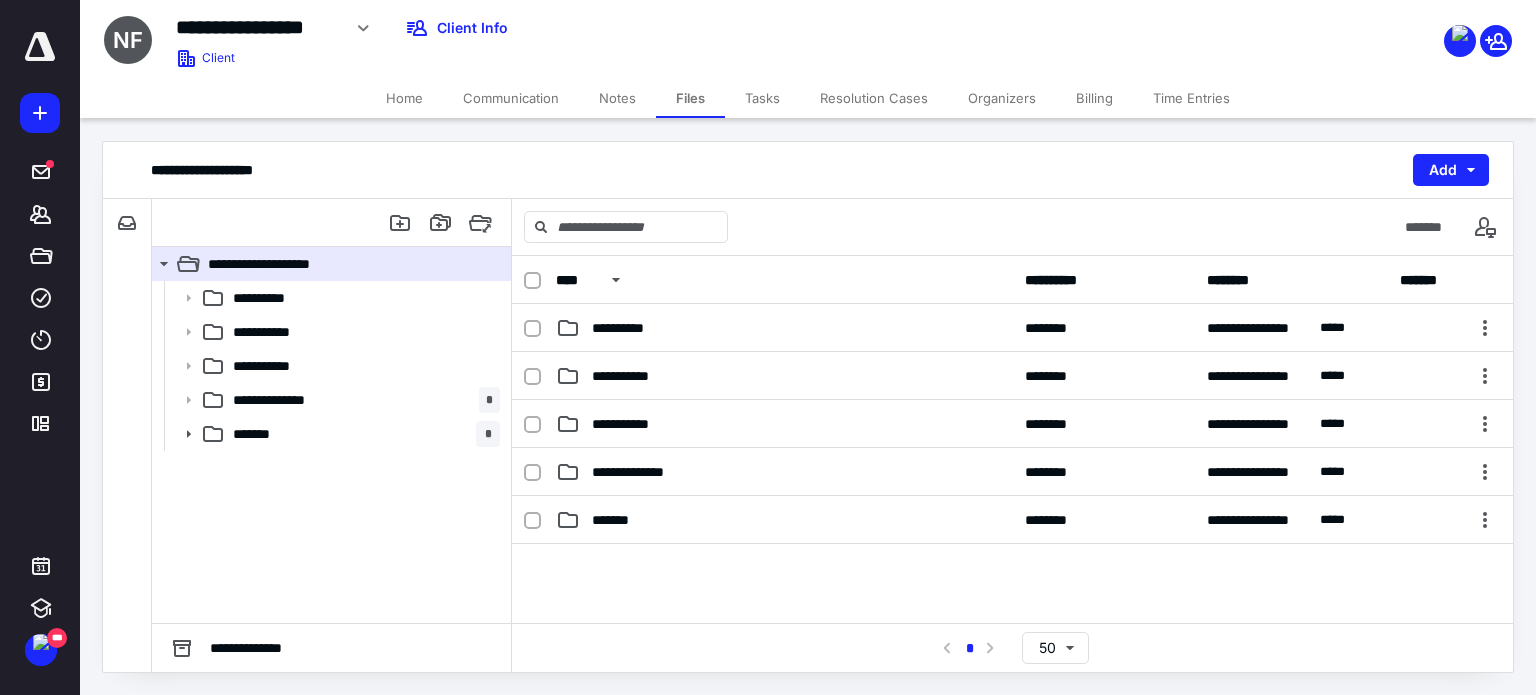 click on "Notes" at bounding box center (617, 98) 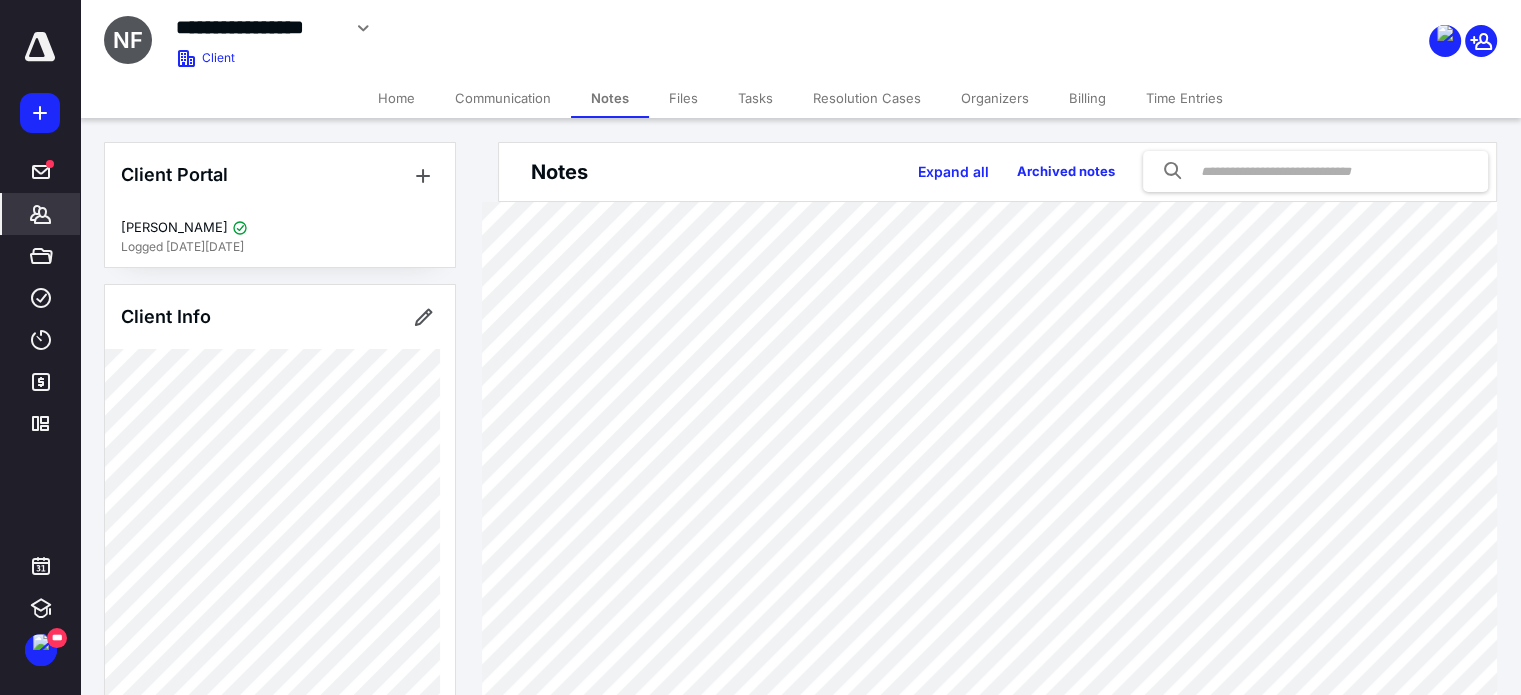 click on "Home" at bounding box center (396, 98) 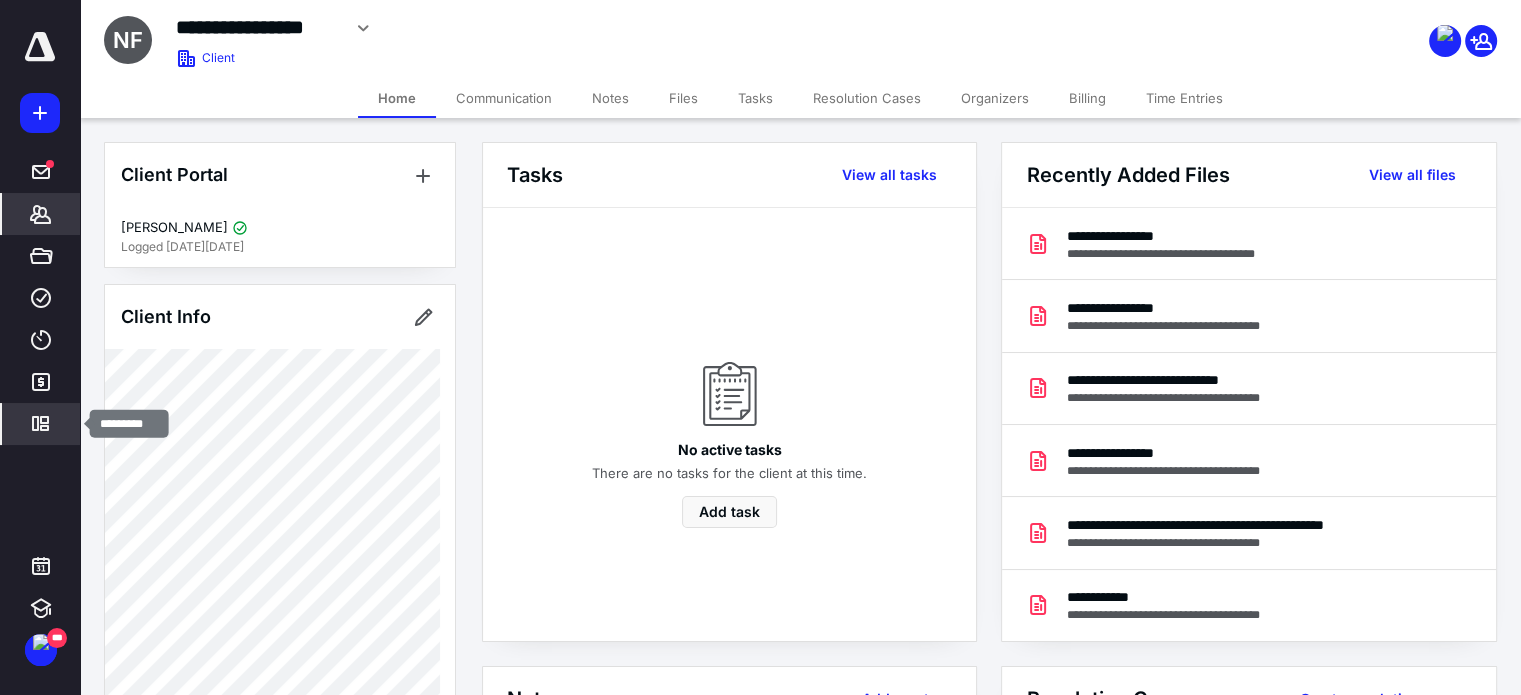 click 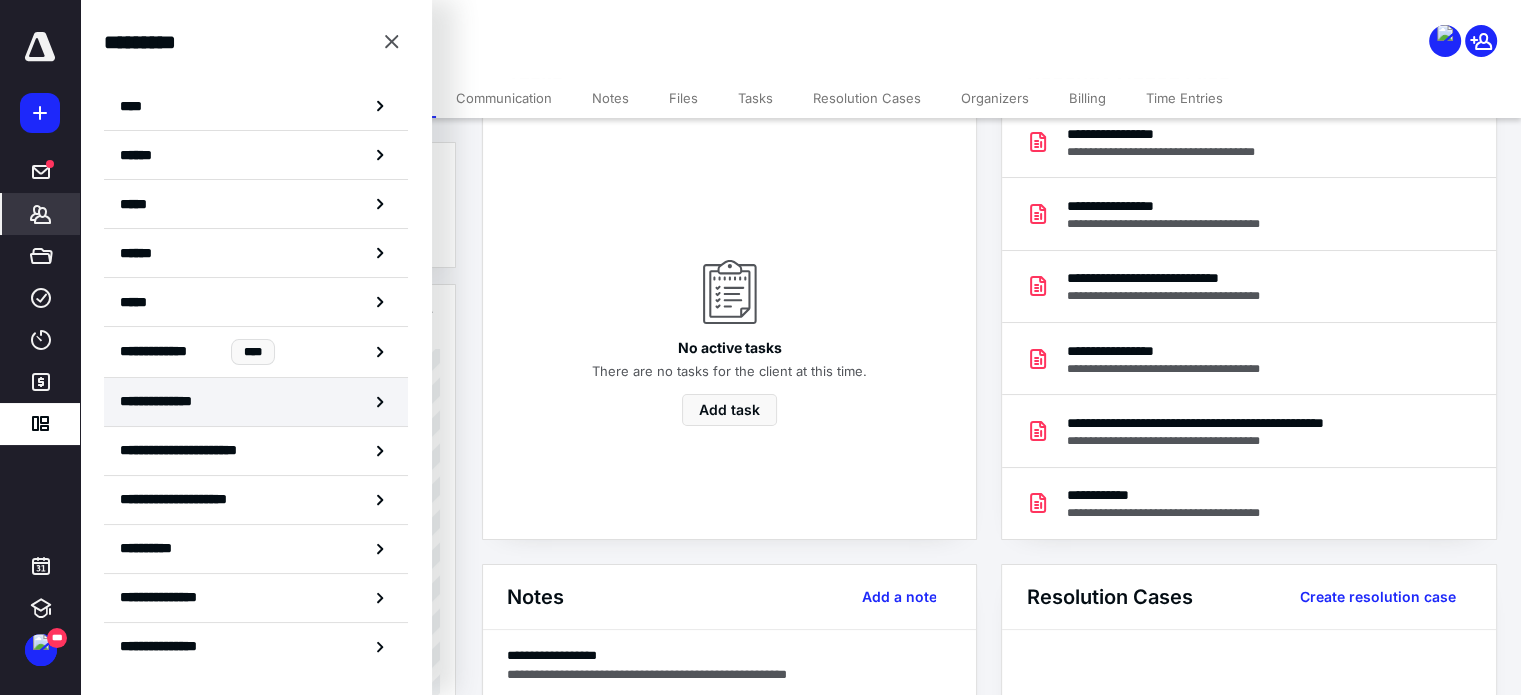 scroll, scrollTop: 100, scrollLeft: 0, axis: vertical 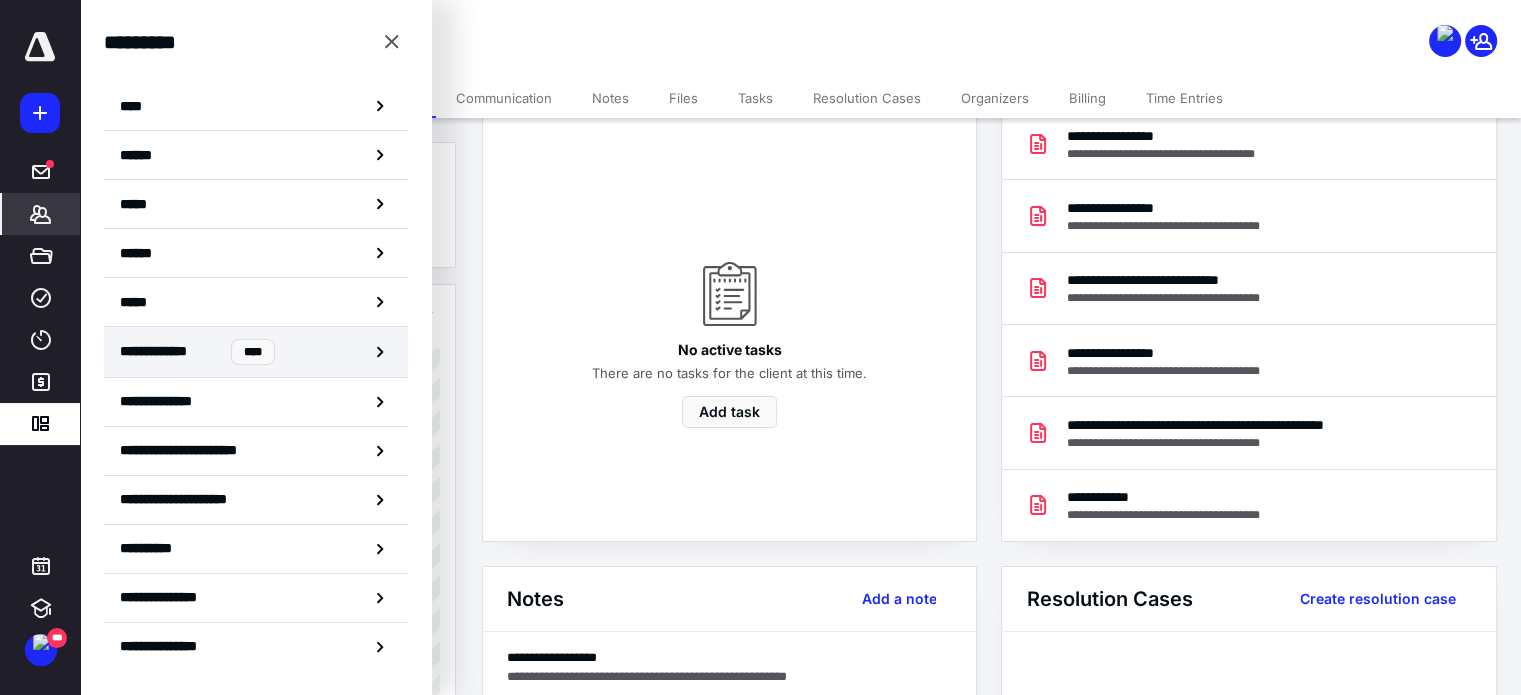 click on "**********" at bounding box center [256, 352] 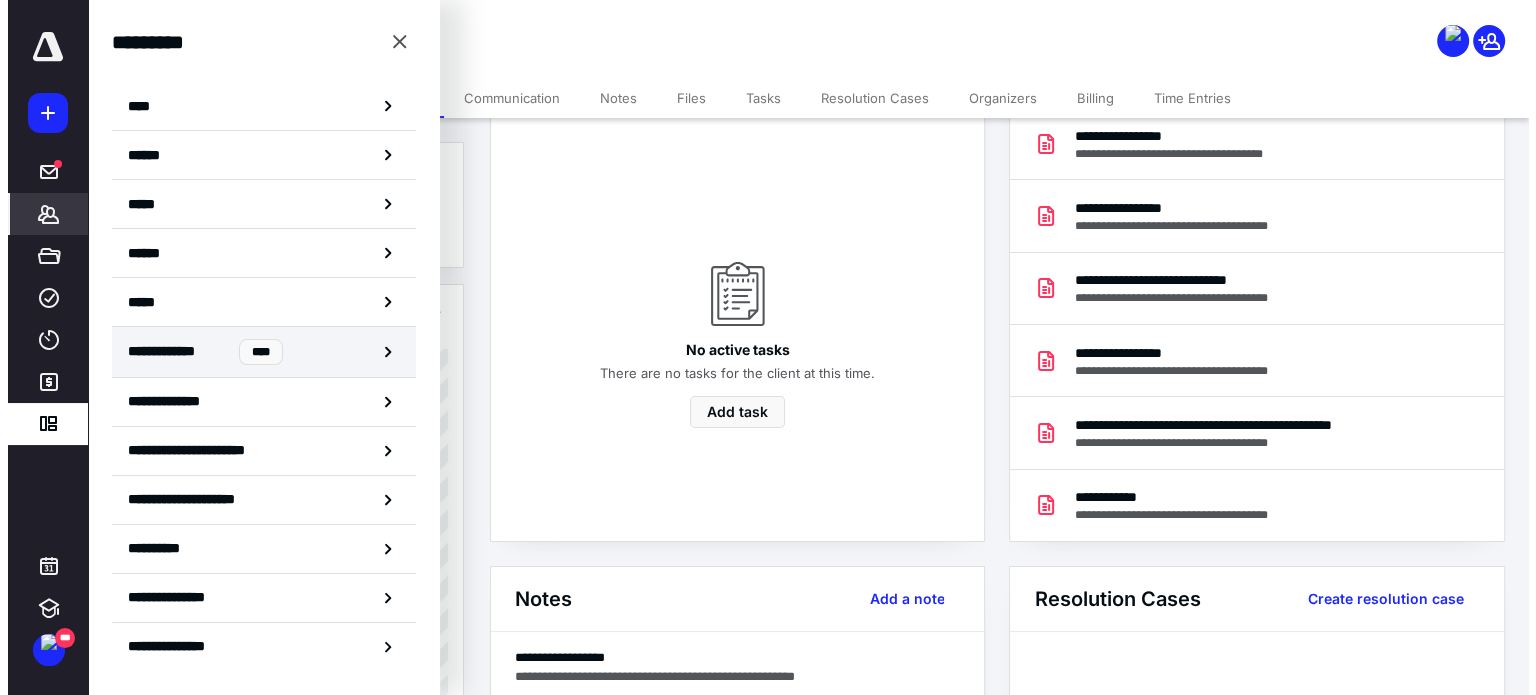 scroll, scrollTop: 0, scrollLeft: 0, axis: both 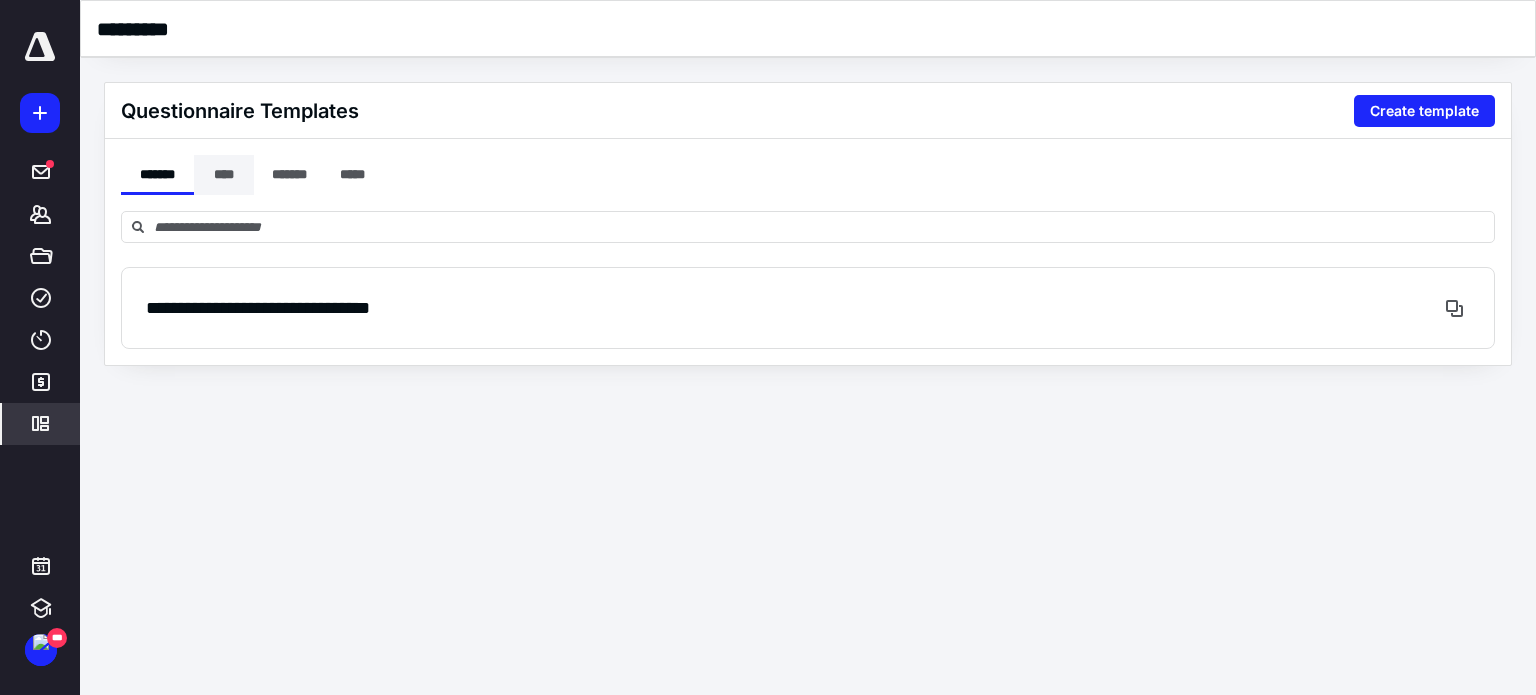 click on "****" at bounding box center [224, 175] 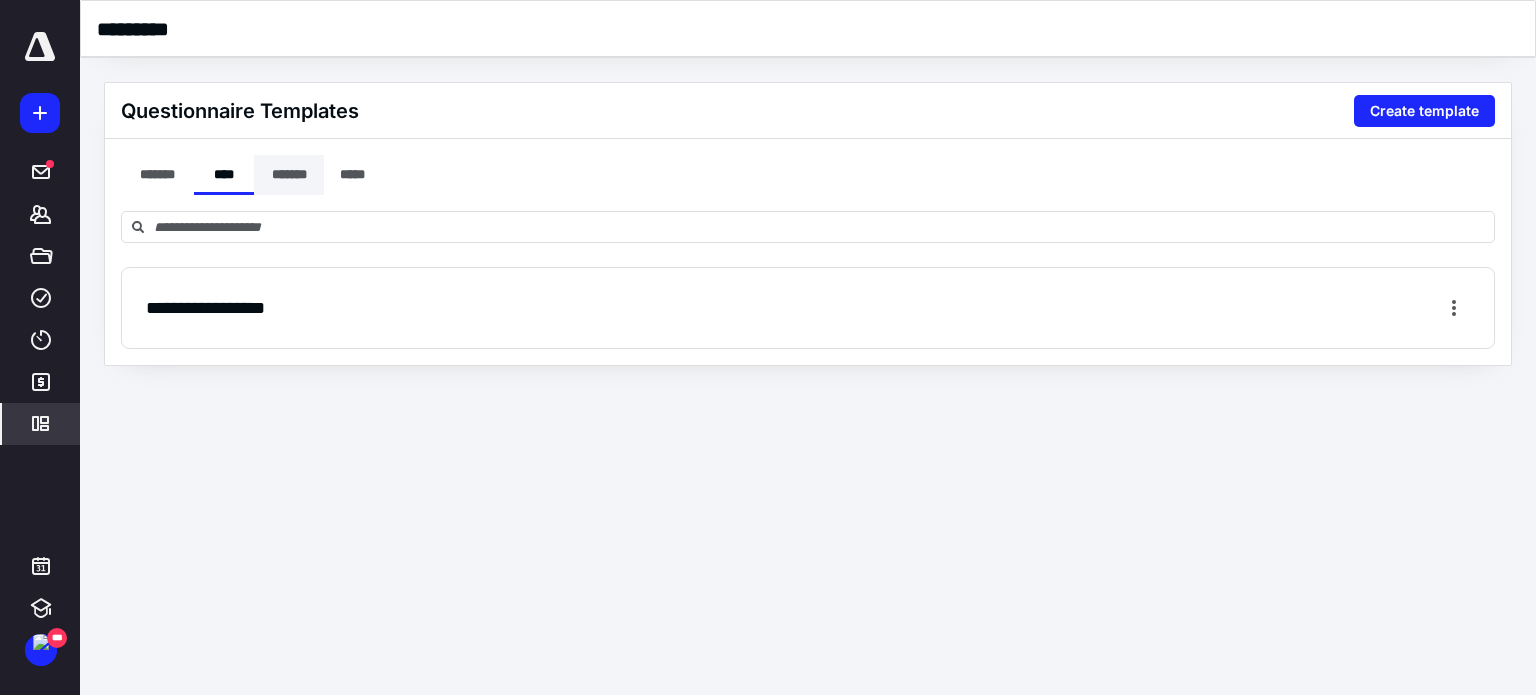 click on "*******" at bounding box center [289, 175] 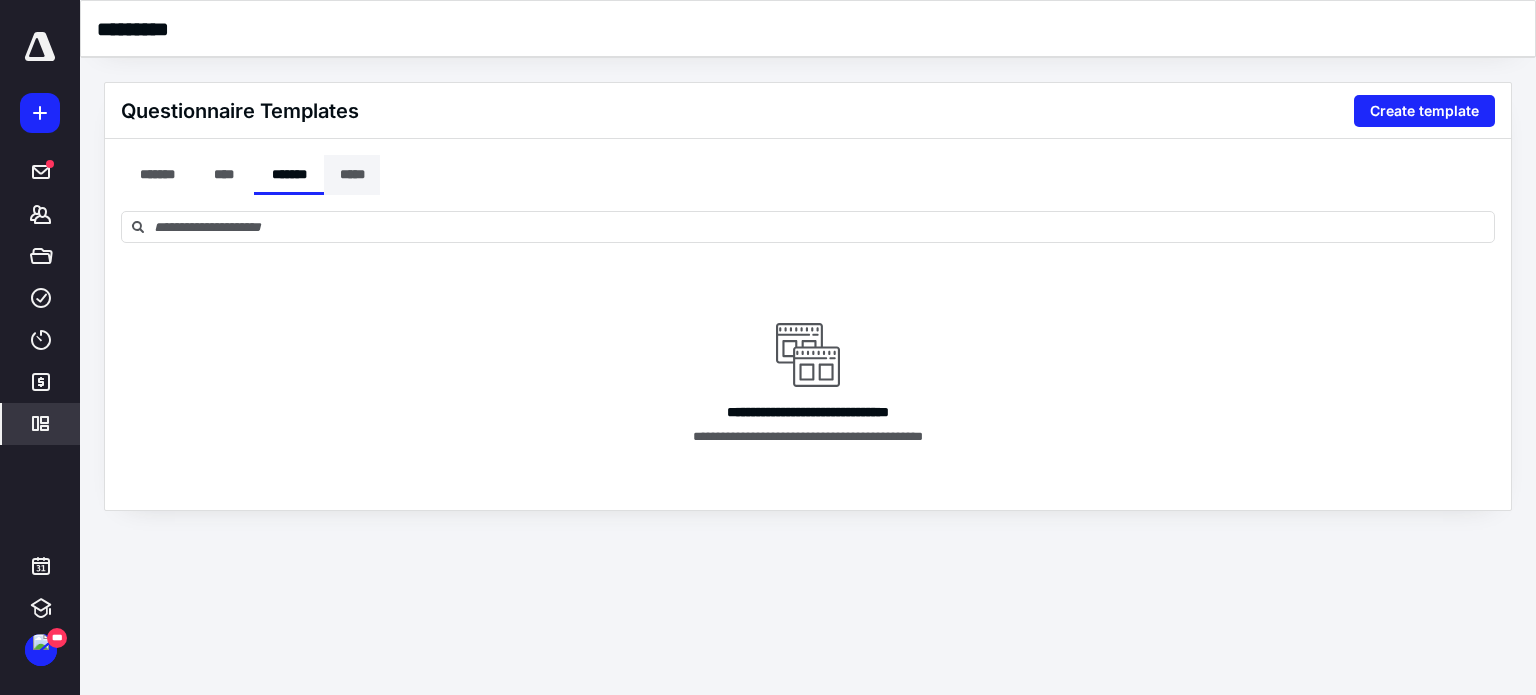 click on "*****" at bounding box center [352, 175] 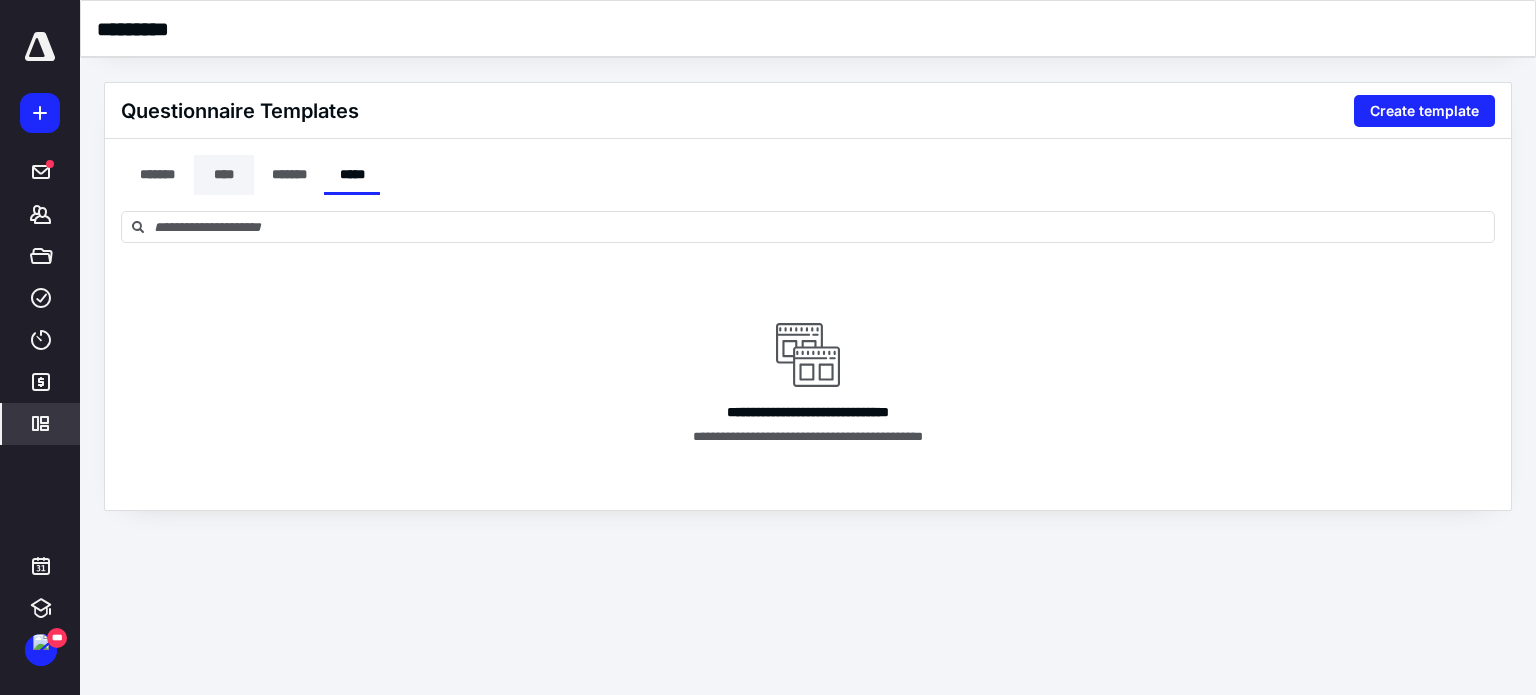 click on "****" at bounding box center [224, 175] 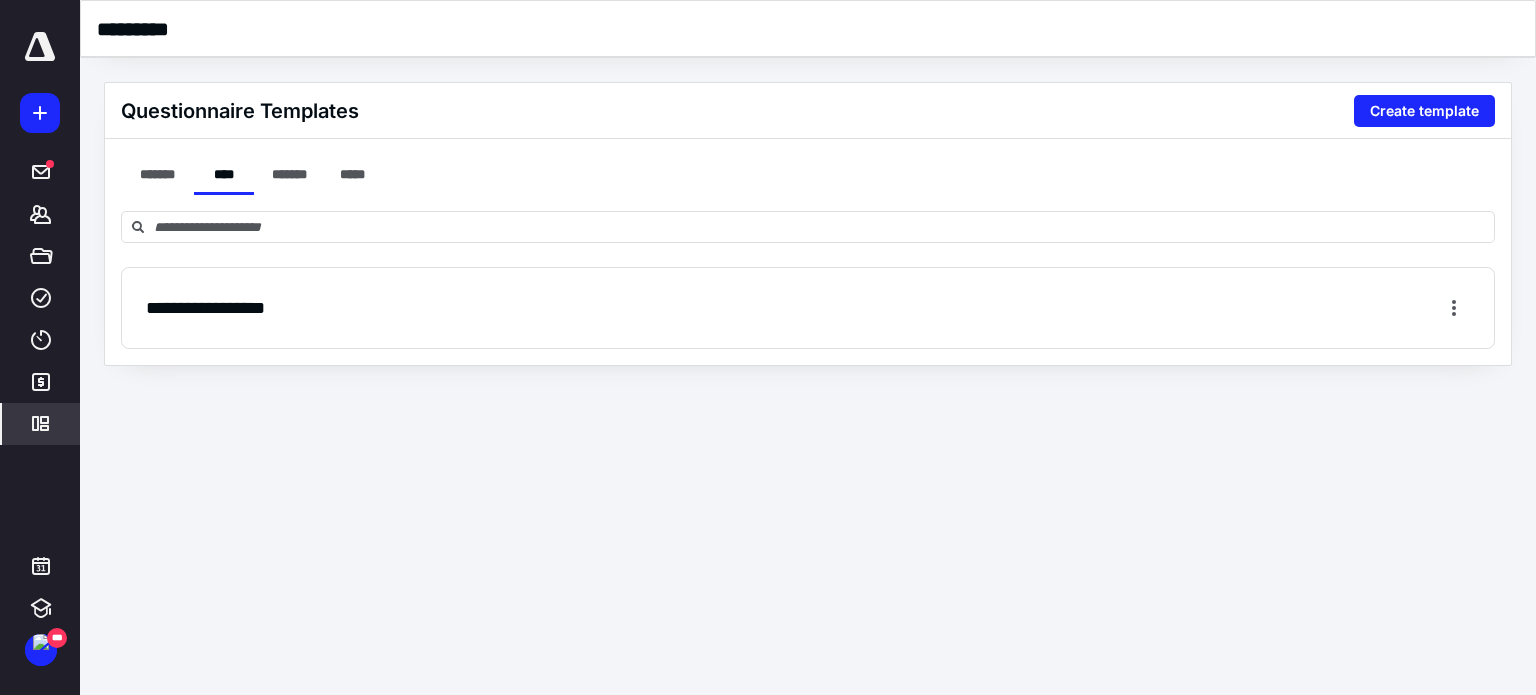 click on "**********" at bounding box center [205, 308] 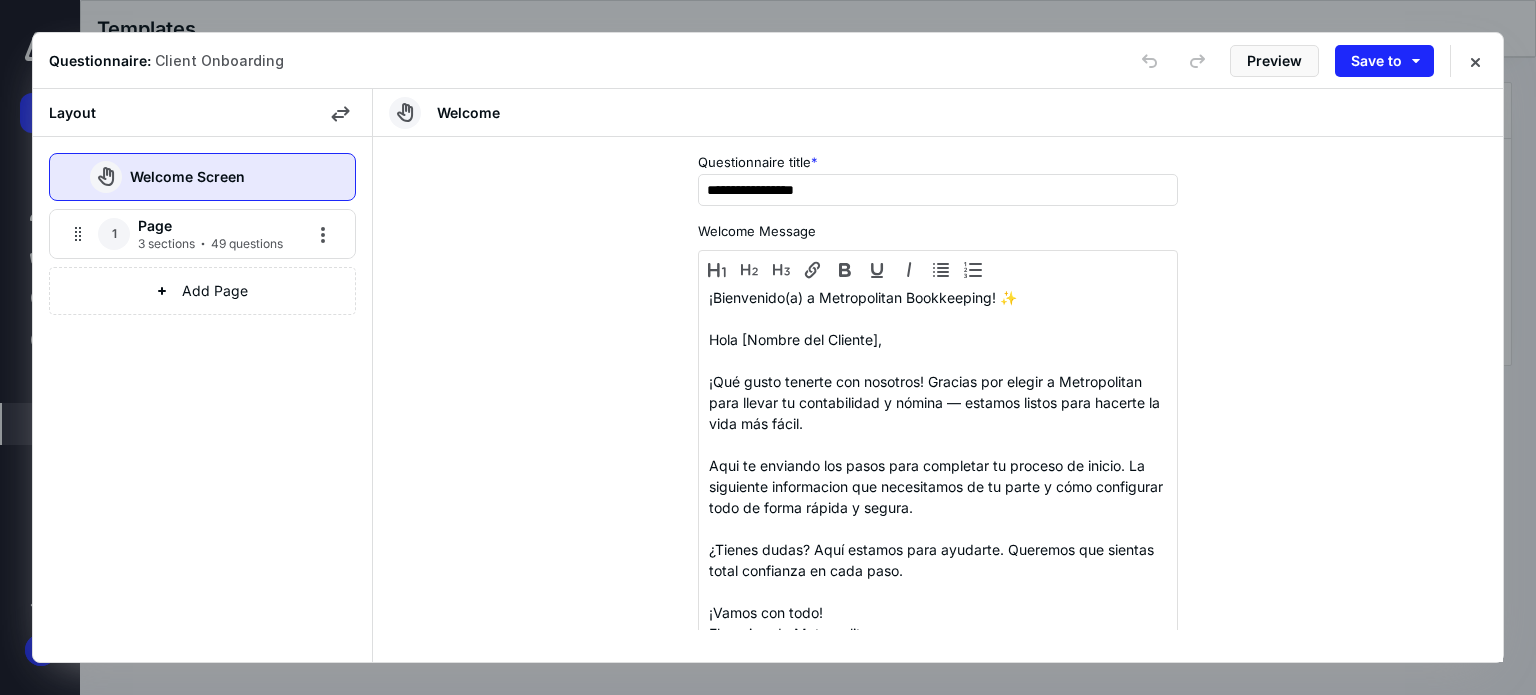 click on "Welcome Screen" at bounding box center (151, 177) 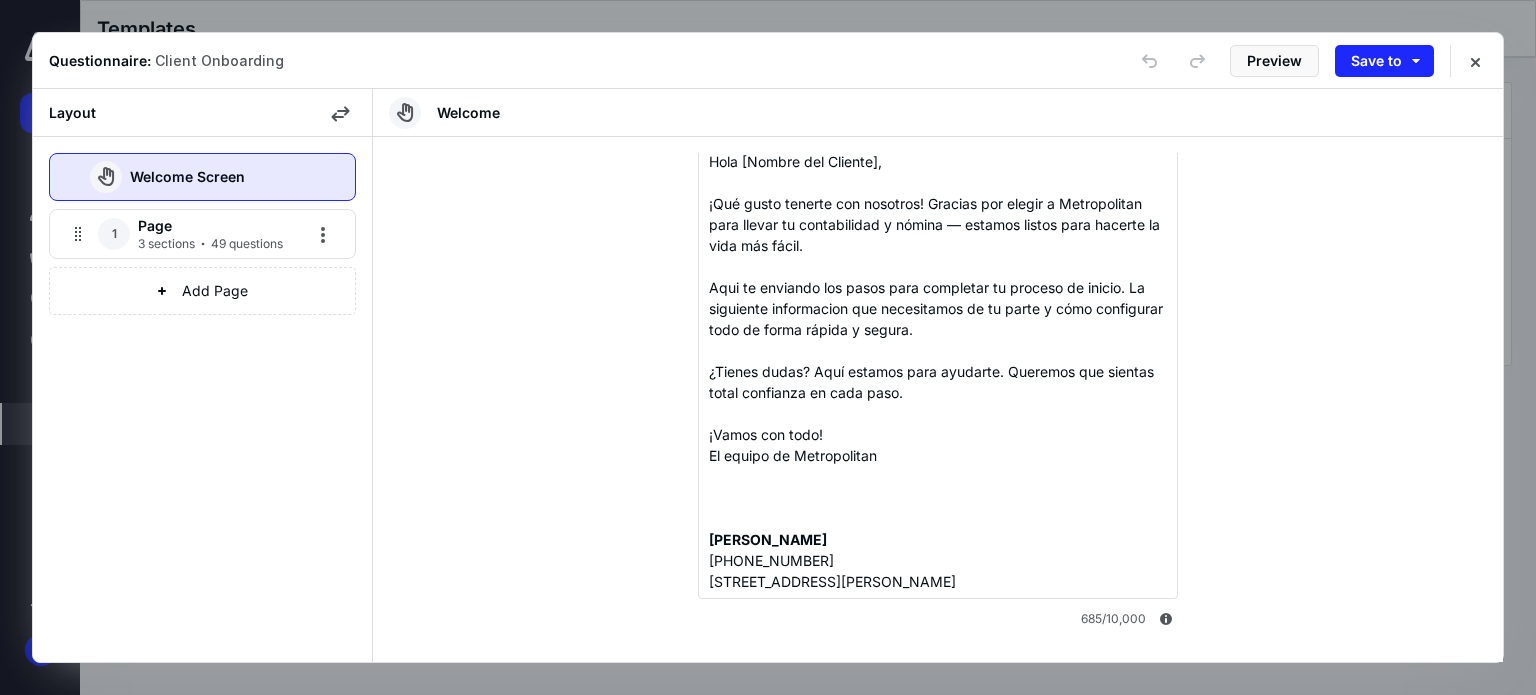 click on "Page" at bounding box center [211, 226] 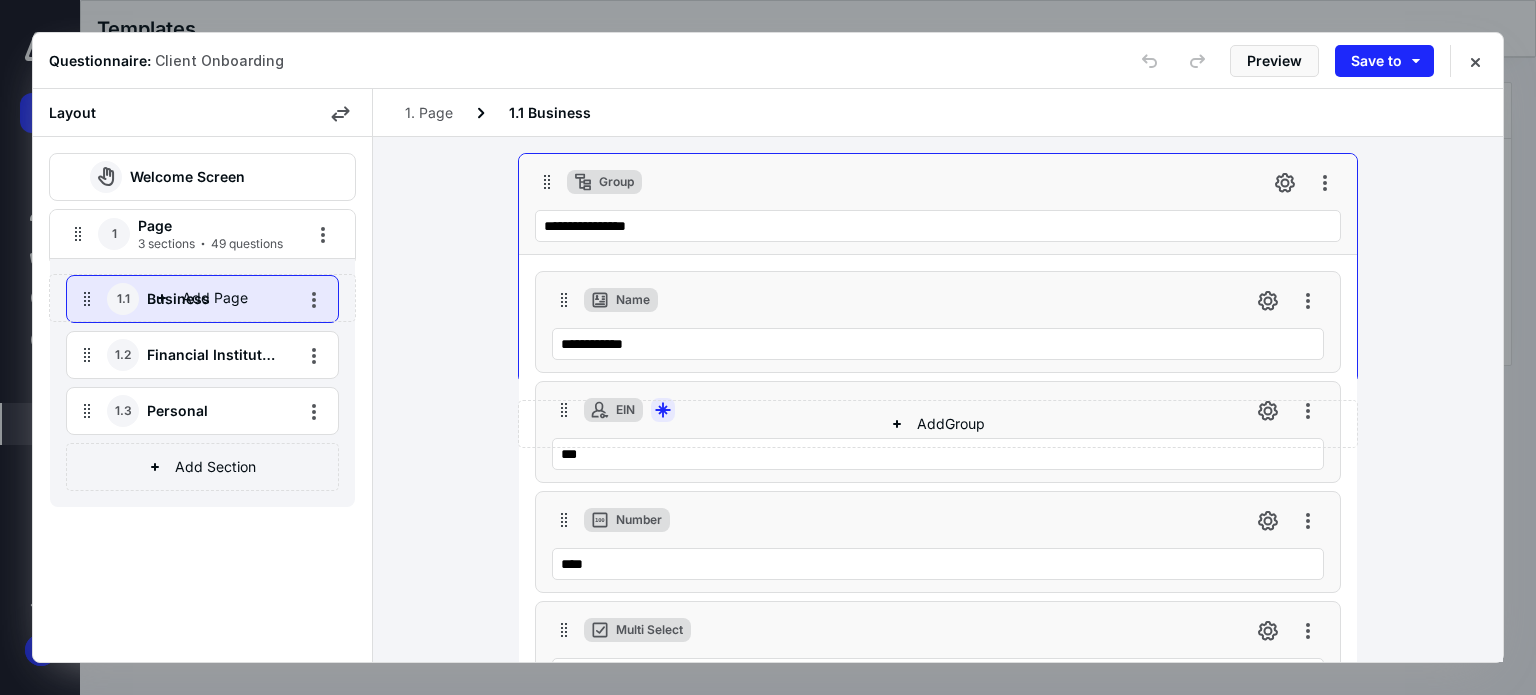 scroll, scrollTop: 4233, scrollLeft: 0, axis: vertical 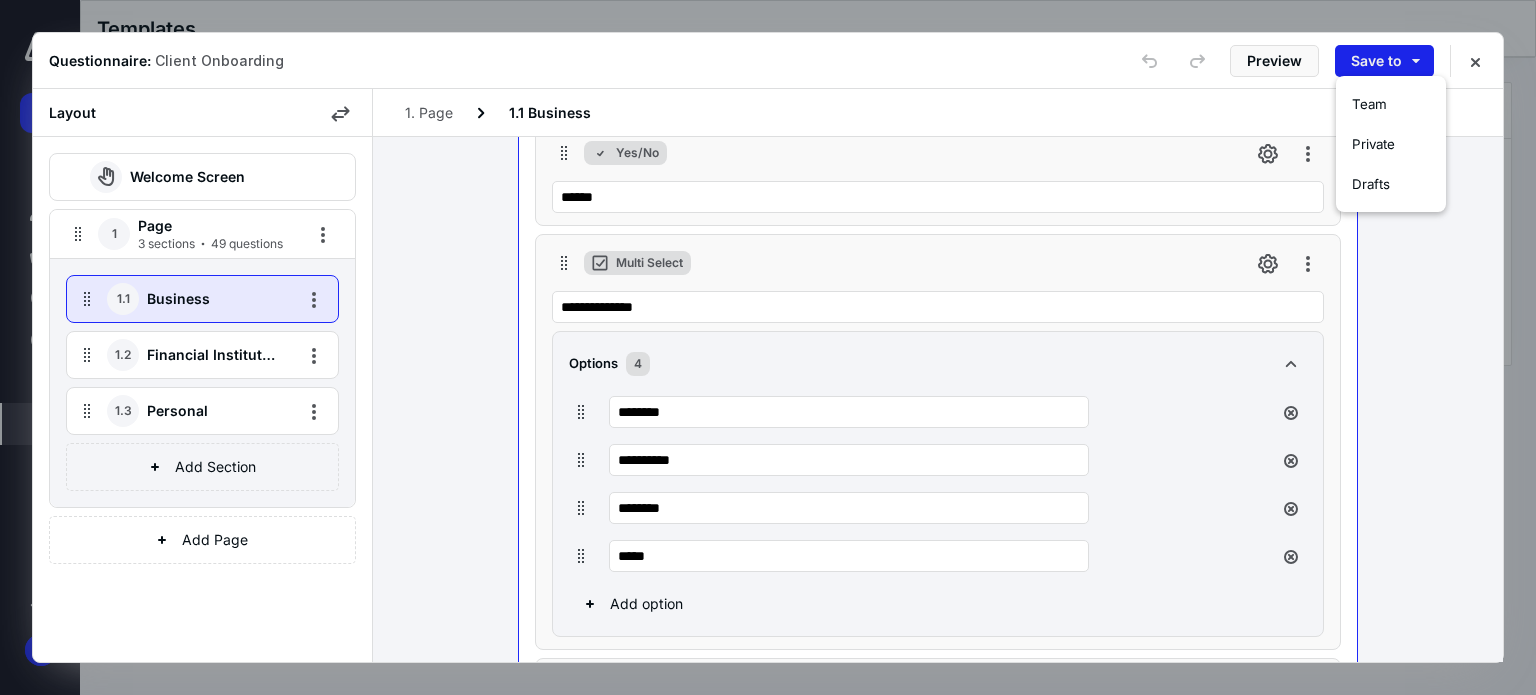 click on "Save to" at bounding box center (1384, 61) 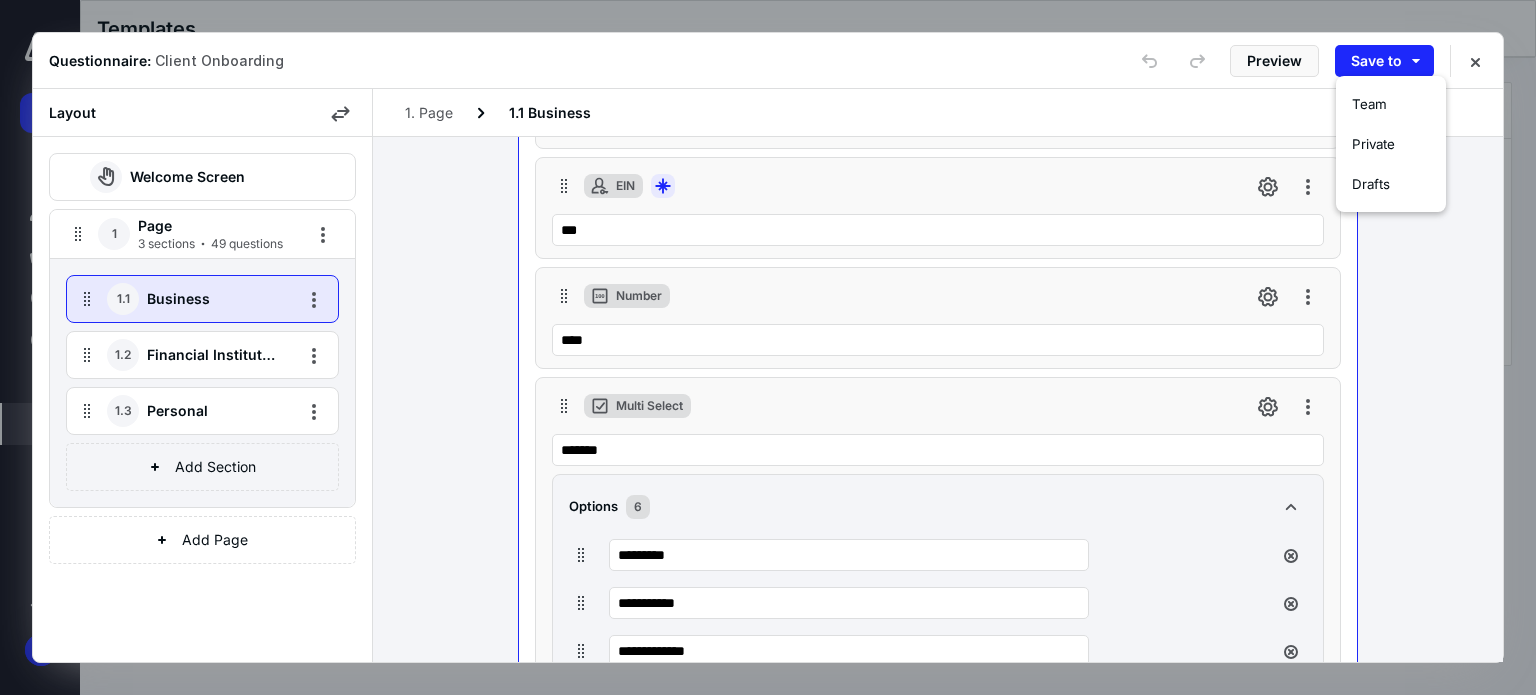 scroll, scrollTop: 0, scrollLeft: 0, axis: both 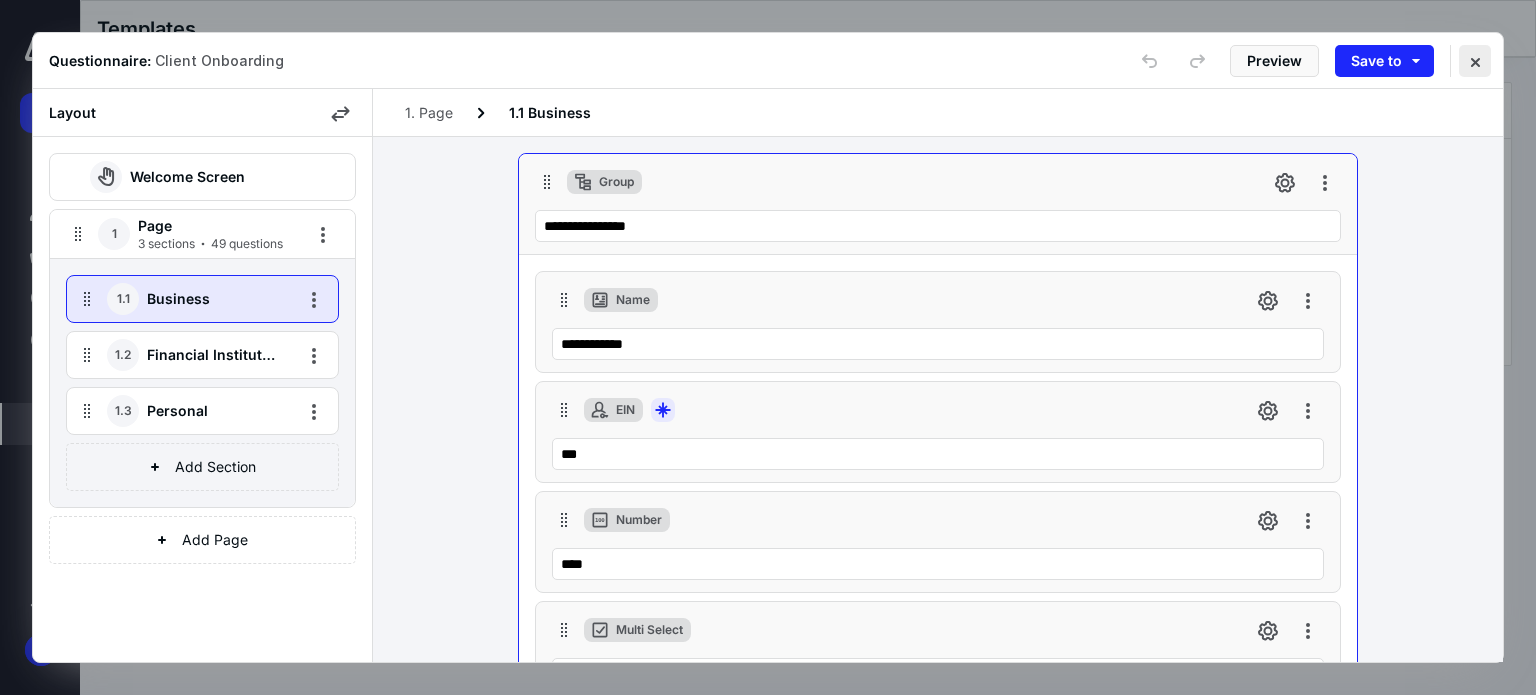 click at bounding box center (1475, 61) 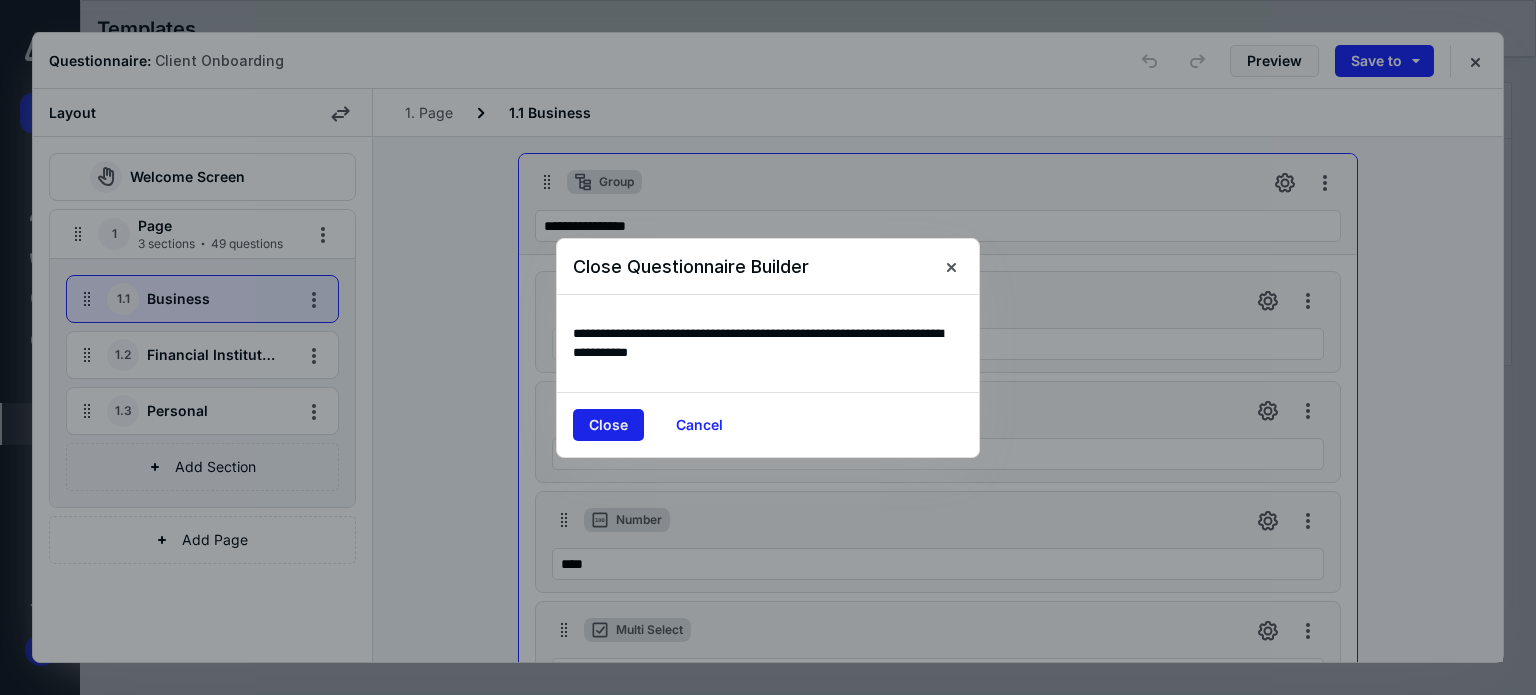 click on "Close" at bounding box center (608, 425) 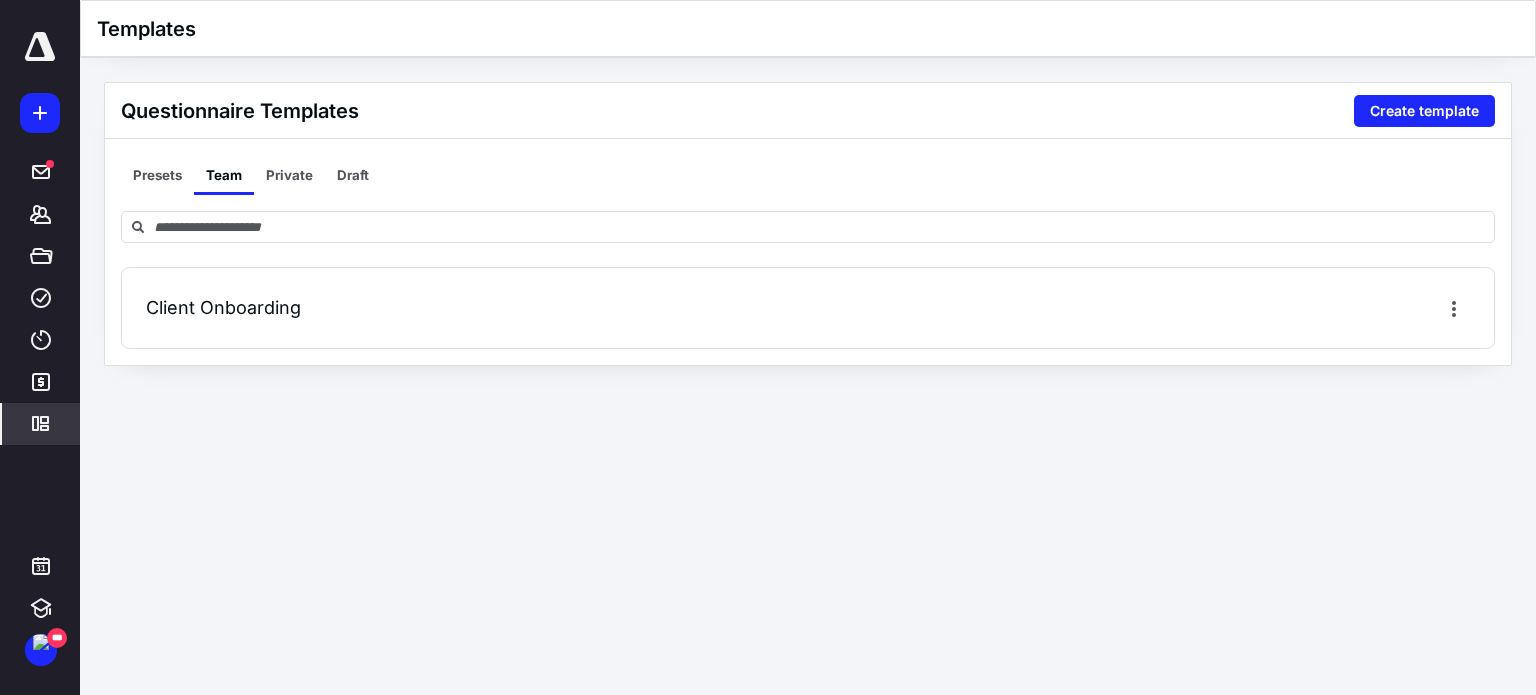 drag, startPoint x: 1300, startPoint y: 319, endPoint x: 1436, endPoint y: 386, distance: 151.60805 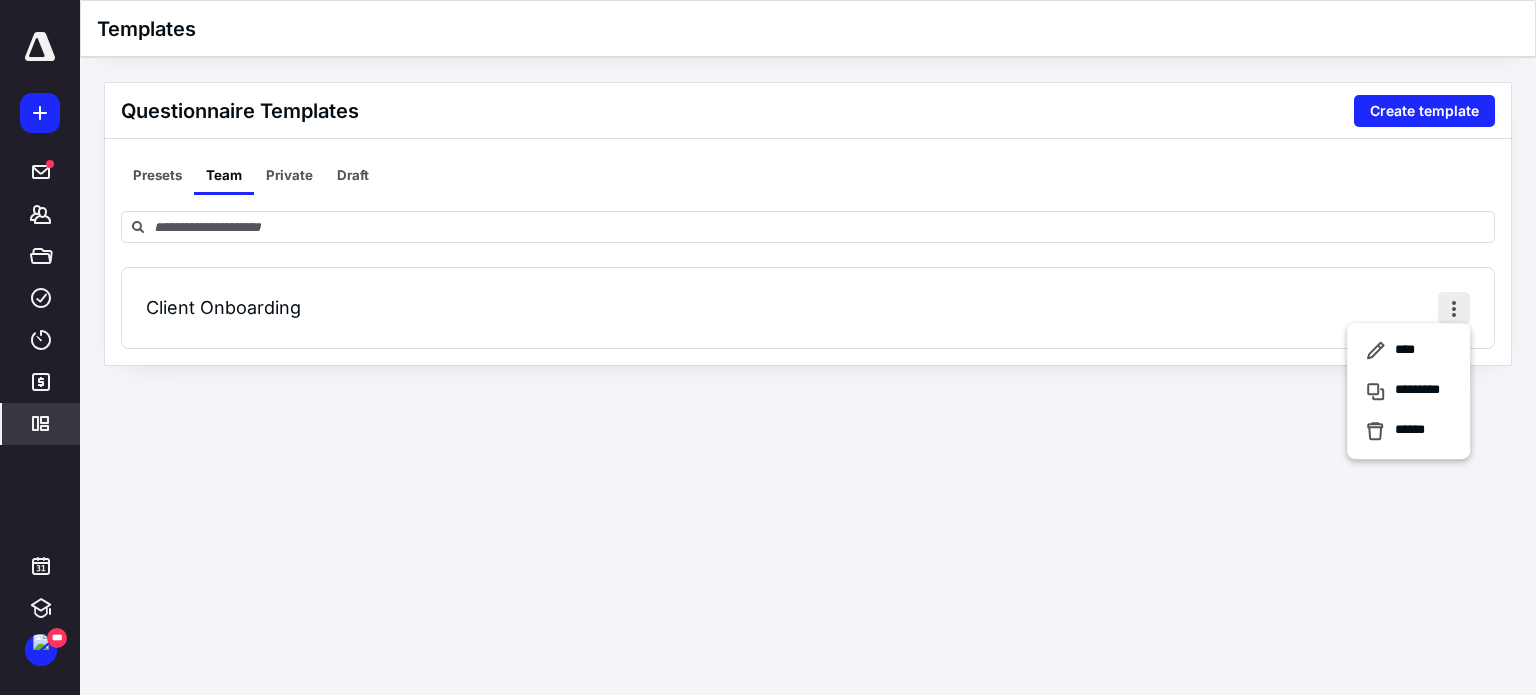 click at bounding box center [1454, 308] 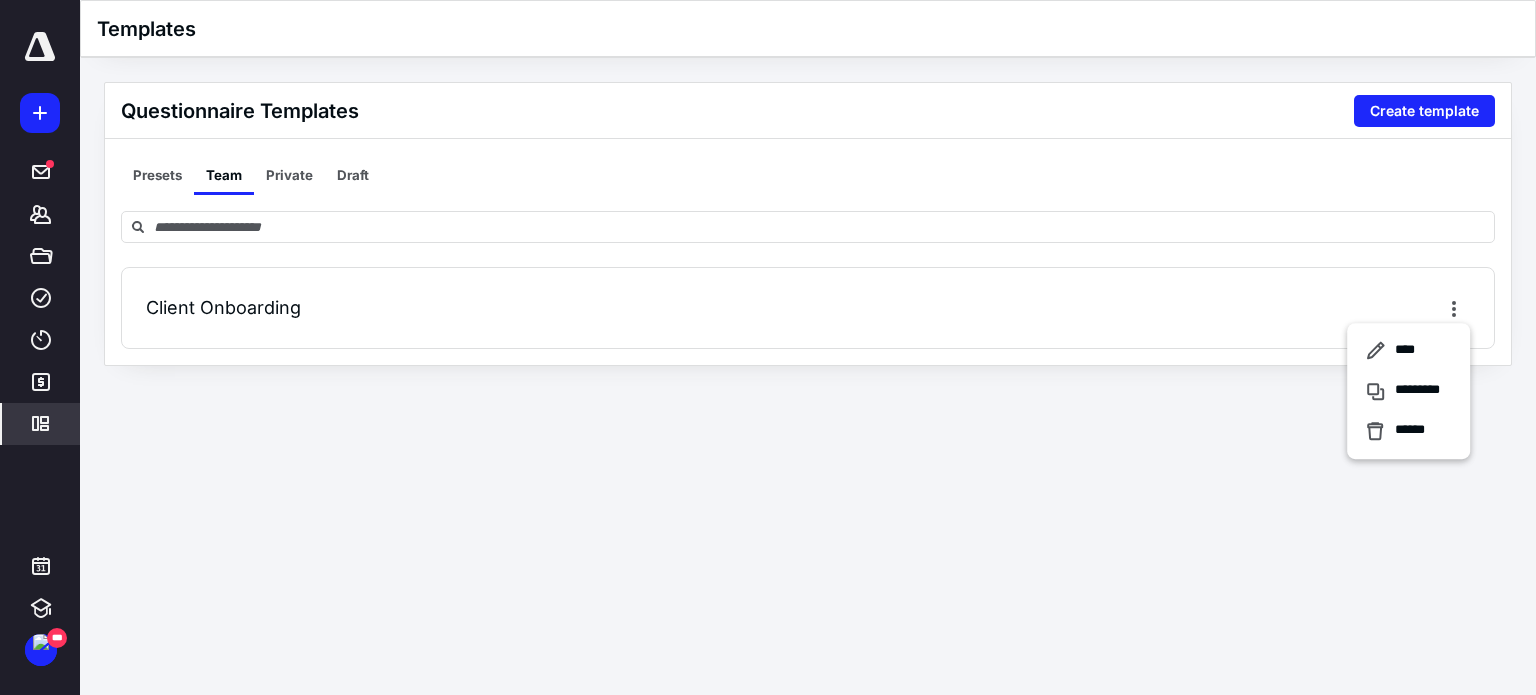 click 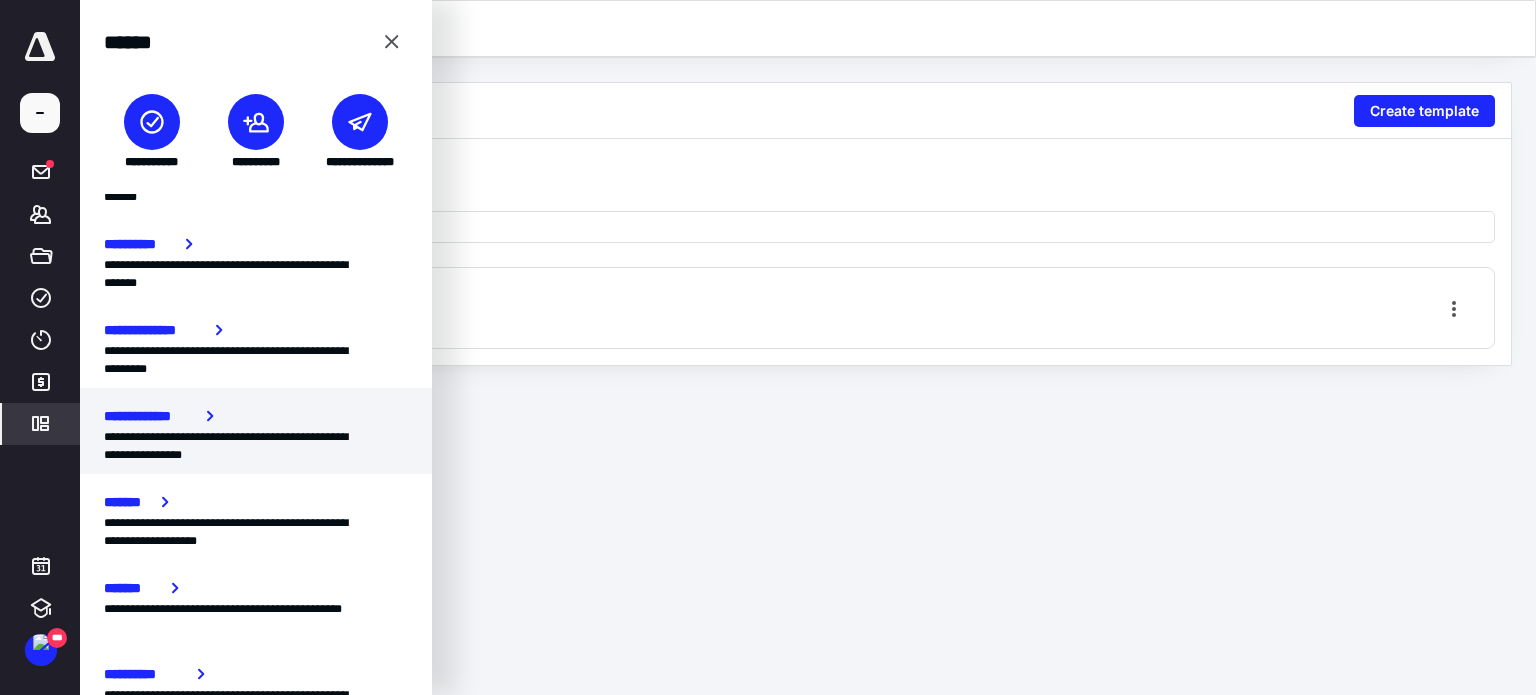 scroll, scrollTop: 272, scrollLeft: 0, axis: vertical 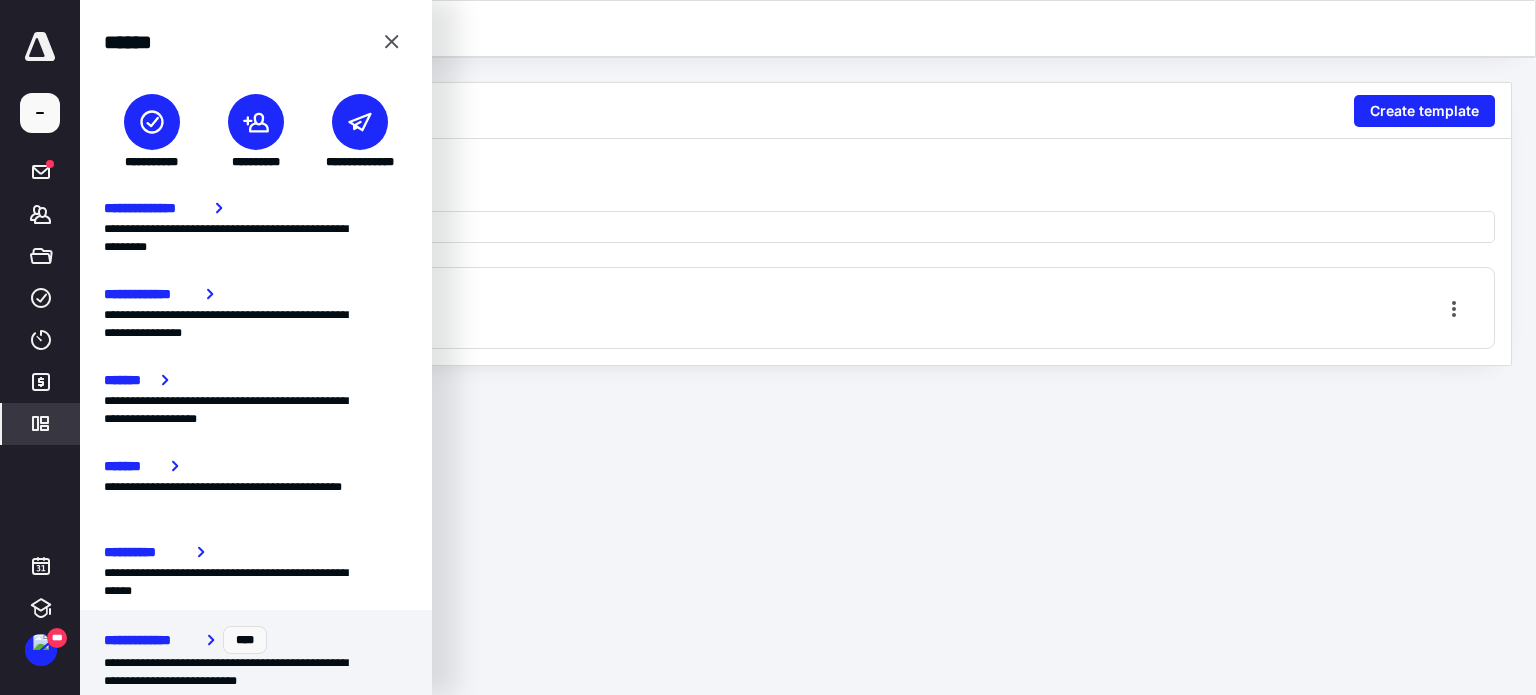 click on "**********" at bounding box center (151, 640) 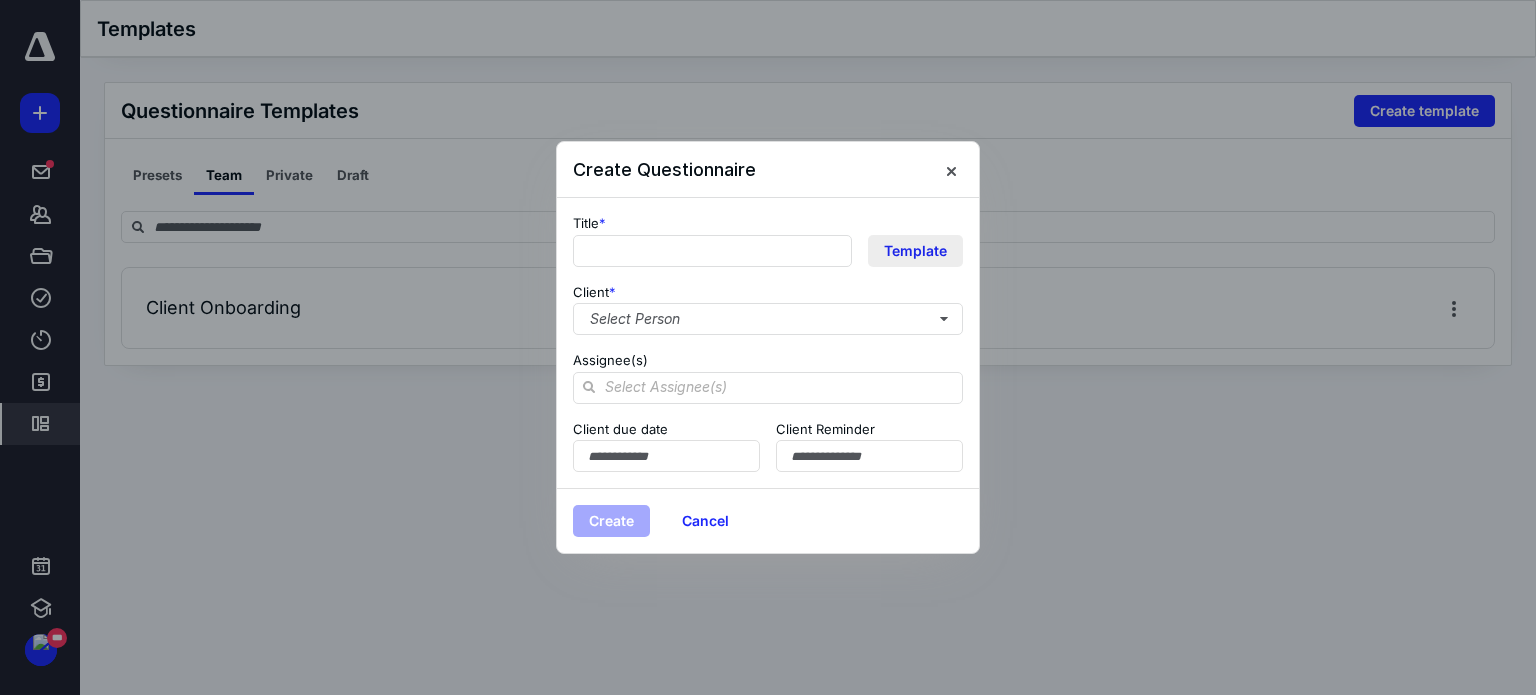 click on "Template" at bounding box center [915, 251] 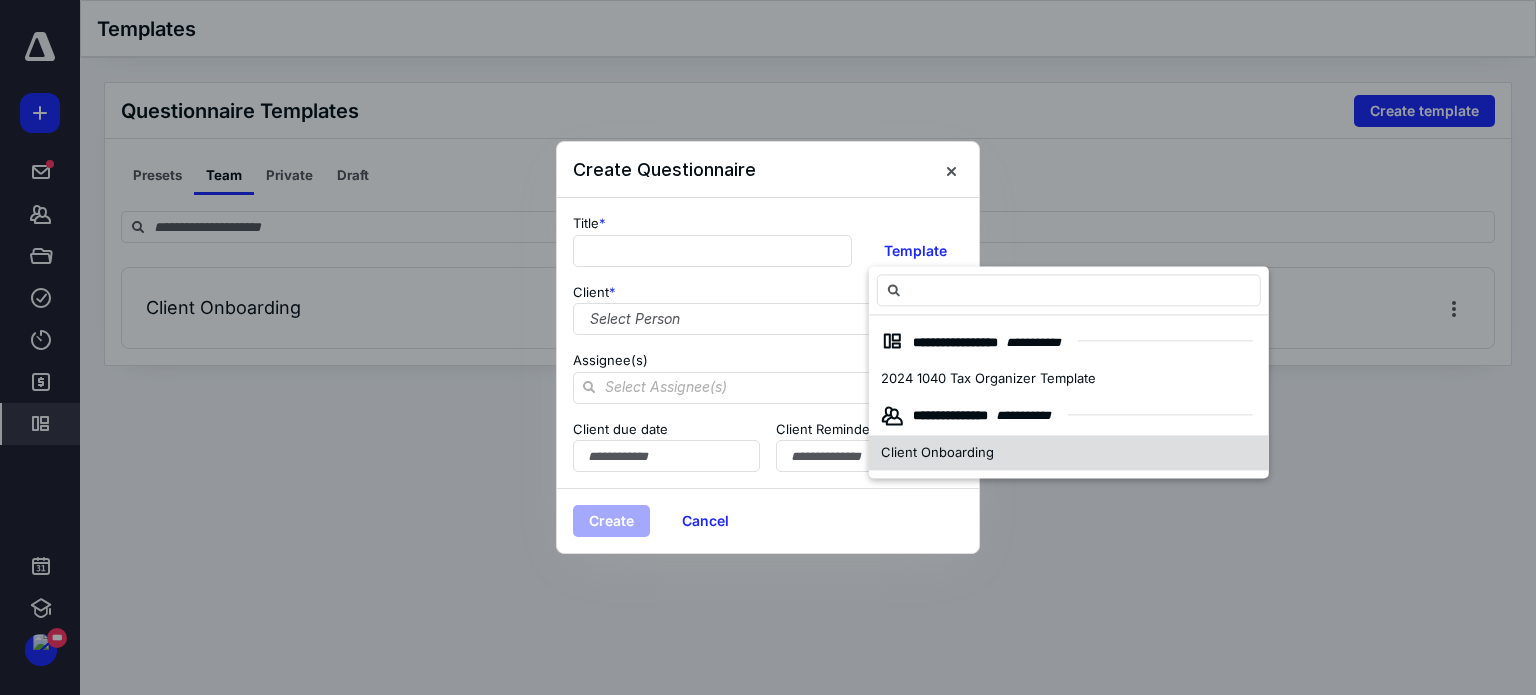 click on "Client Onboarding" at bounding box center (937, 452) 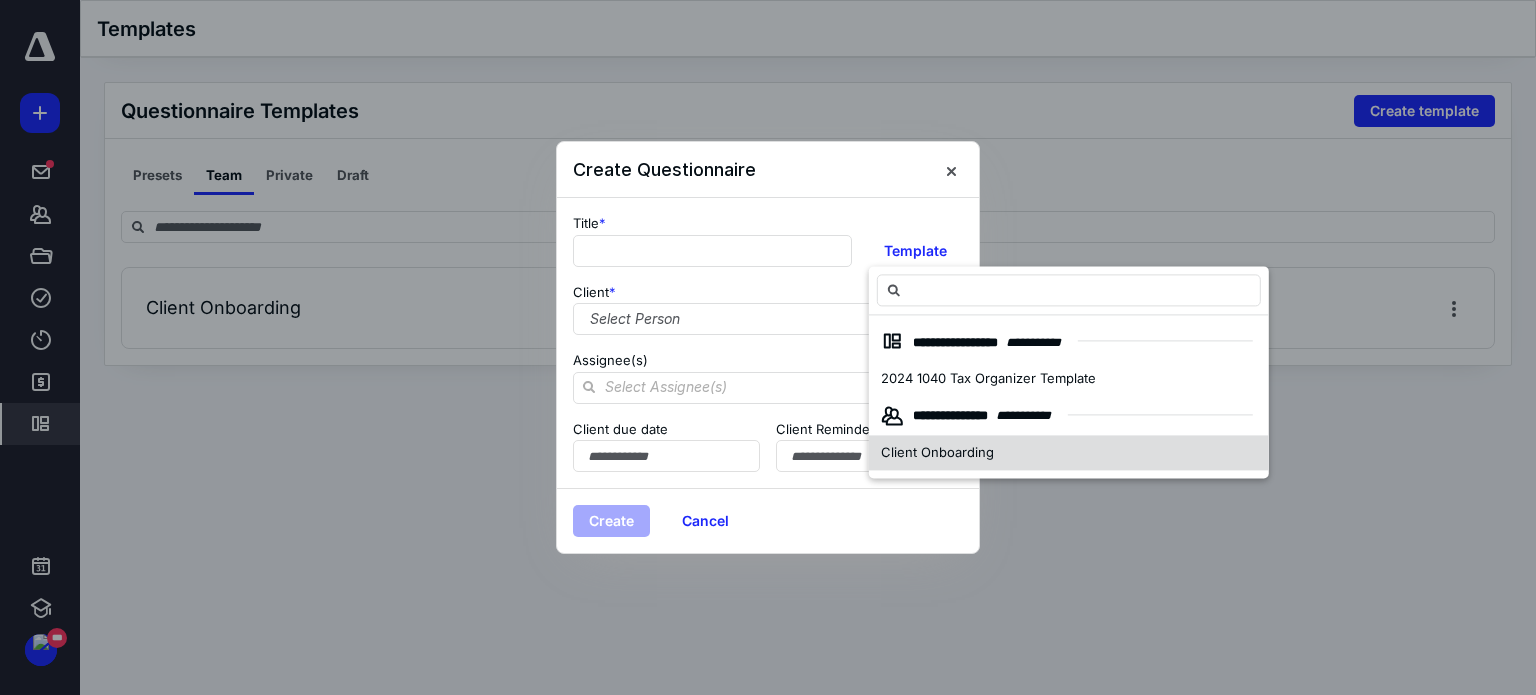 type on "**********" 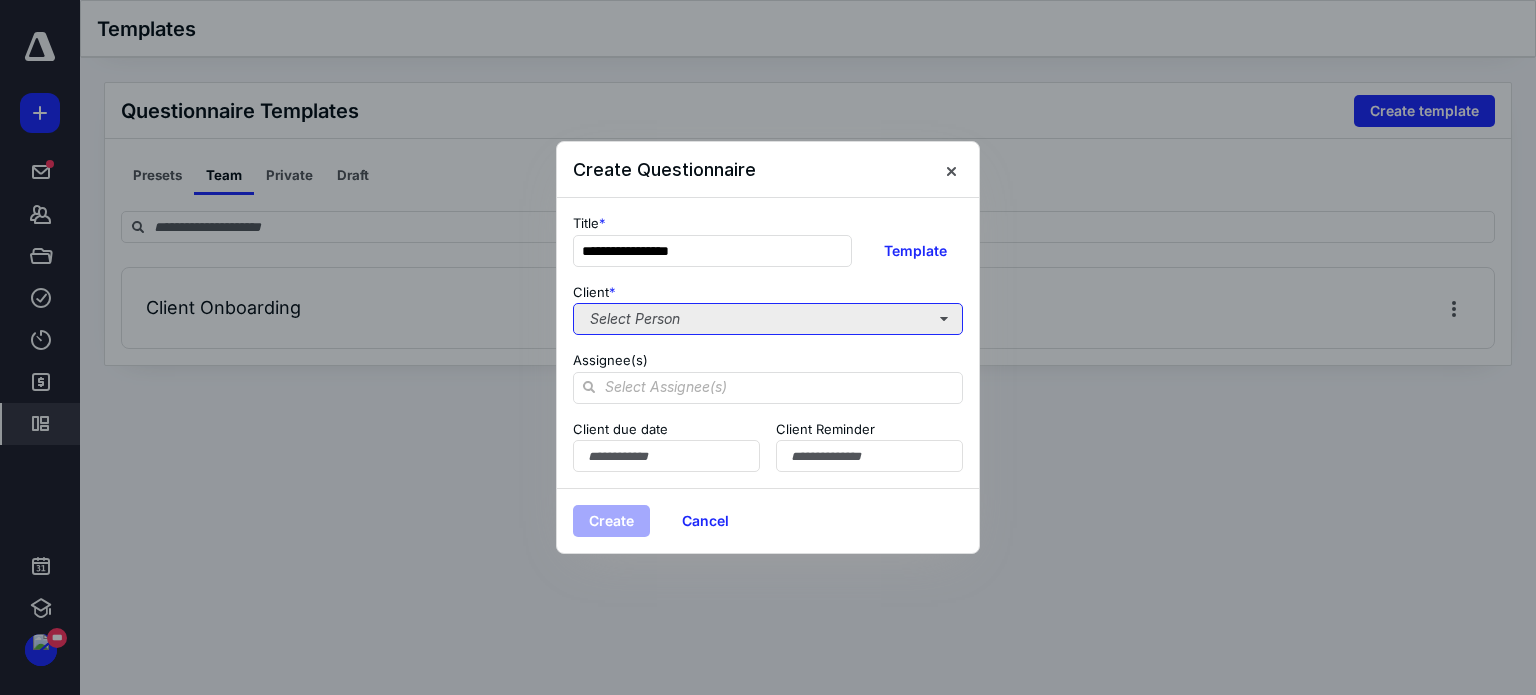 click on "Select Person" at bounding box center [768, 319] 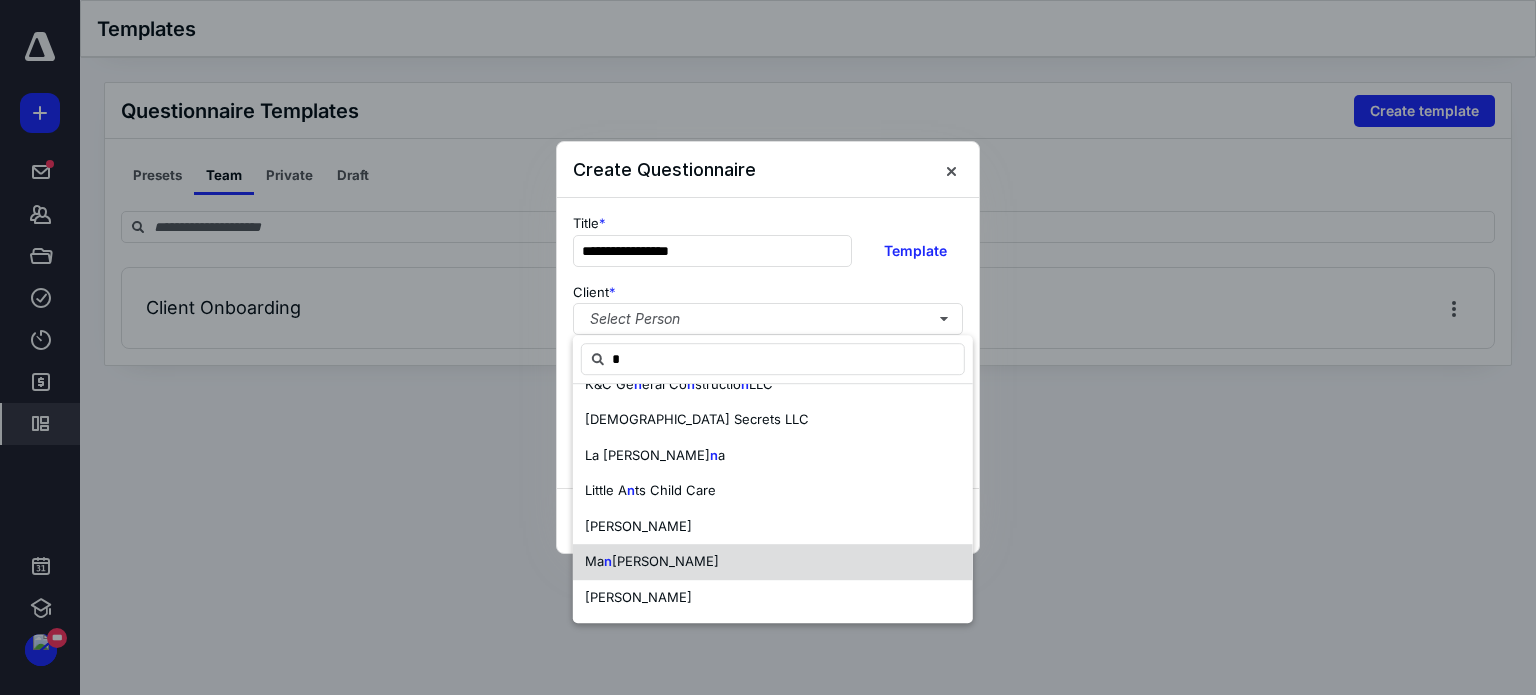 scroll, scrollTop: 0, scrollLeft: 0, axis: both 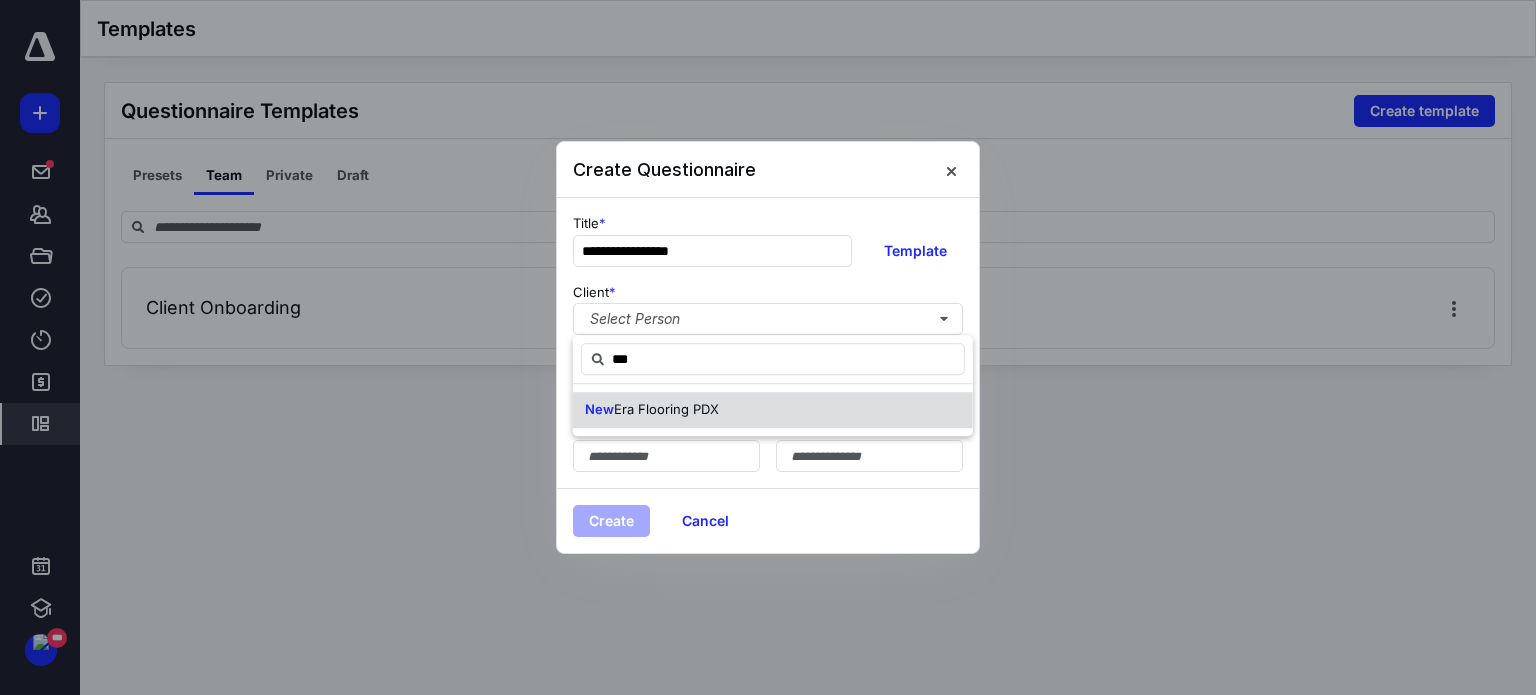 click on "Era Flooring PDX" at bounding box center [666, 409] 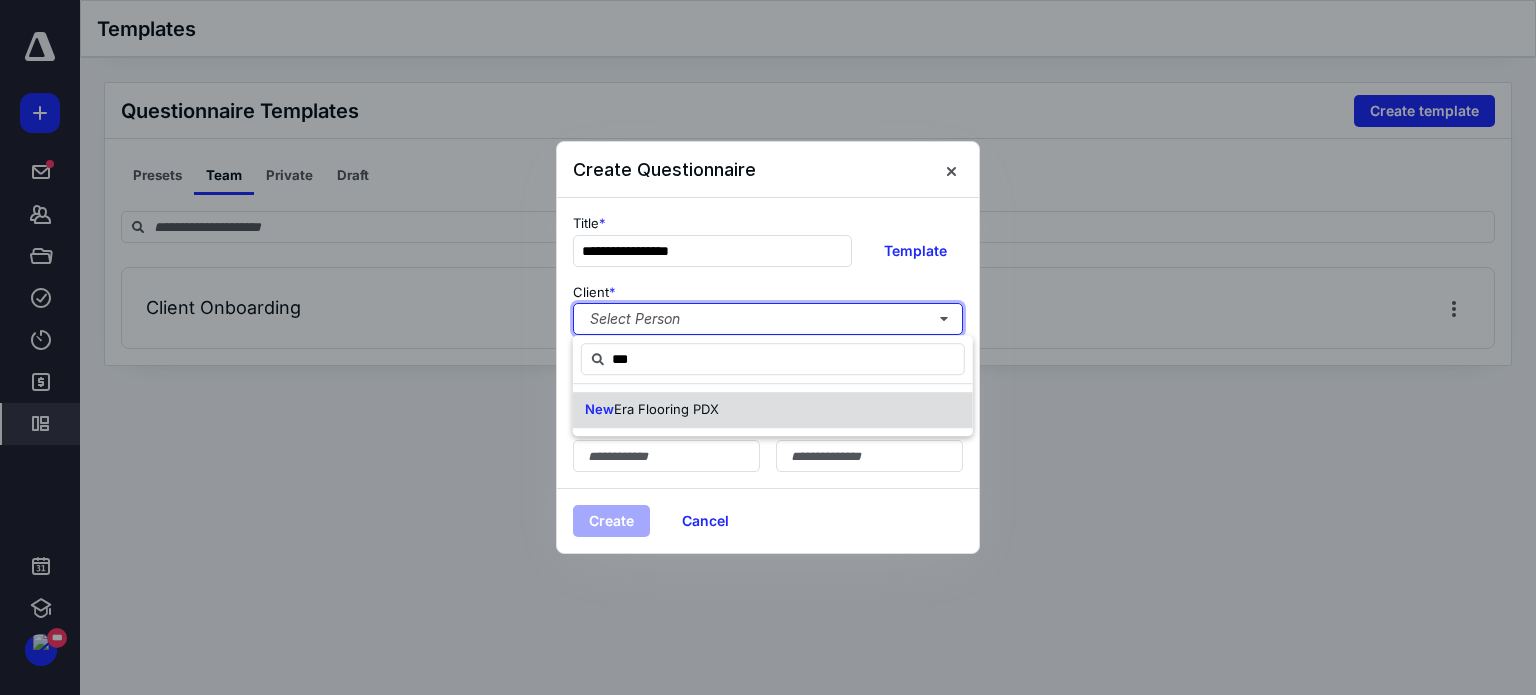 type 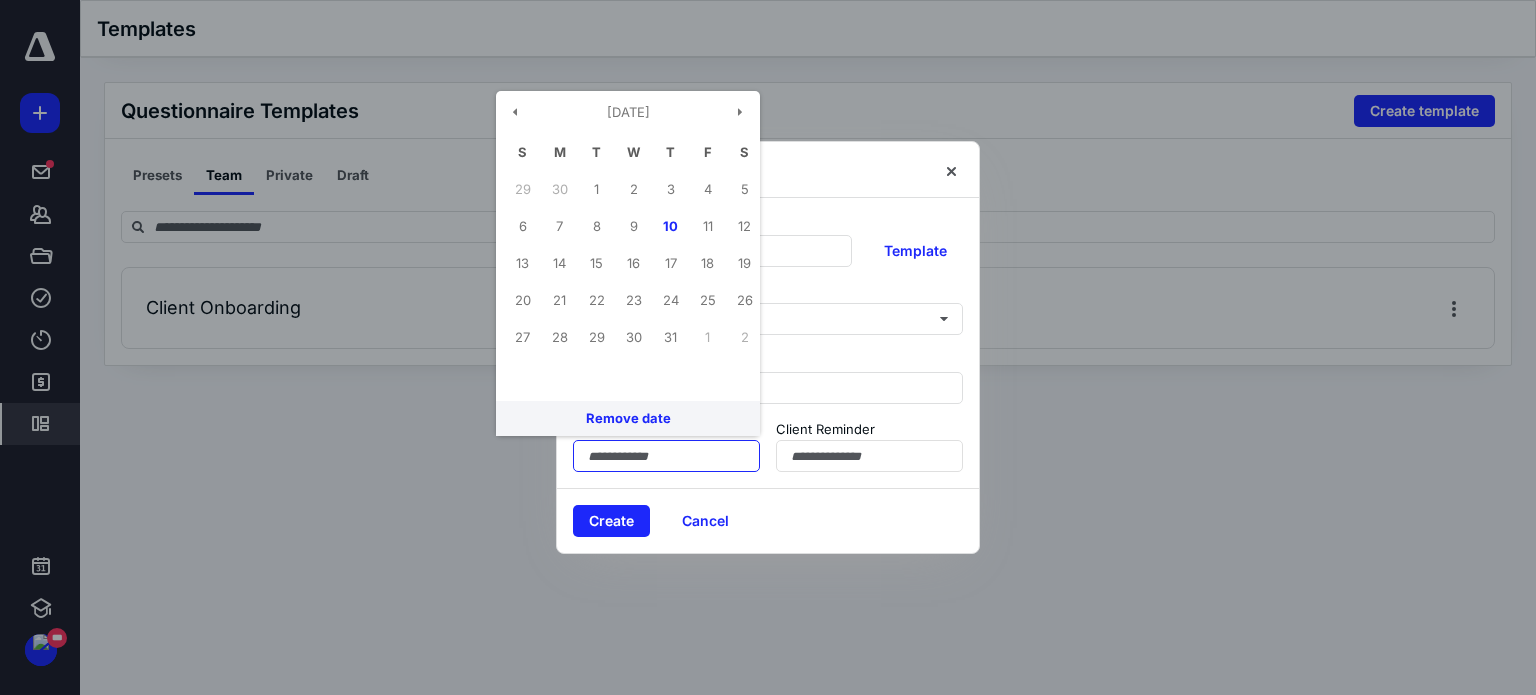 click at bounding box center (666, 456) 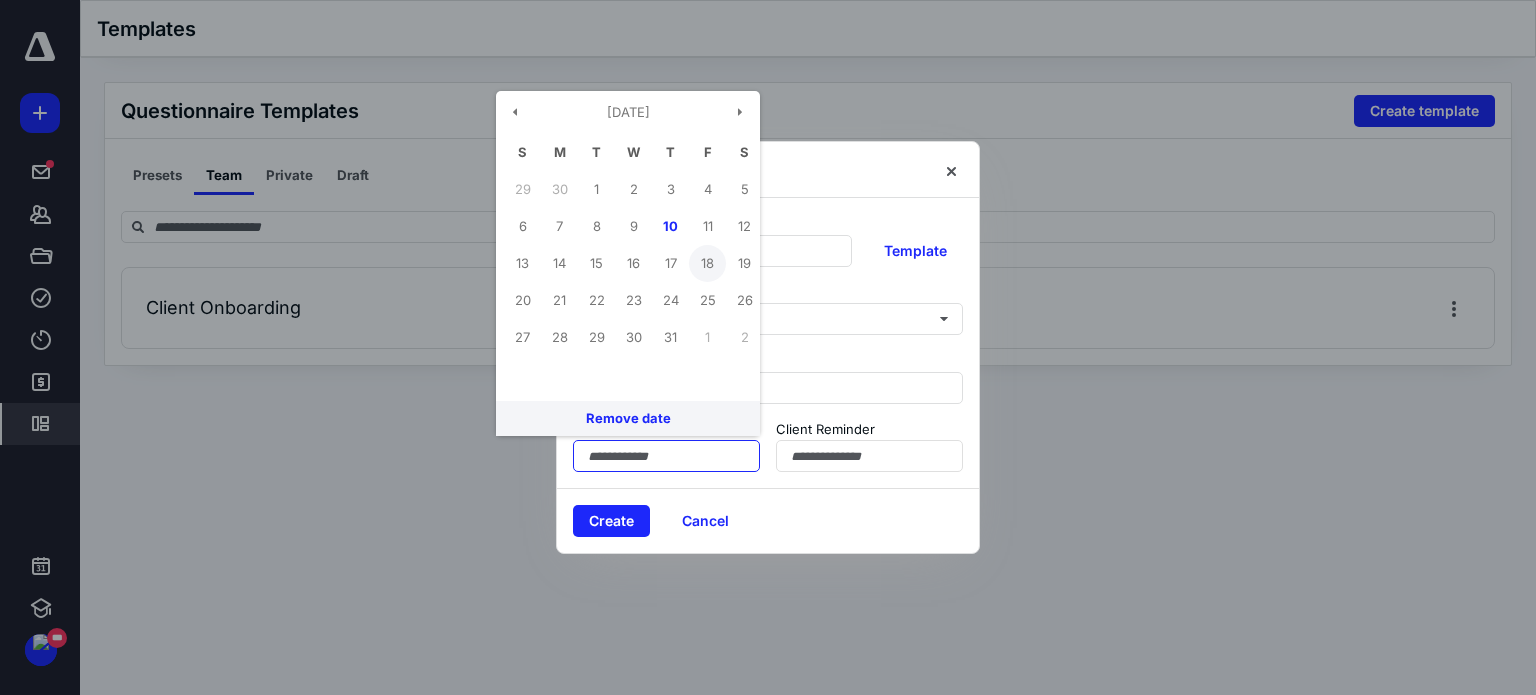 click on "18" at bounding box center (707, 263) 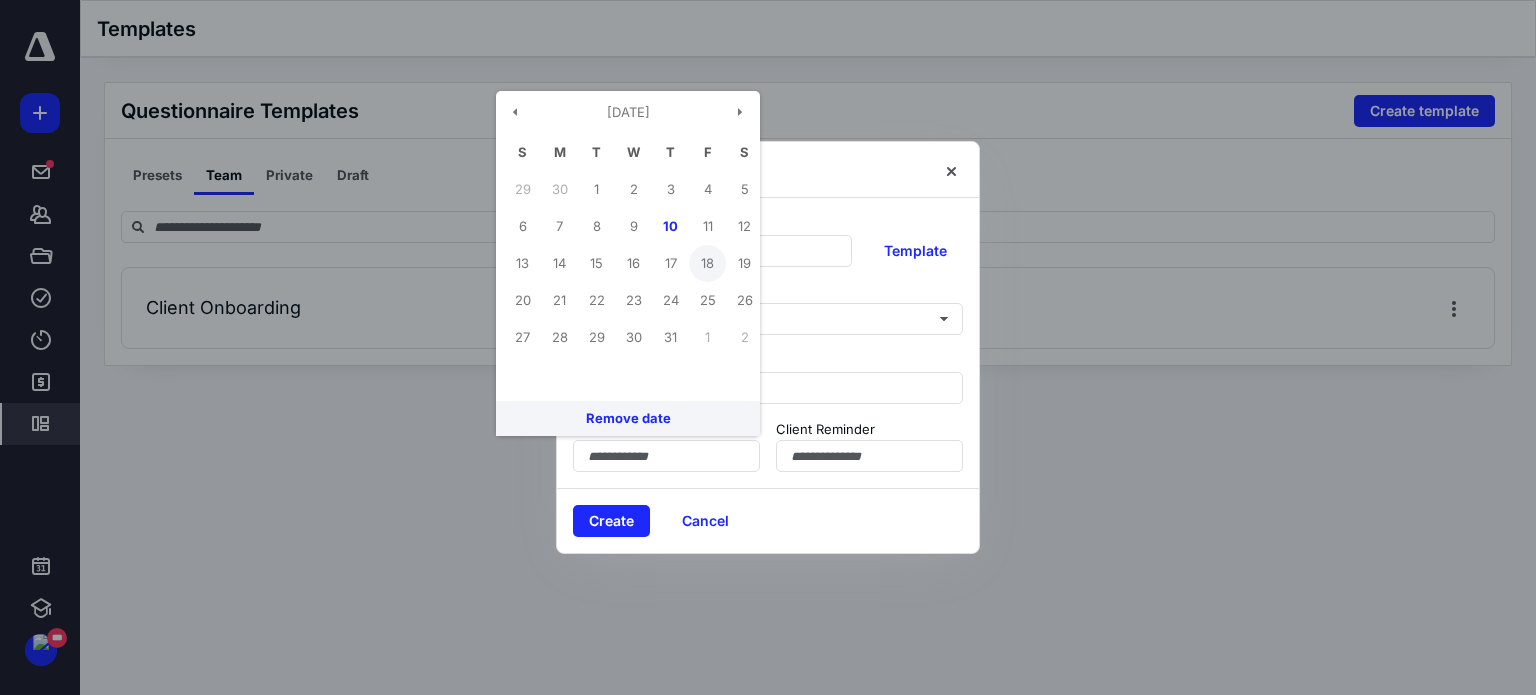 type on "**********" 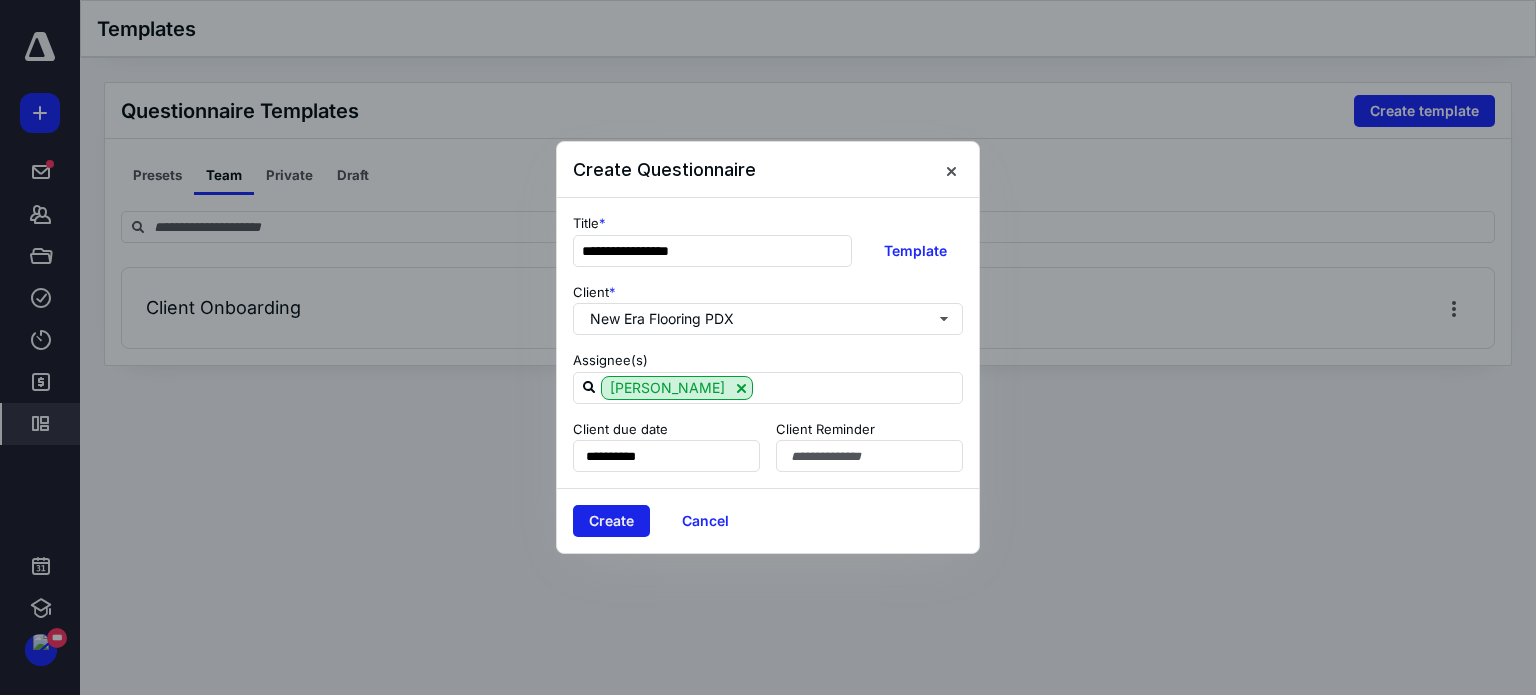 click on "Create" at bounding box center (611, 521) 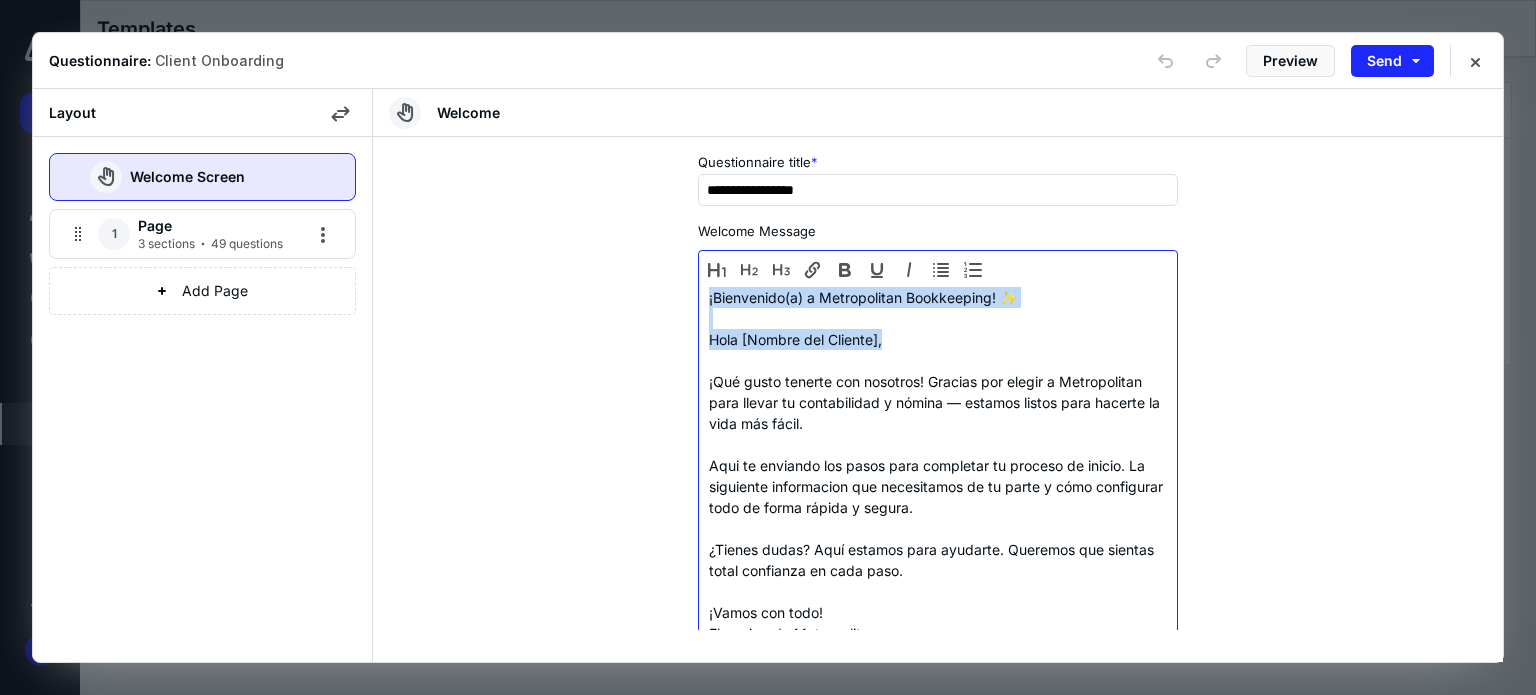 drag, startPoint x: 907, startPoint y: 341, endPoint x: 628, endPoint y: 284, distance: 284.76306 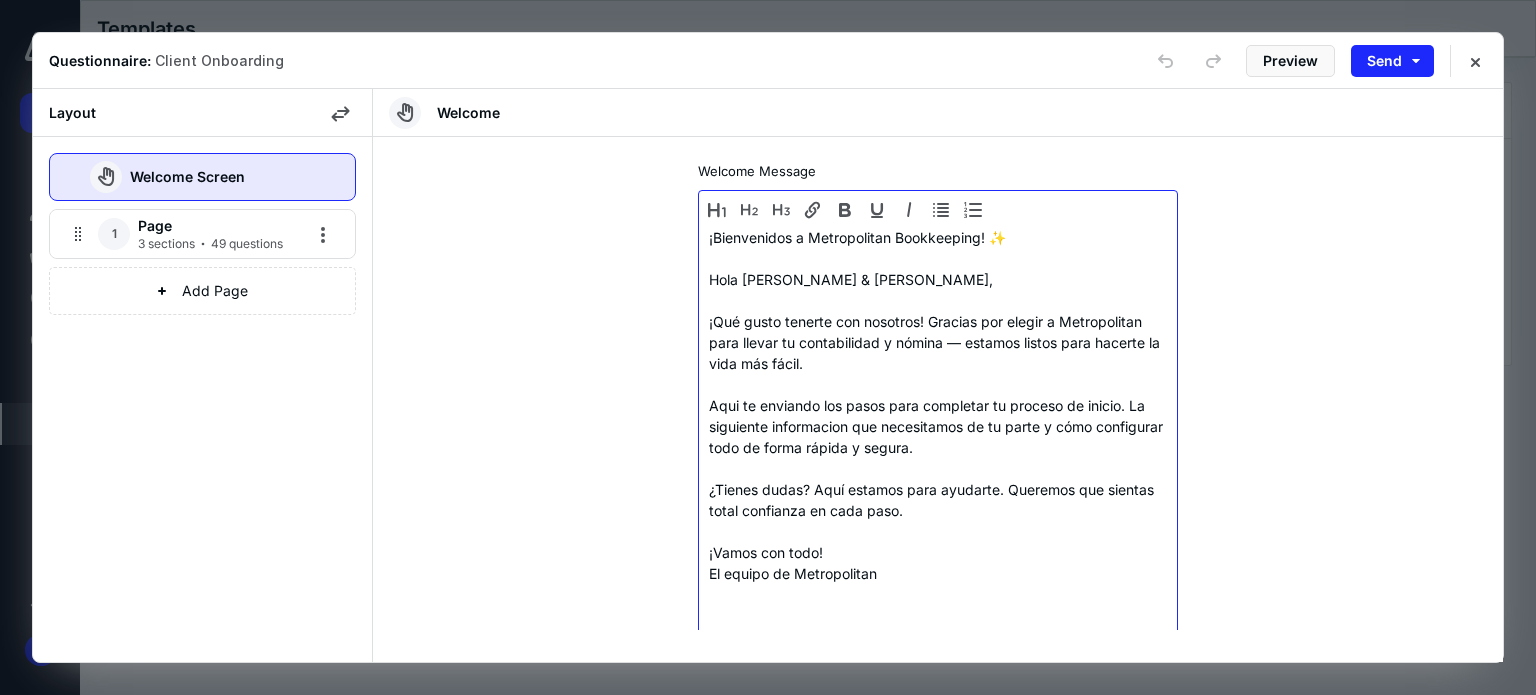 scroll, scrollTop: 62, scrollLeft: 0, axis: vertical 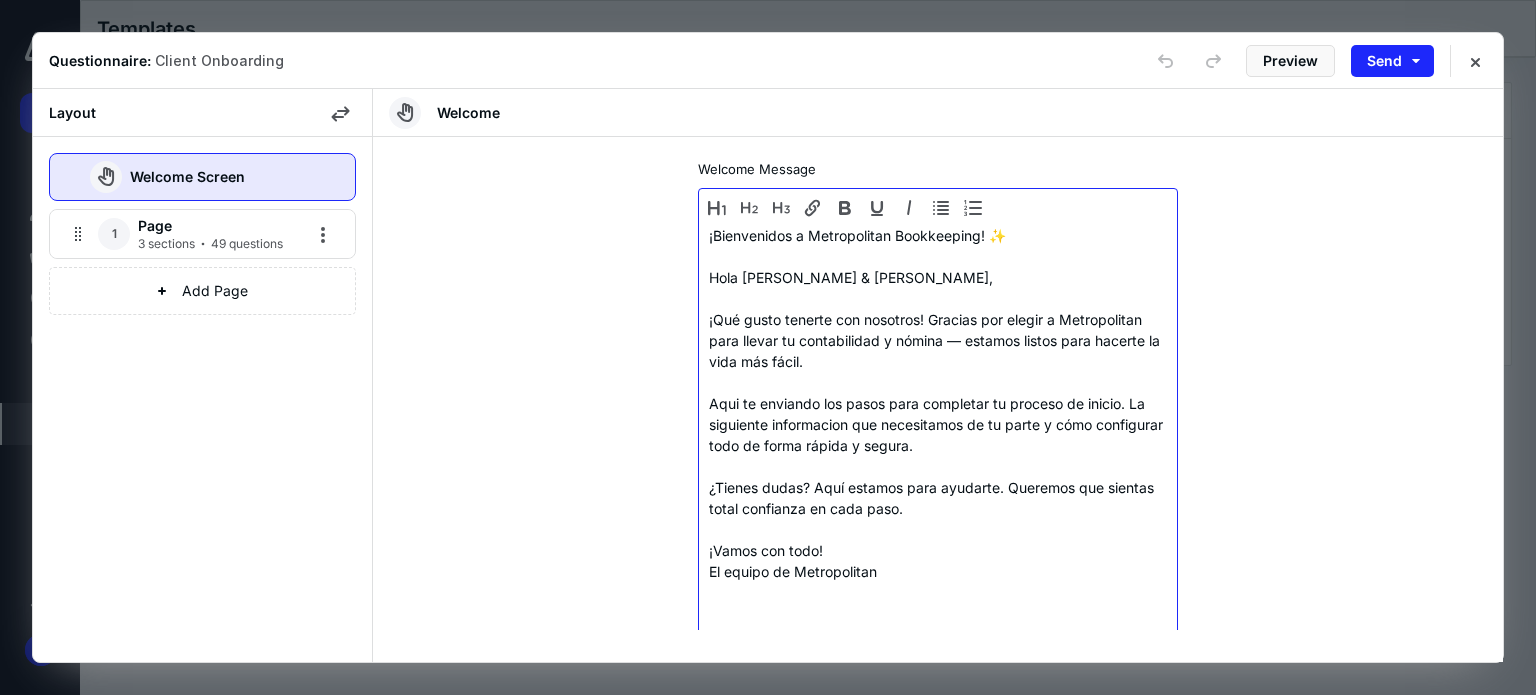 click on "¡Bienvenidos a Metropolitan Bookkeeping! ✨ [PERSON_NAME] [PERSON_NAME] & [PERSON_NAME],   ¡Qué gusto tenerte con nosotros! Gracias por elegir a Metropolitan para llevar tu contabilidad y nómina — estamos listos para hacerte la vida más fácil. Aqui te enviando los pasos para completar tu proceso de inicio. La siguiente informacion que necesitamos de tu parte y cómo configurar todo de forma rápida y segura. ¿Tienes dudas? Aquí estamos para ayudarte. Queremos que sientas total confianza en cada paso. ¡Vamos con todo! El equipo de Metropolitan [PERSON_NAME]
[PHONE_NUMBER]
[STREET_ADDRESS][PERSON_NAME]" at bounding box center (938, 466) 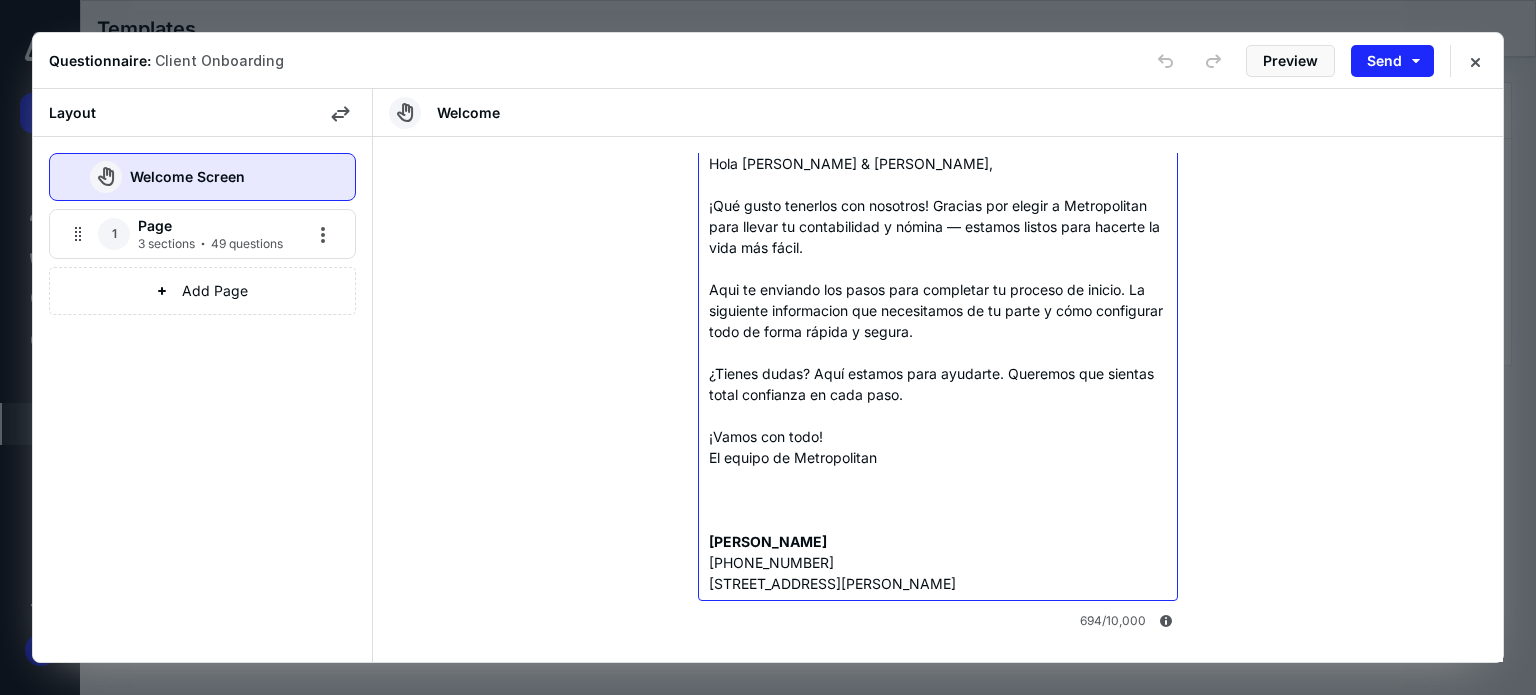 scroll, scrollTop: 178, scrollLeft: 0, axis: vertical 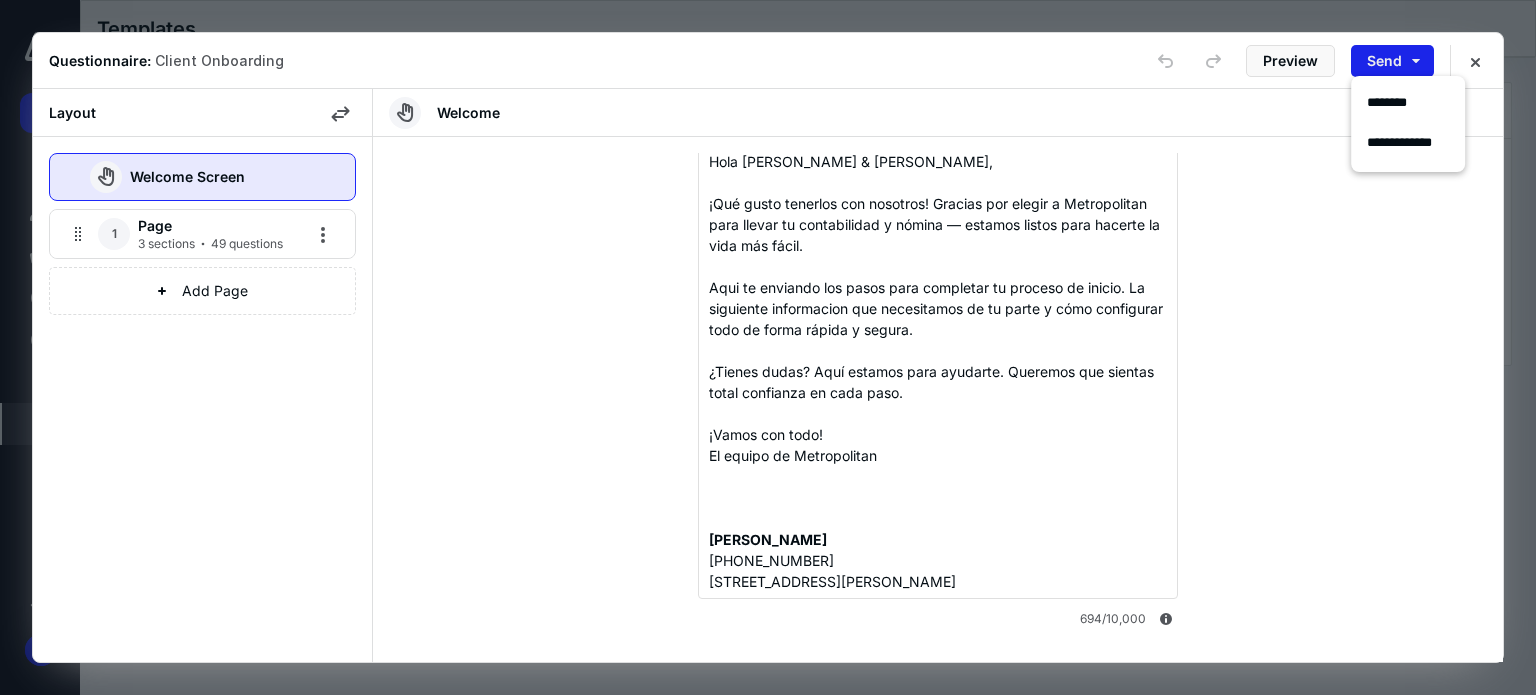 click on "Send" at bounding box center [1392, 61] 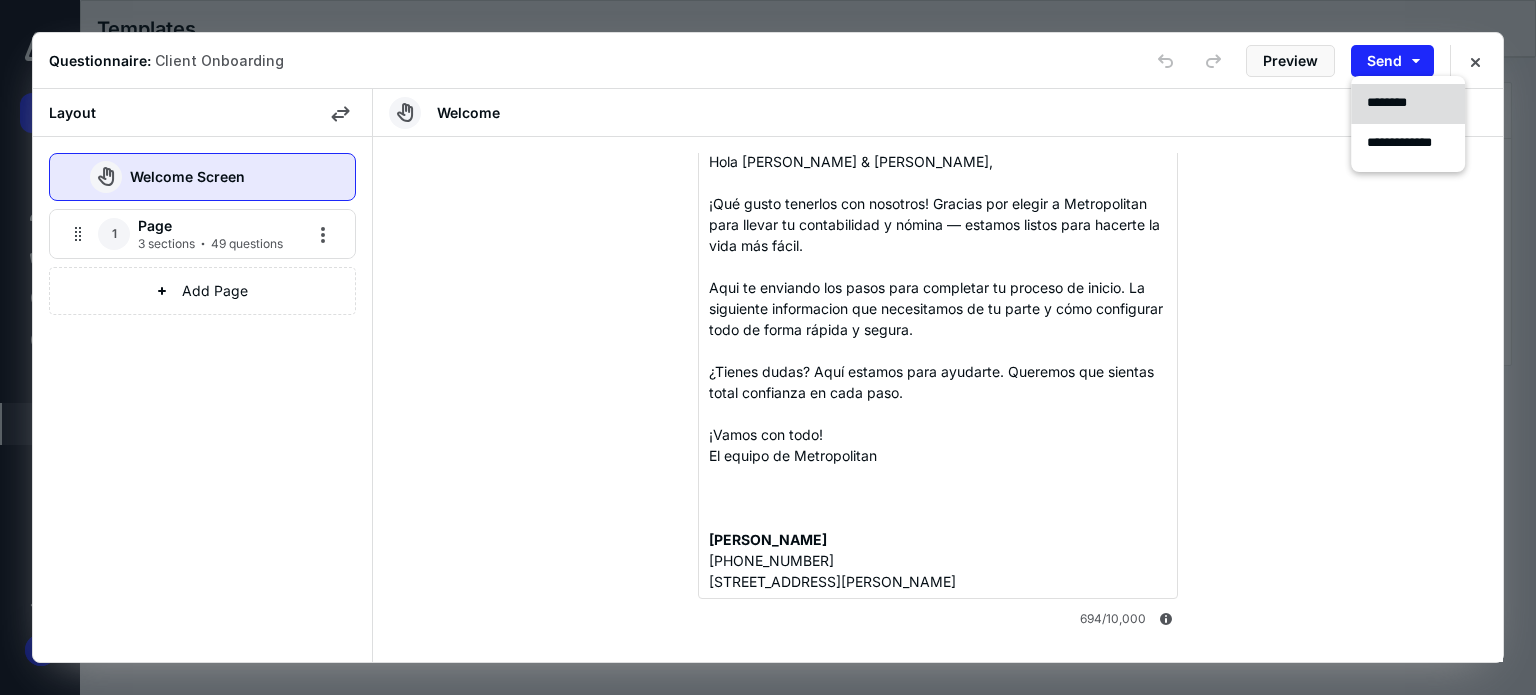 click on "********" at bounding box center (1398, 104) 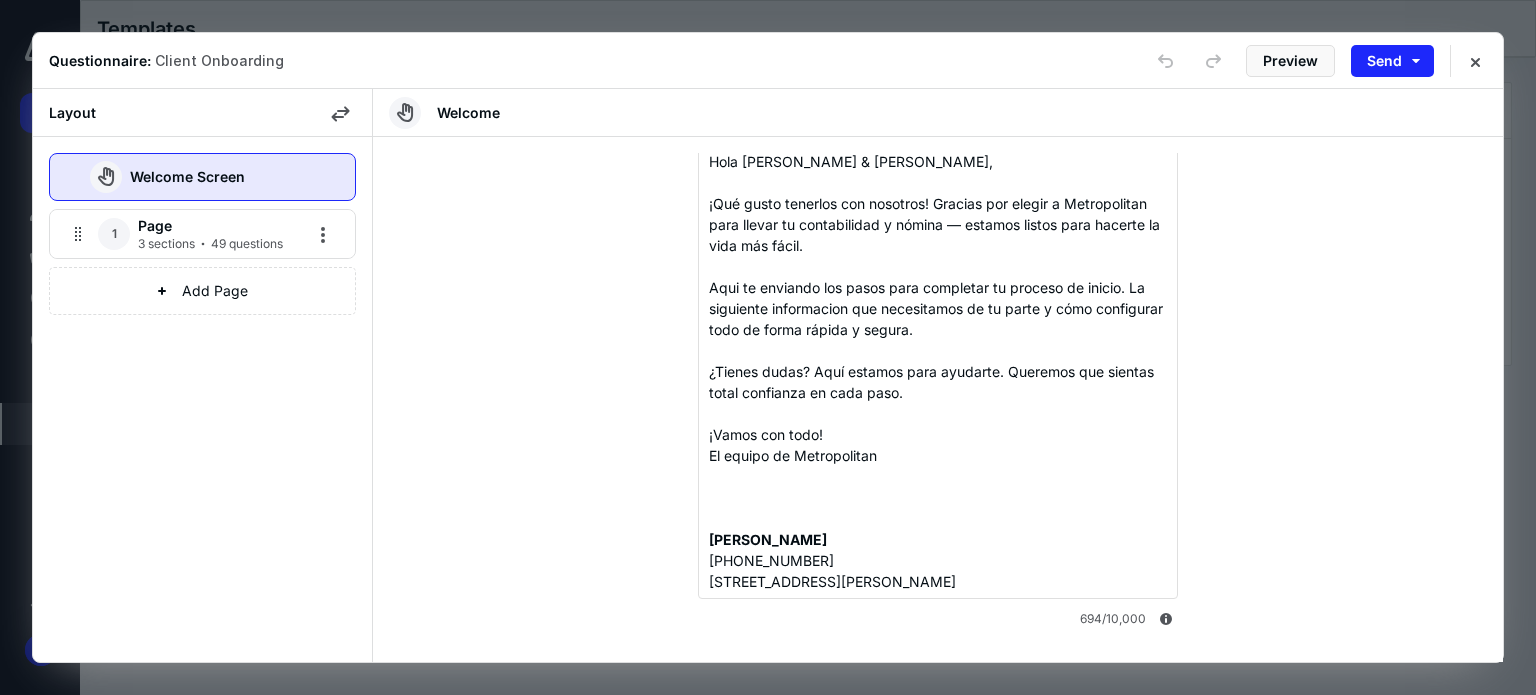type 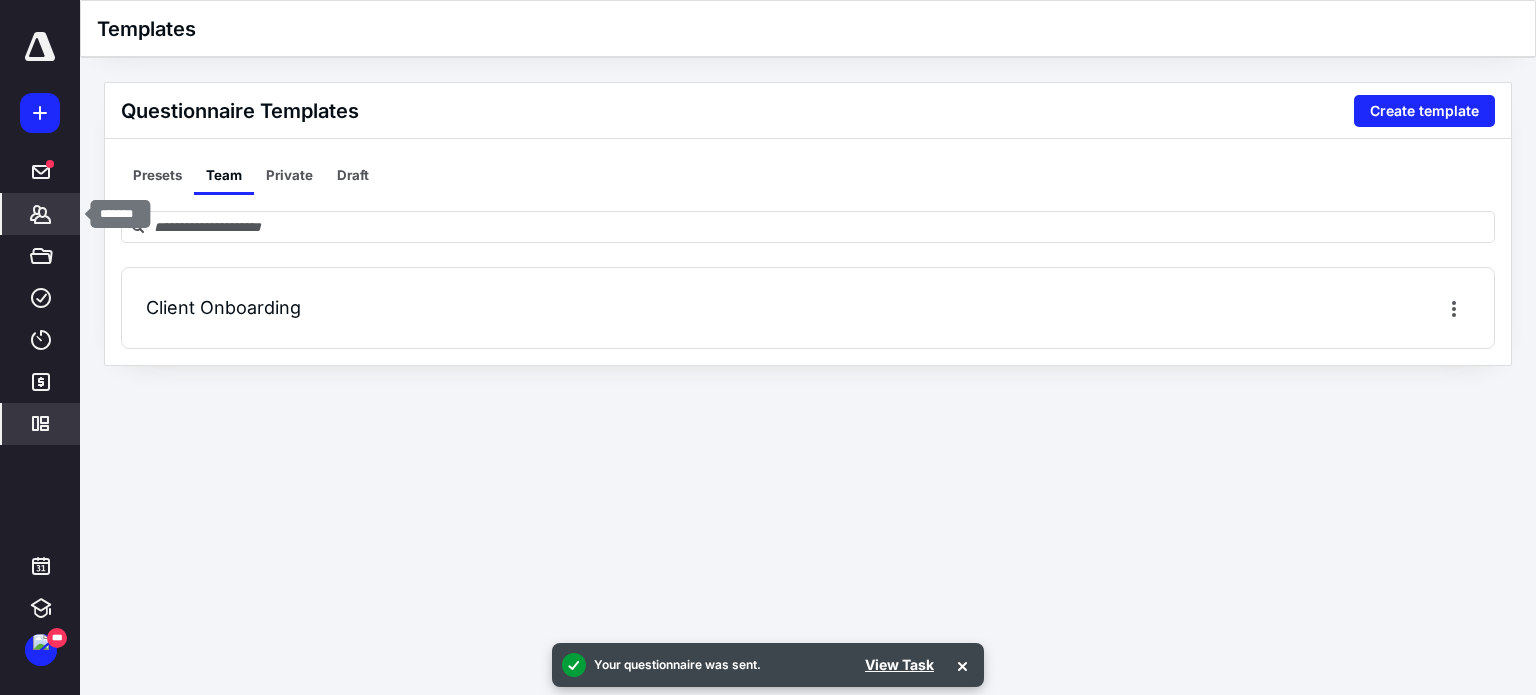 click on "*******" at bounding box center [41, 214] 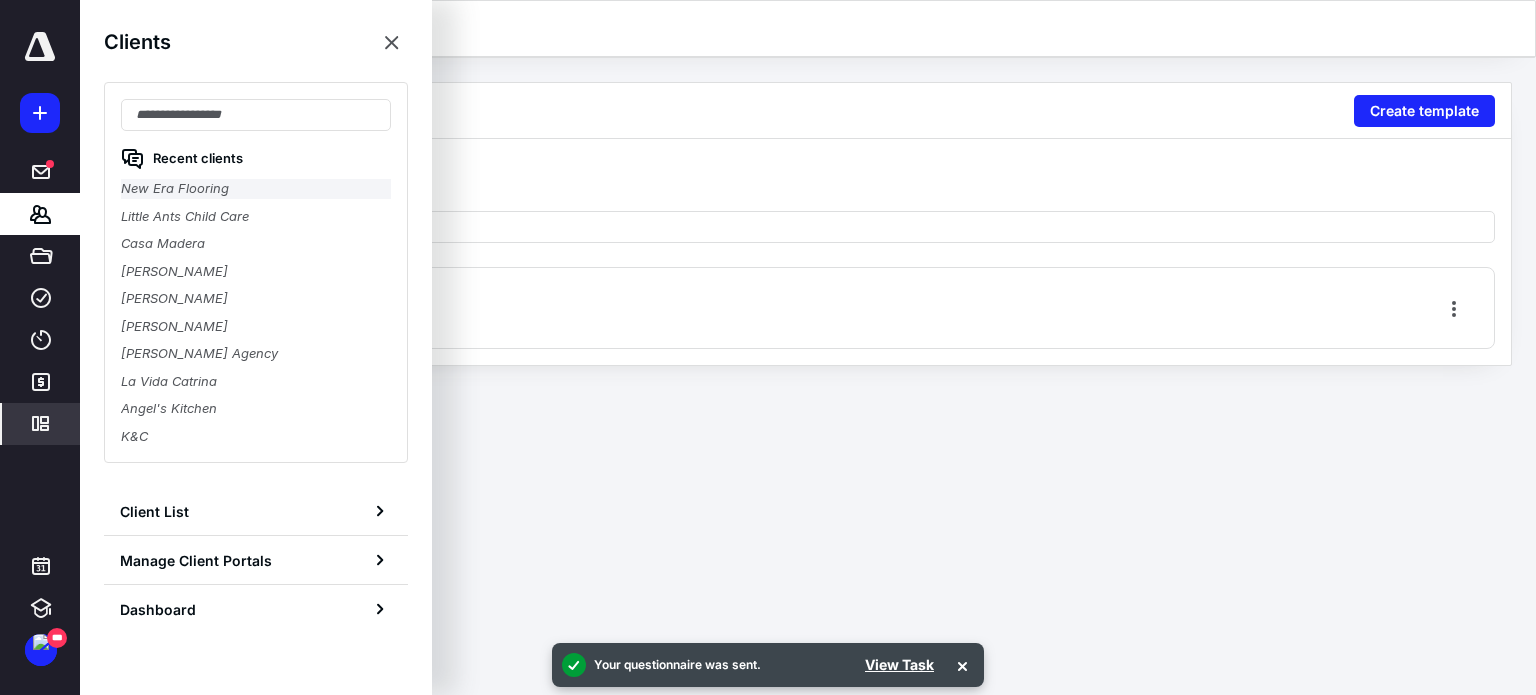 click on "New Era Flooring" at bounding box center (256, 189) 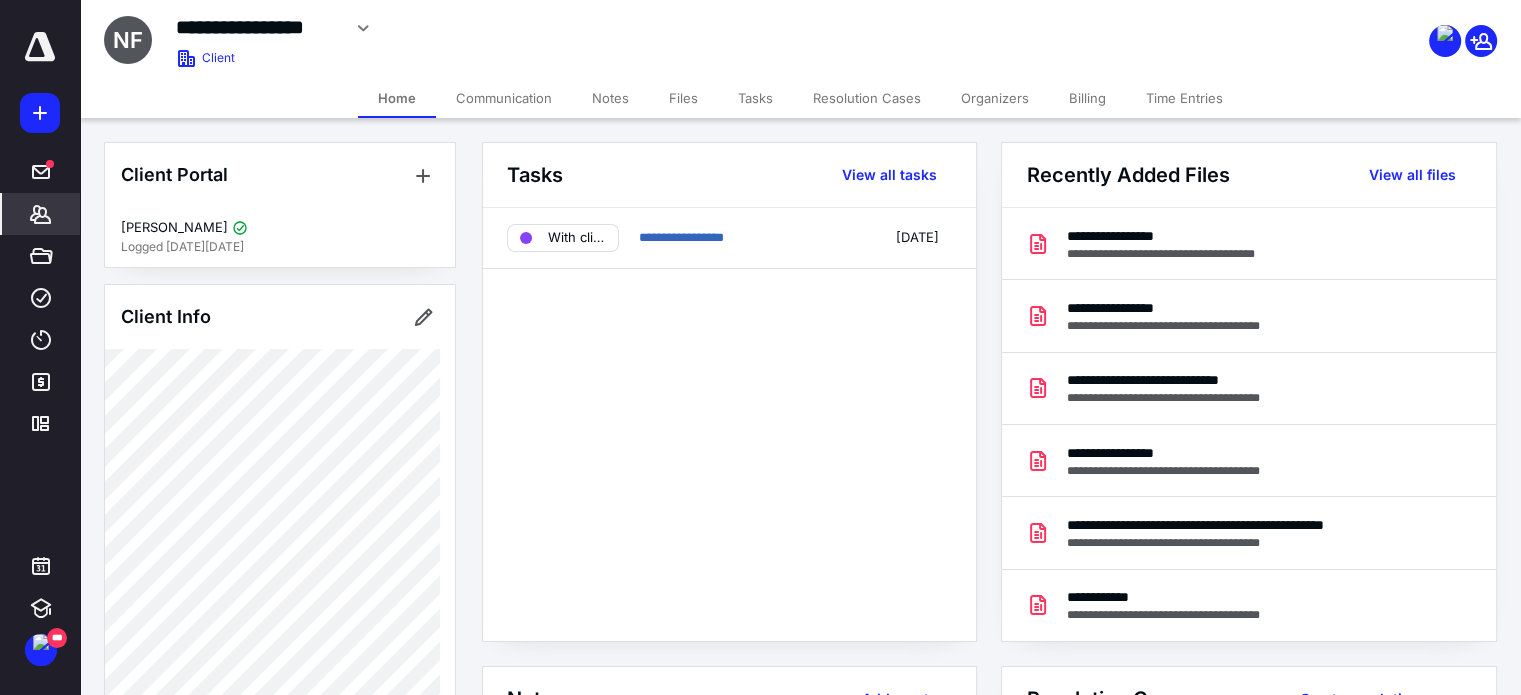 click on "Tasks" at bounding box center (755, 98) 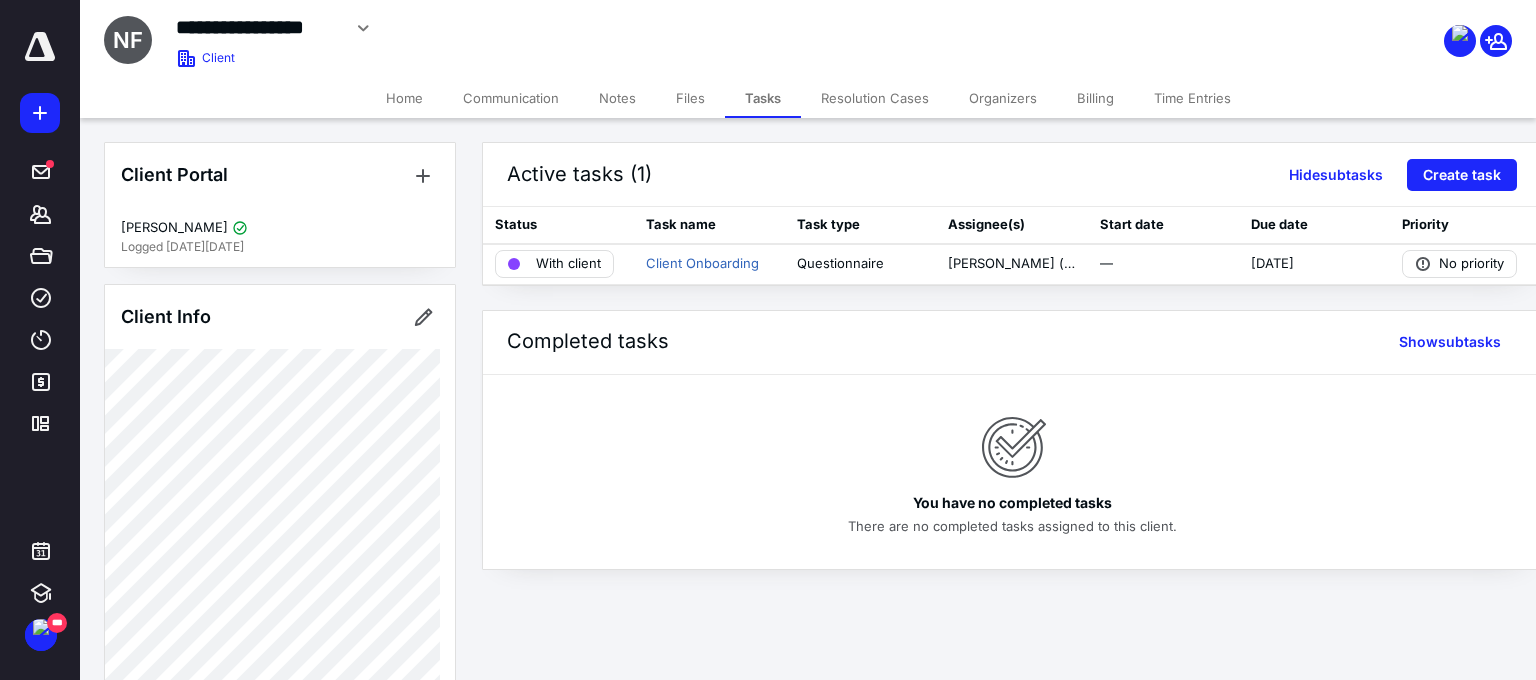 click on "Files" at bounding box center [690, 98] 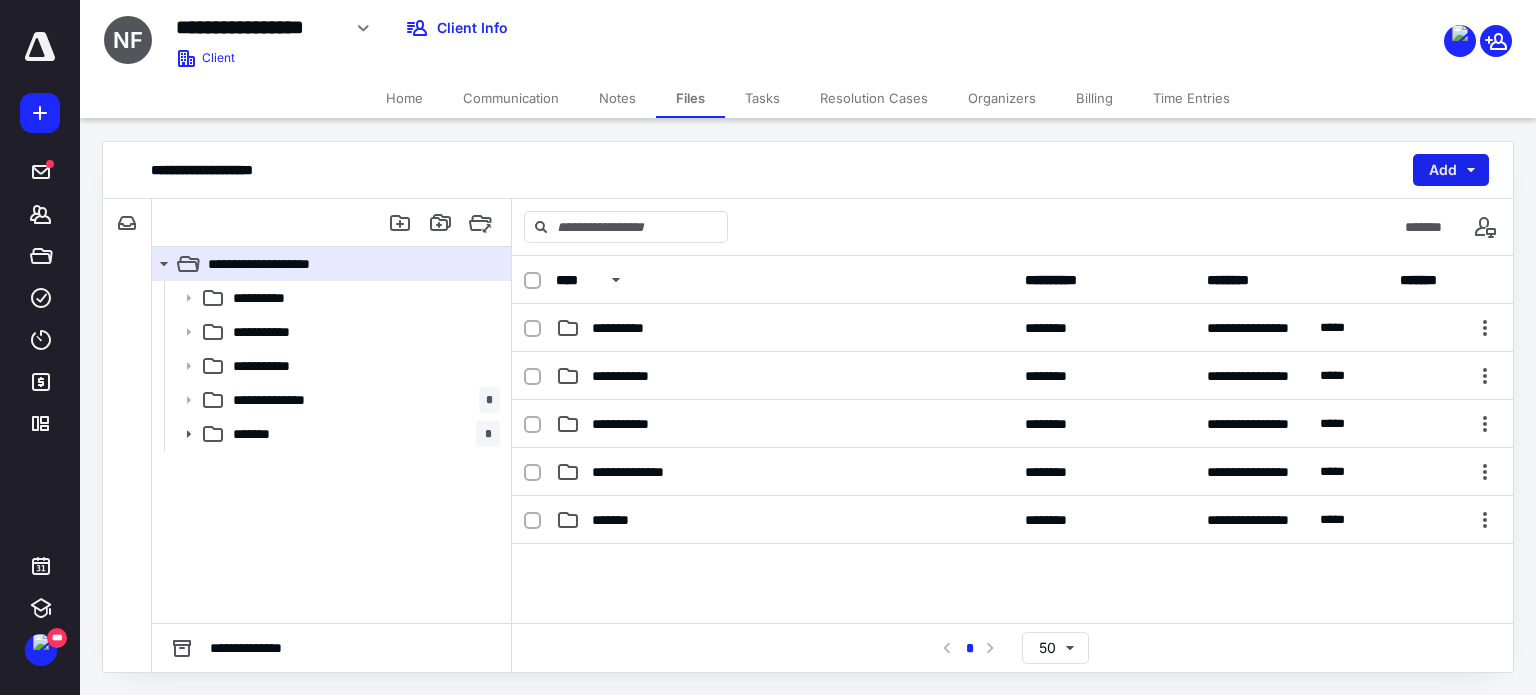 click on "Add" at bounding box center [1451, 170] 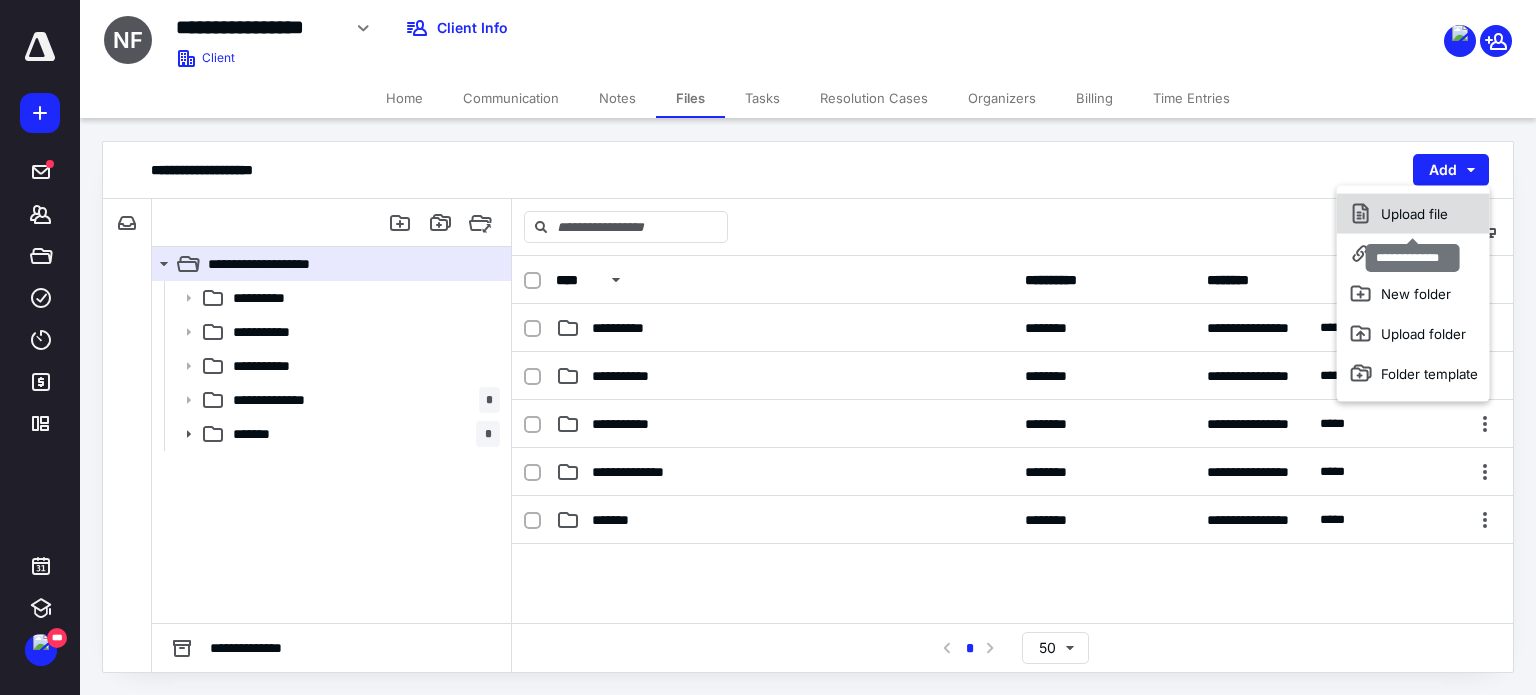 click on "Upload file" at bounding box center (1413, 214) 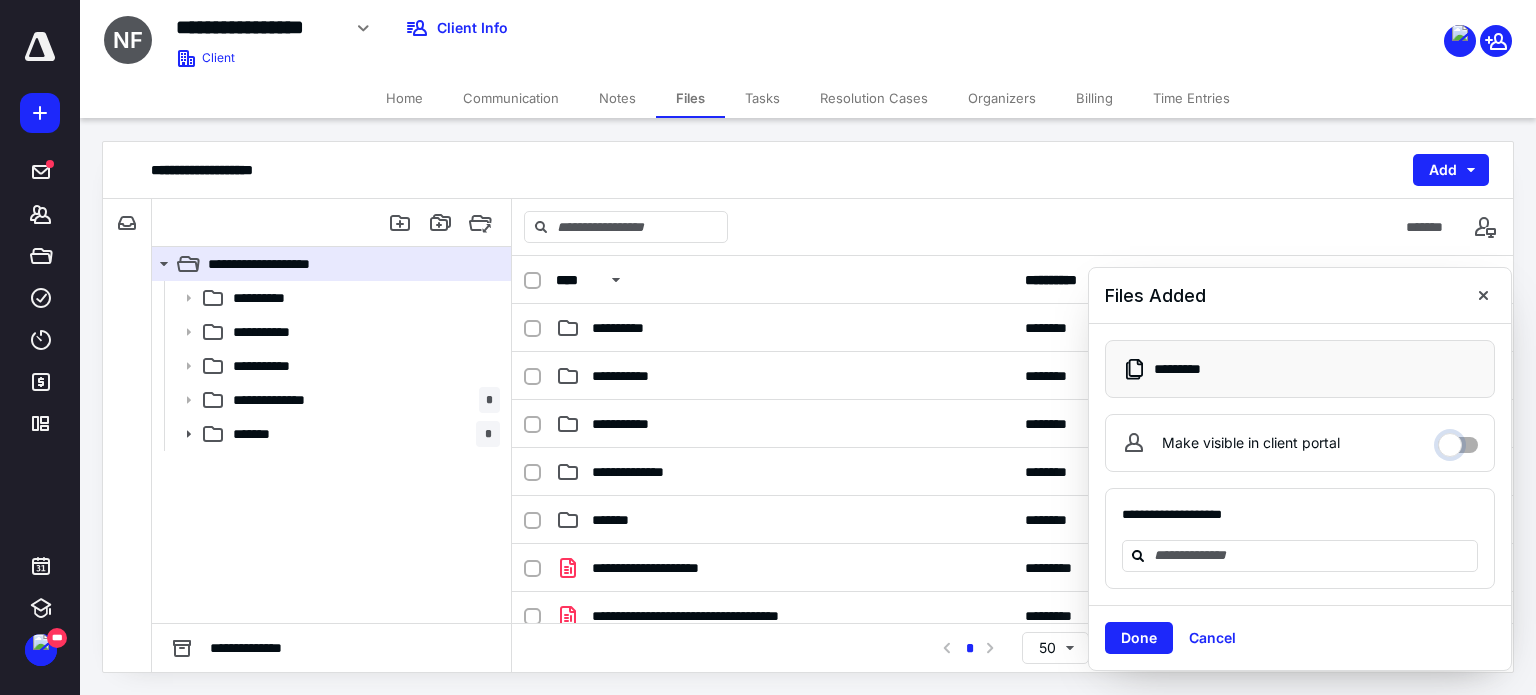 click on "Make visible in client portal" at bounding box center [1458, 440] 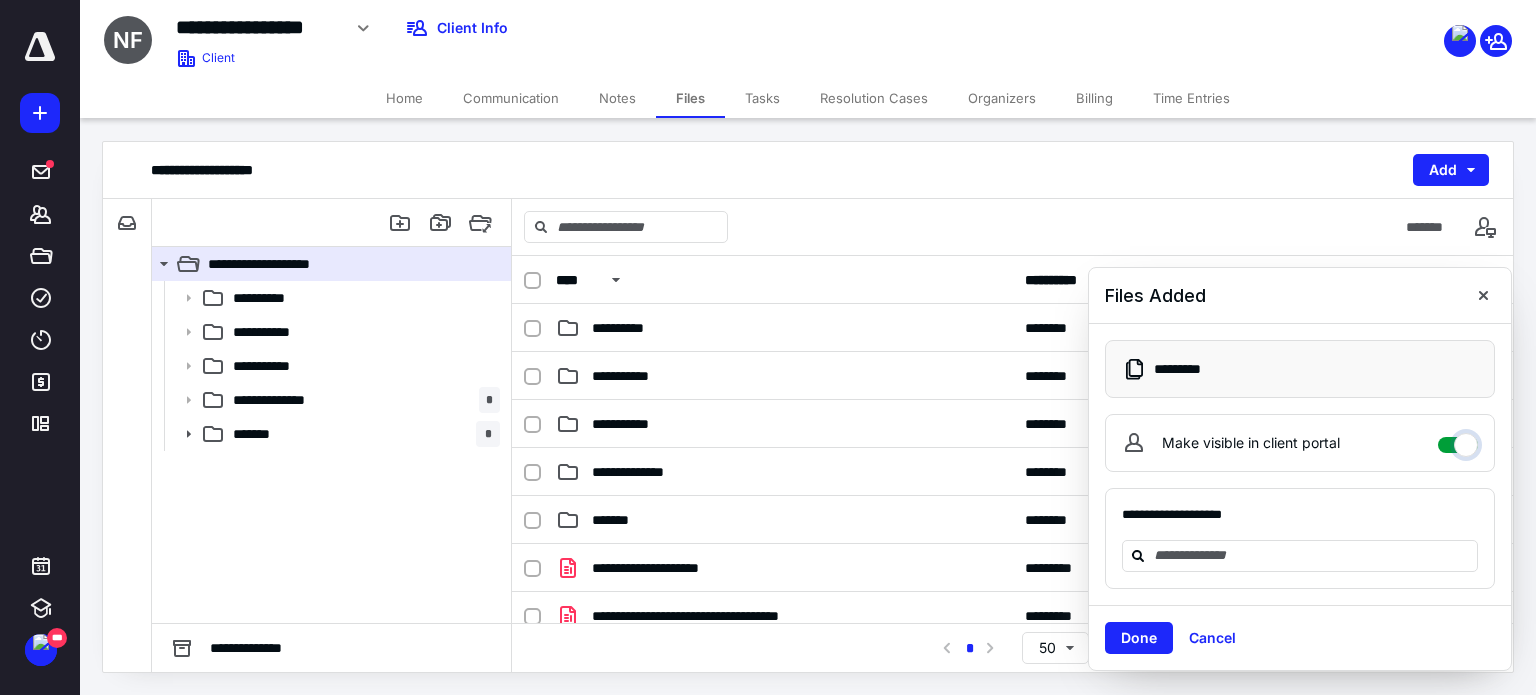 checkbox on "****" 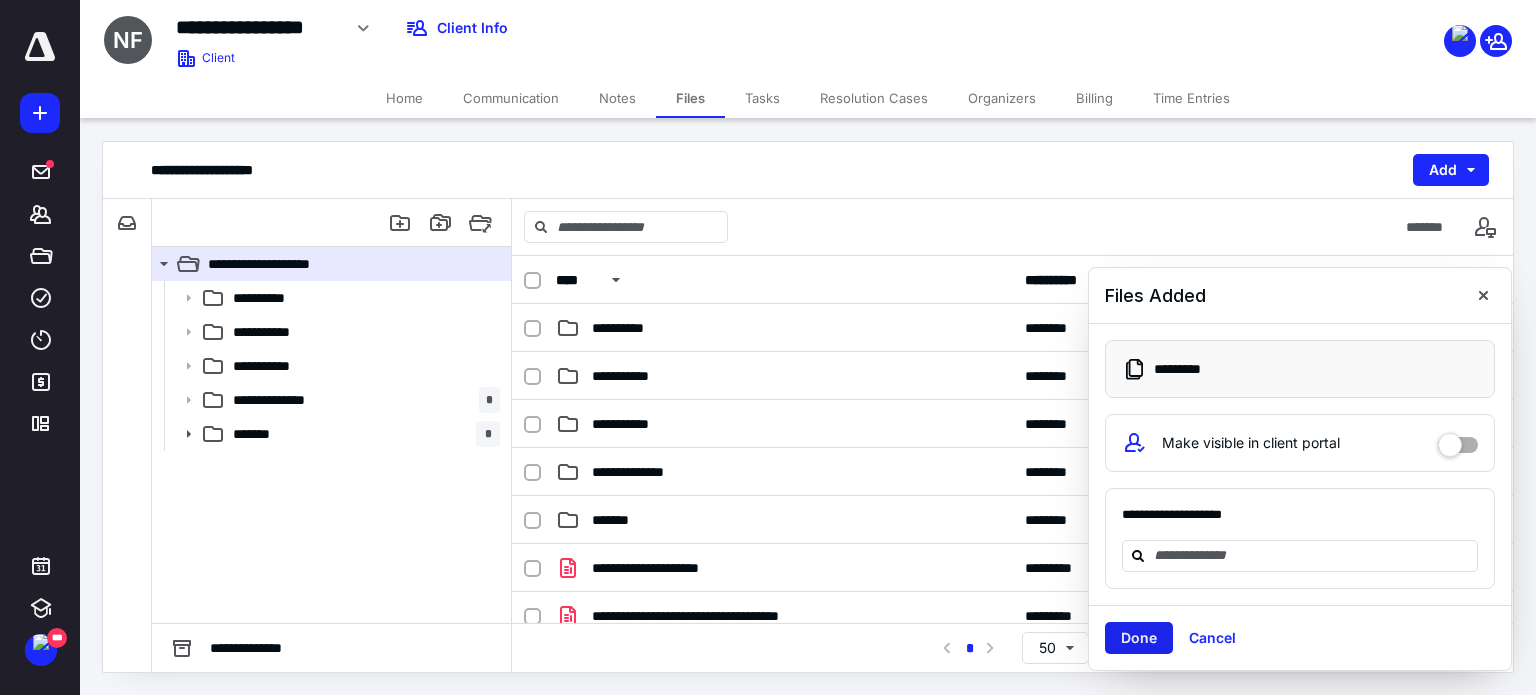 click on "Done" at bounding box center [1139, 638] 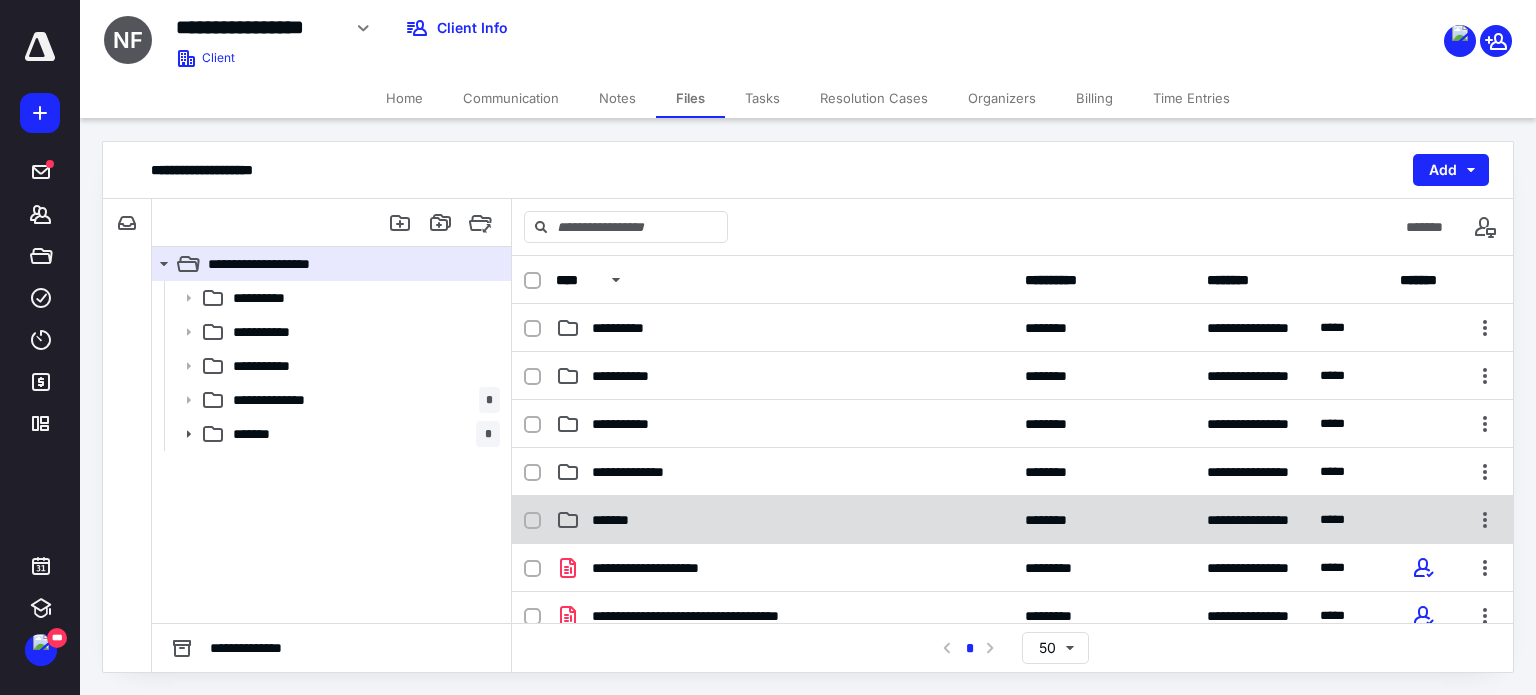 scroll, scrollTop: 219, scrollLeft: 0, axis: vertical 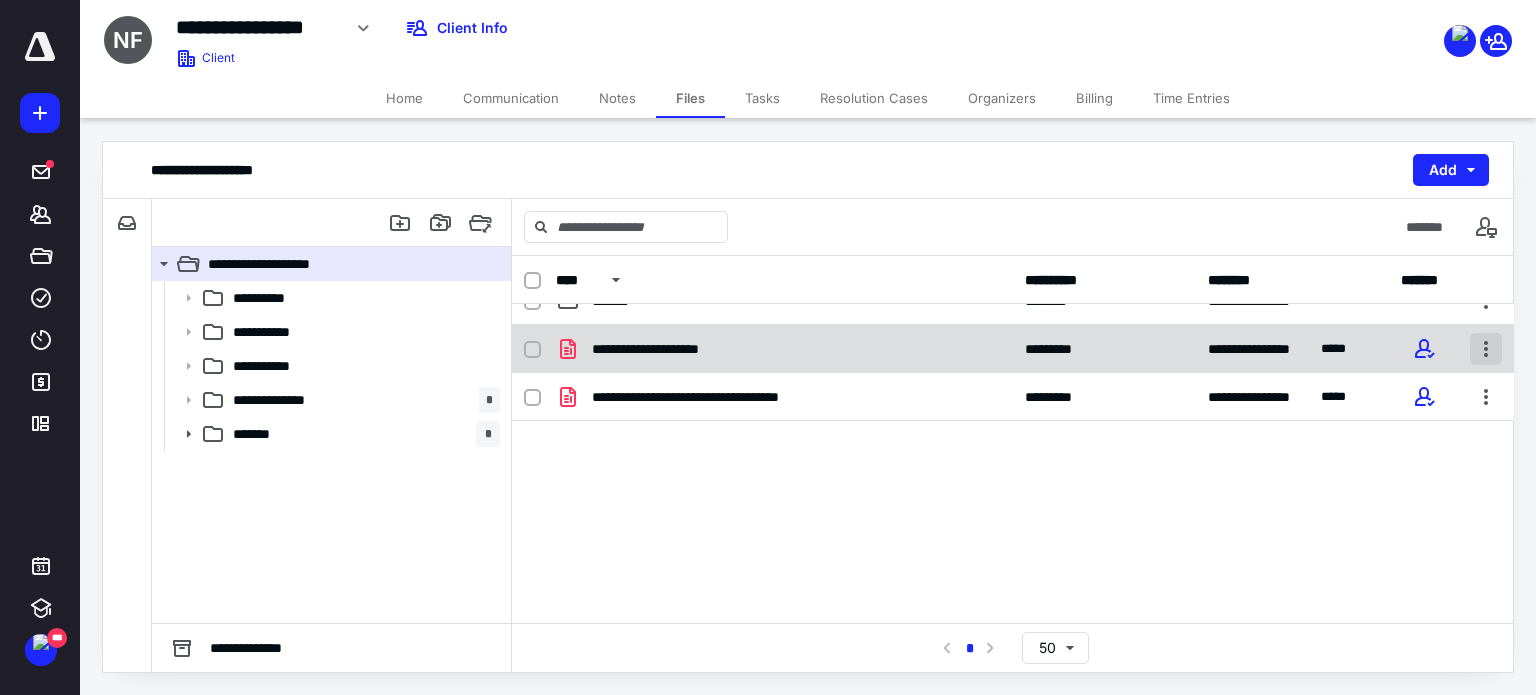 click at bounding box center [1486, 349] 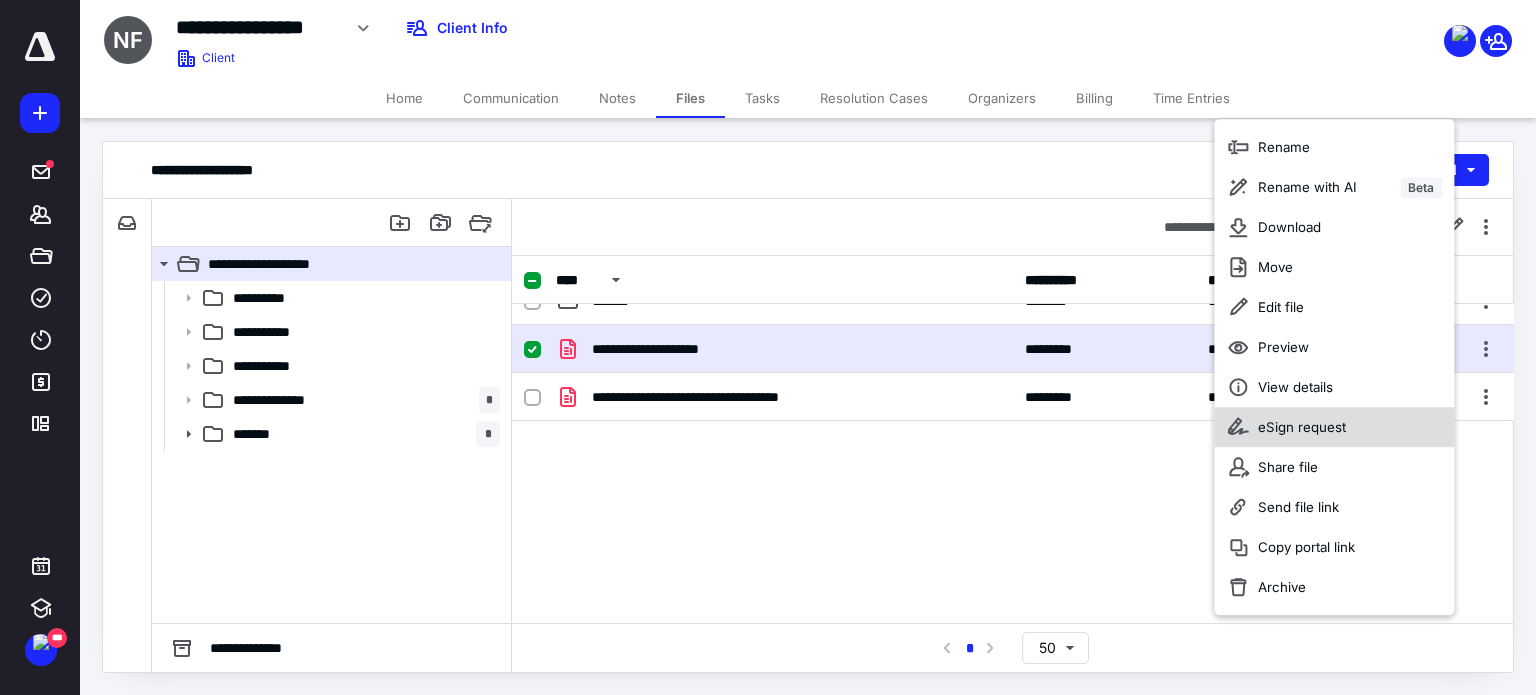 click on "eSign request" at bounding box center (1334, 427) 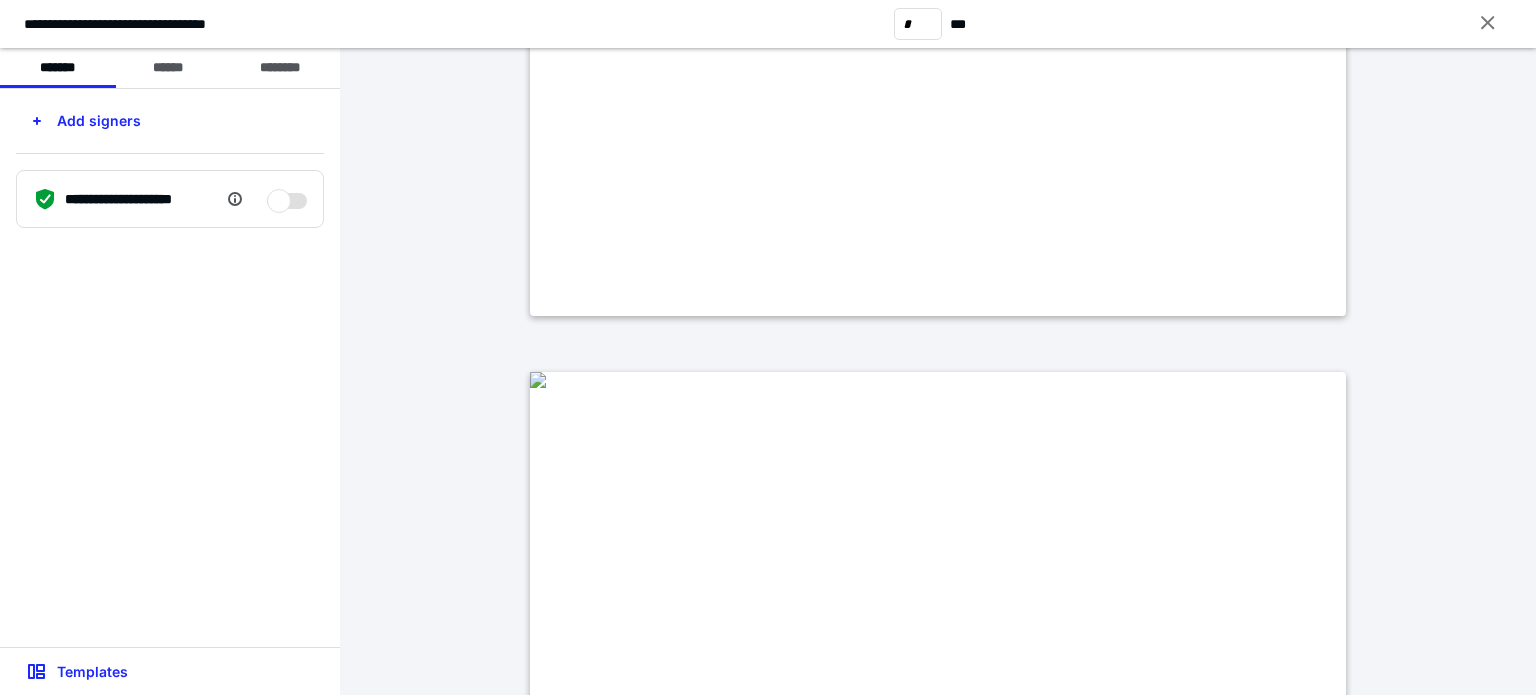 type on "*" 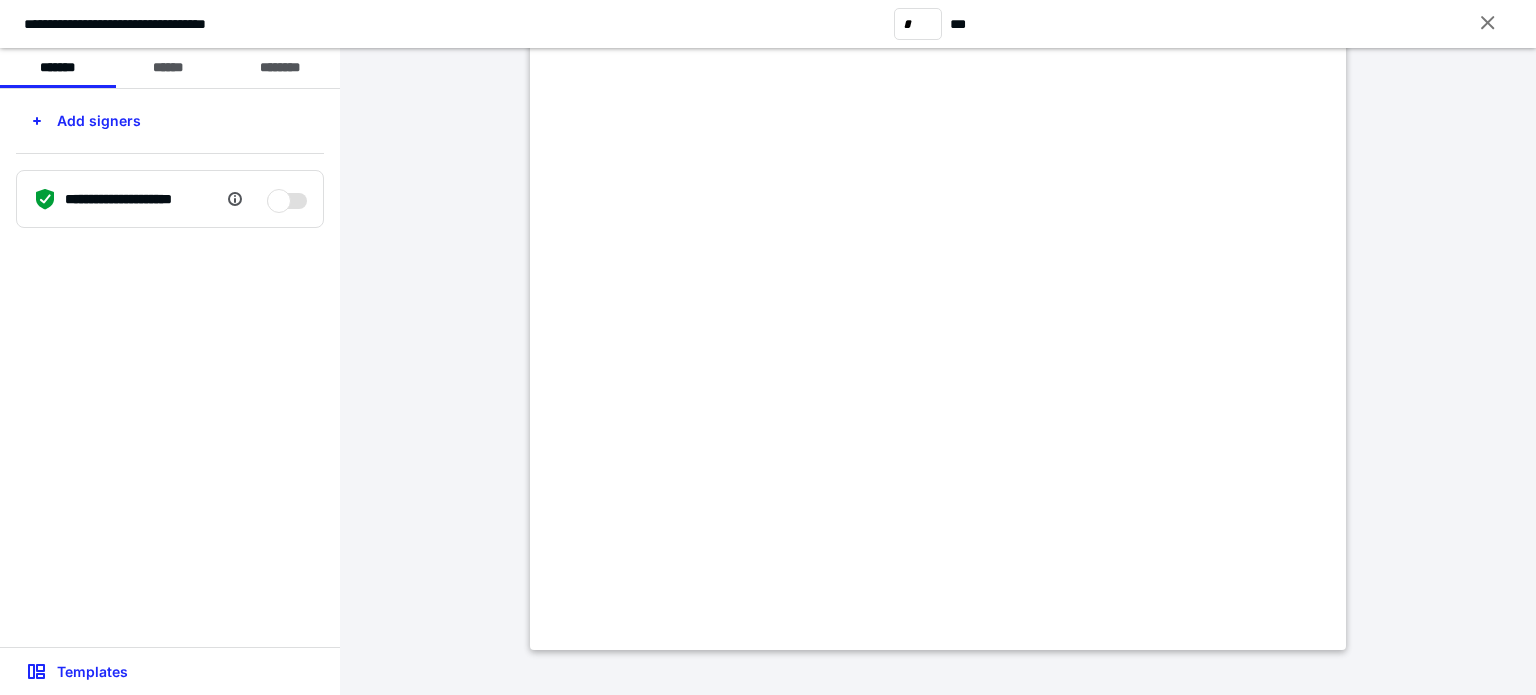 scroll, scrollTop: 1610, scrollLeft: 0, axis: vertical 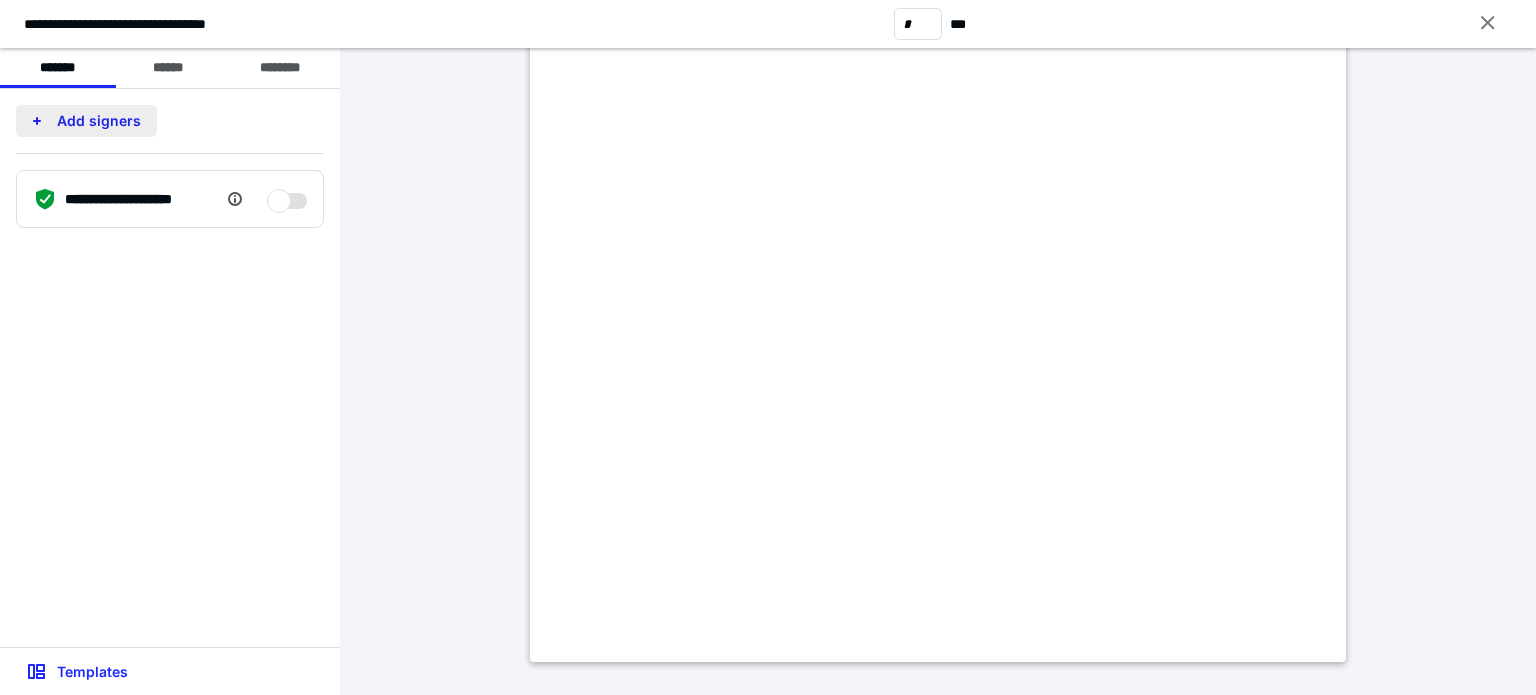 click on "Add signers" at bounding box center [86, 121] 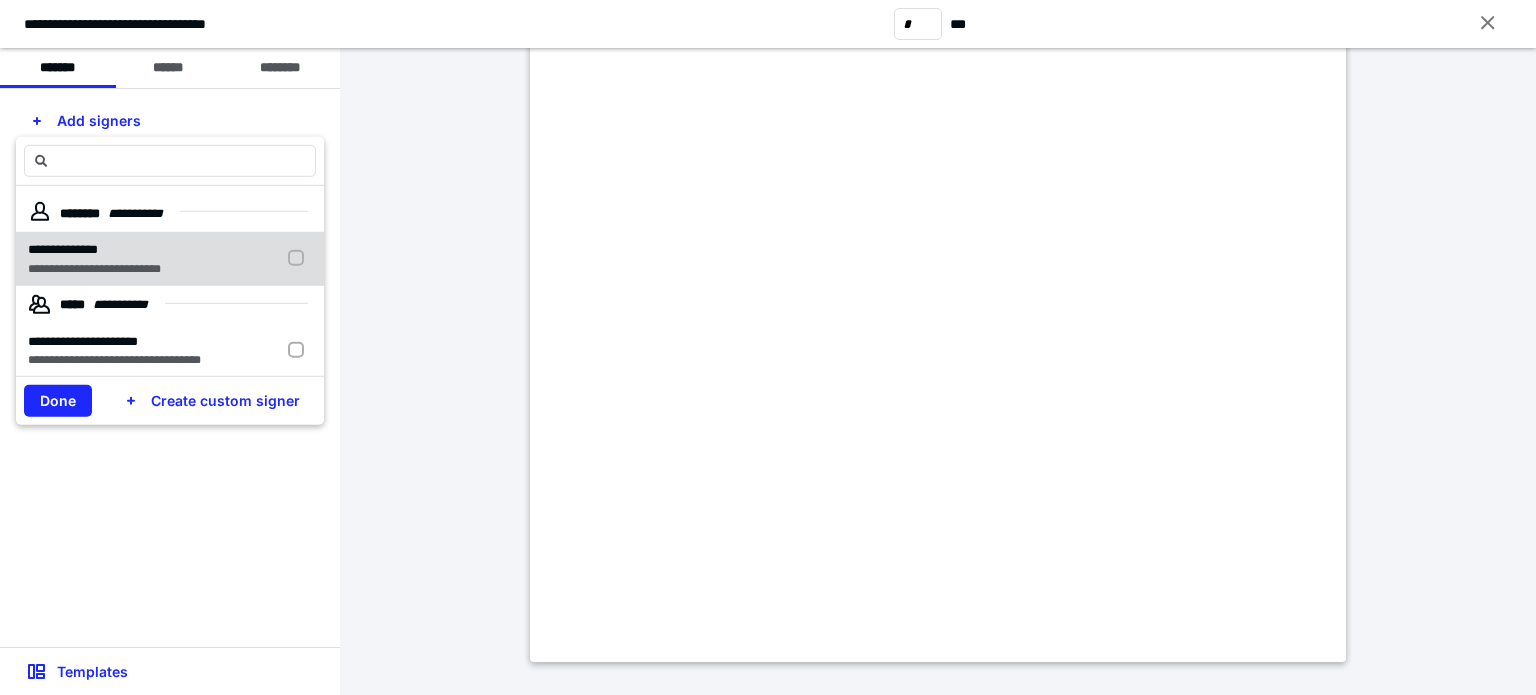 click on "**********" at bounding box center (94, 249) 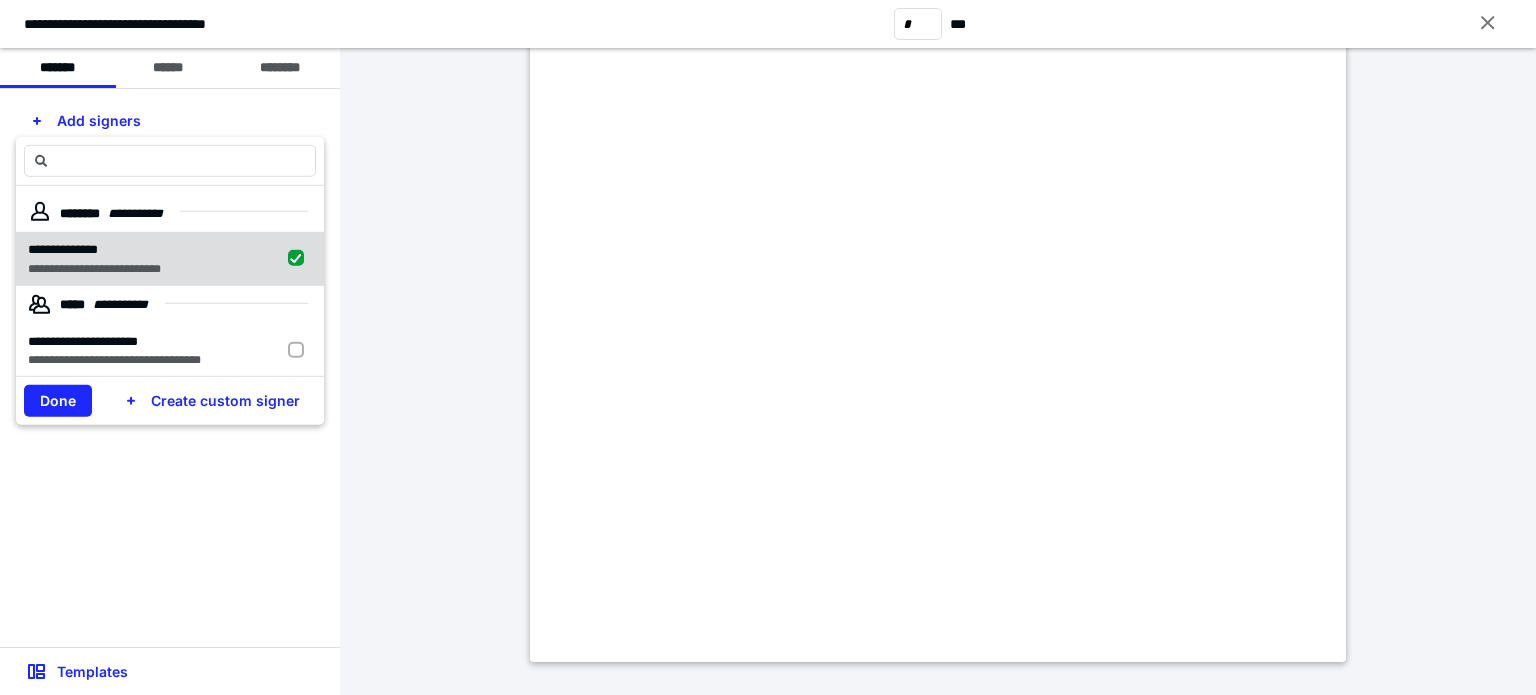 checkbox on "true" 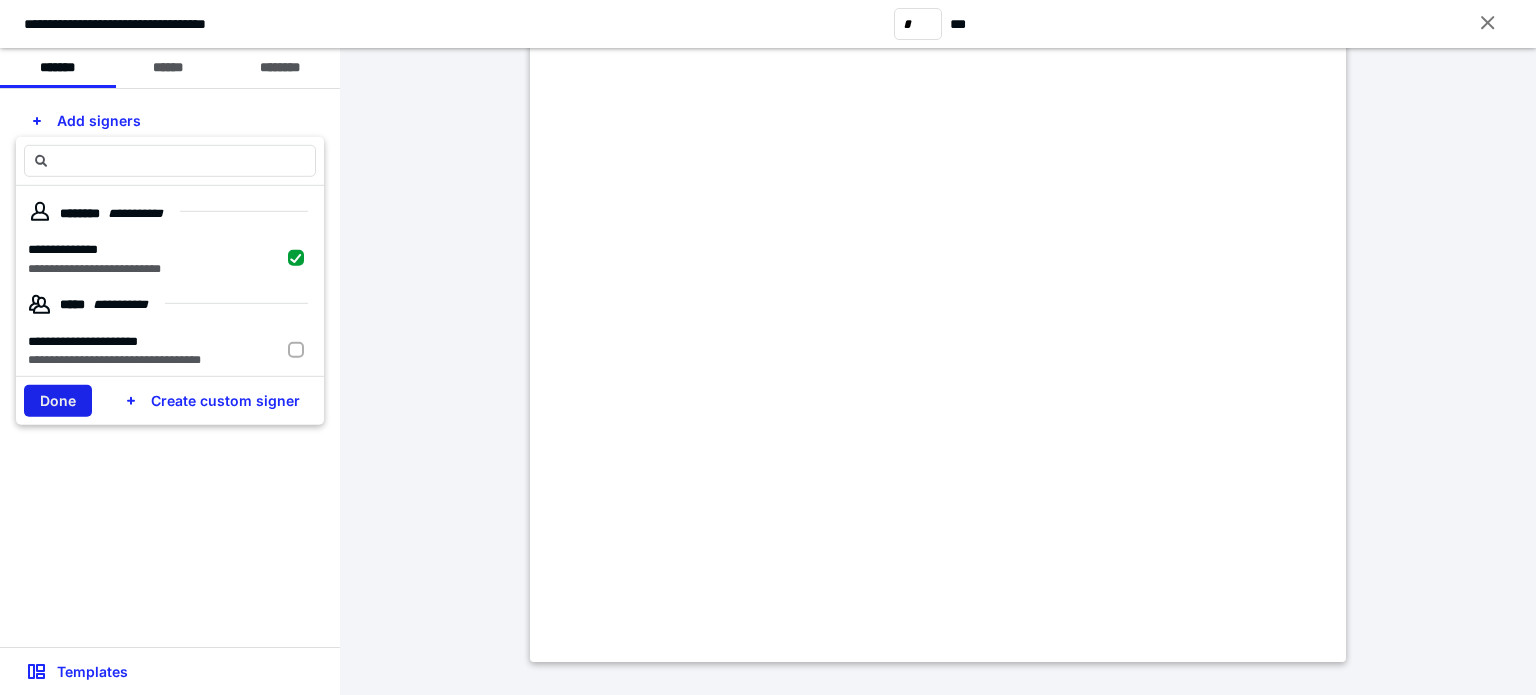 click on "Done" at bounding box center (58, 401) 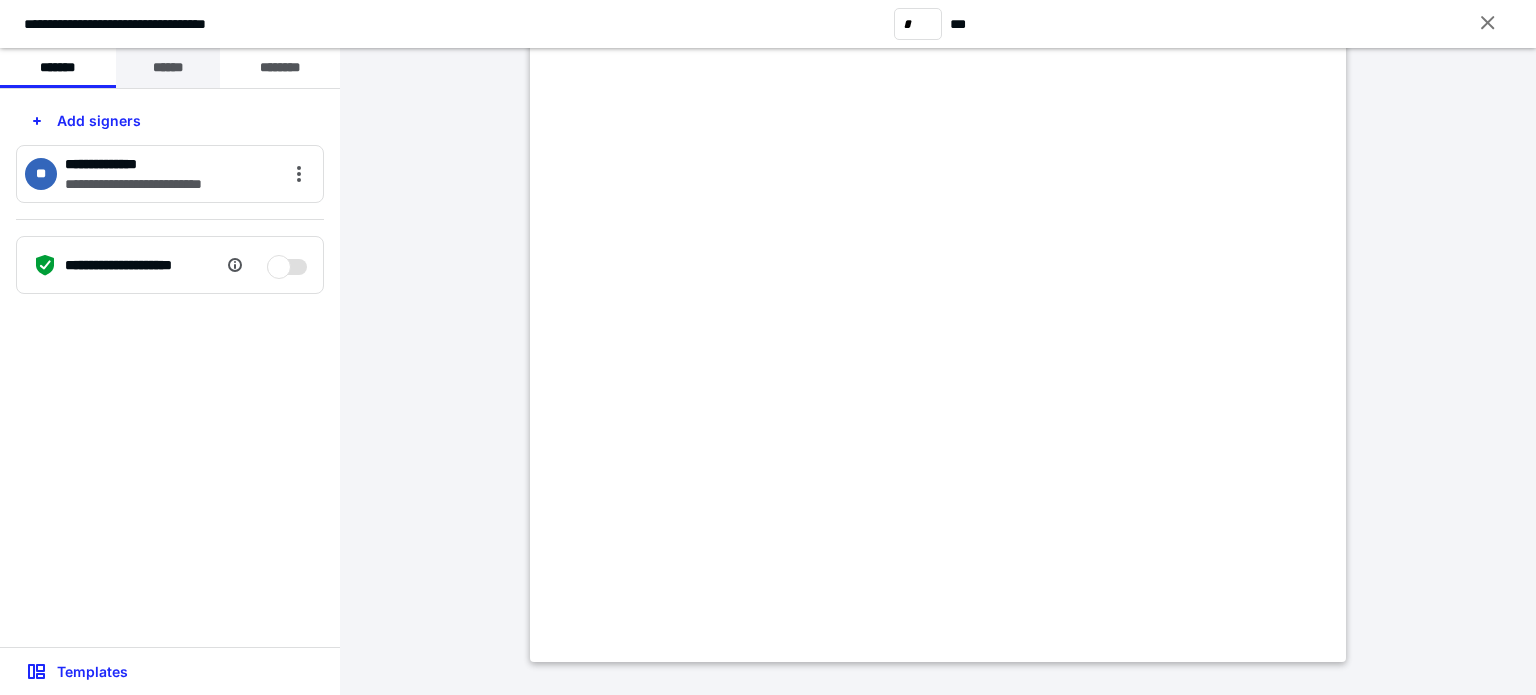 click on "******" at bounding box center [168, 68] 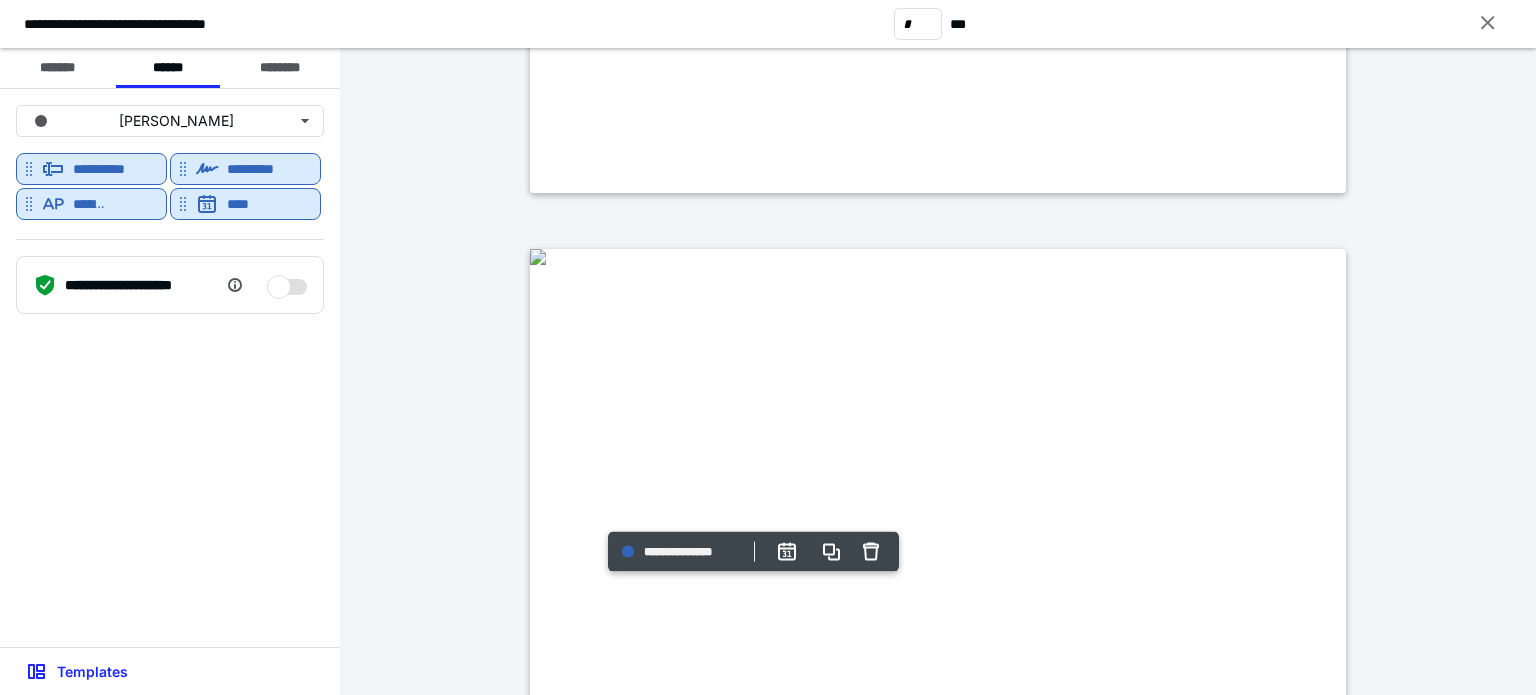 type on "*" 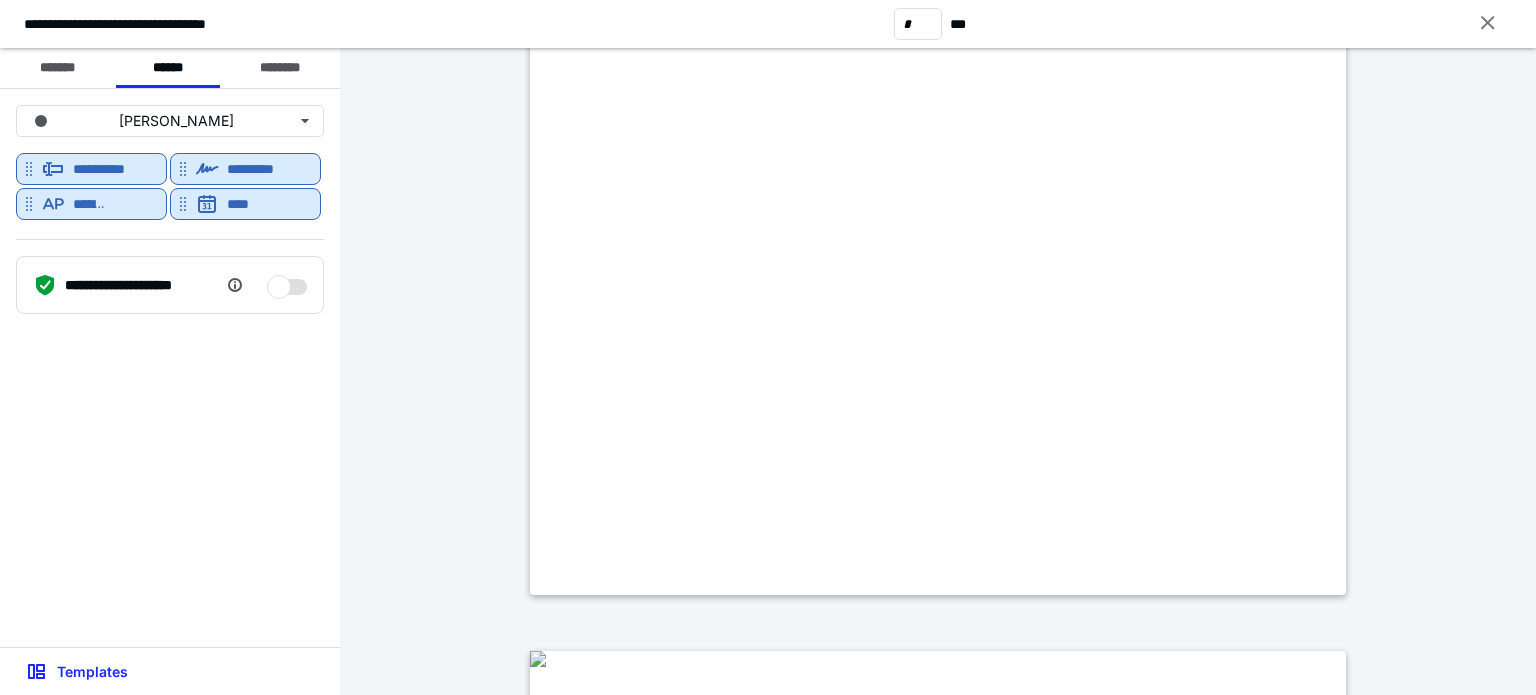 scroll, scrollTop: 0, scrollLeft: 0, axis: both 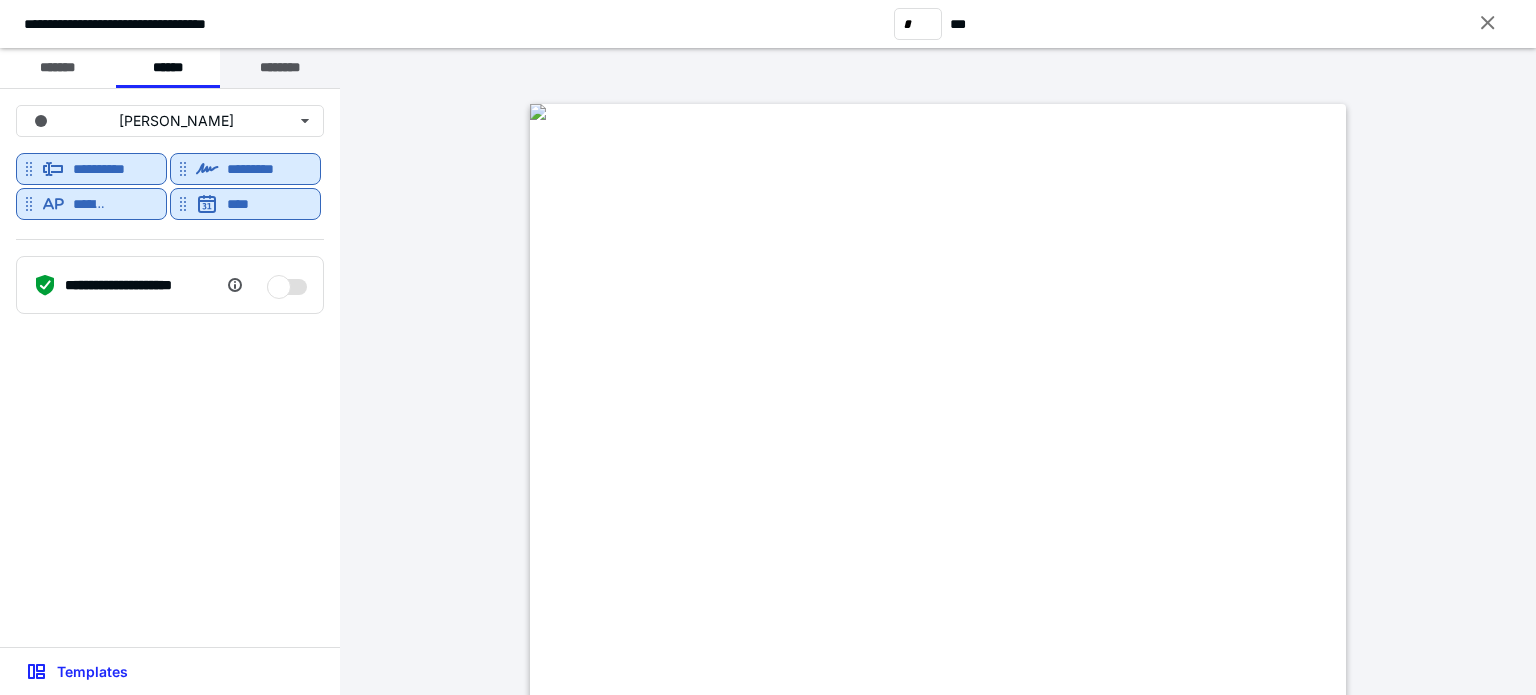 click on "********" at bounding box center (280, 68) 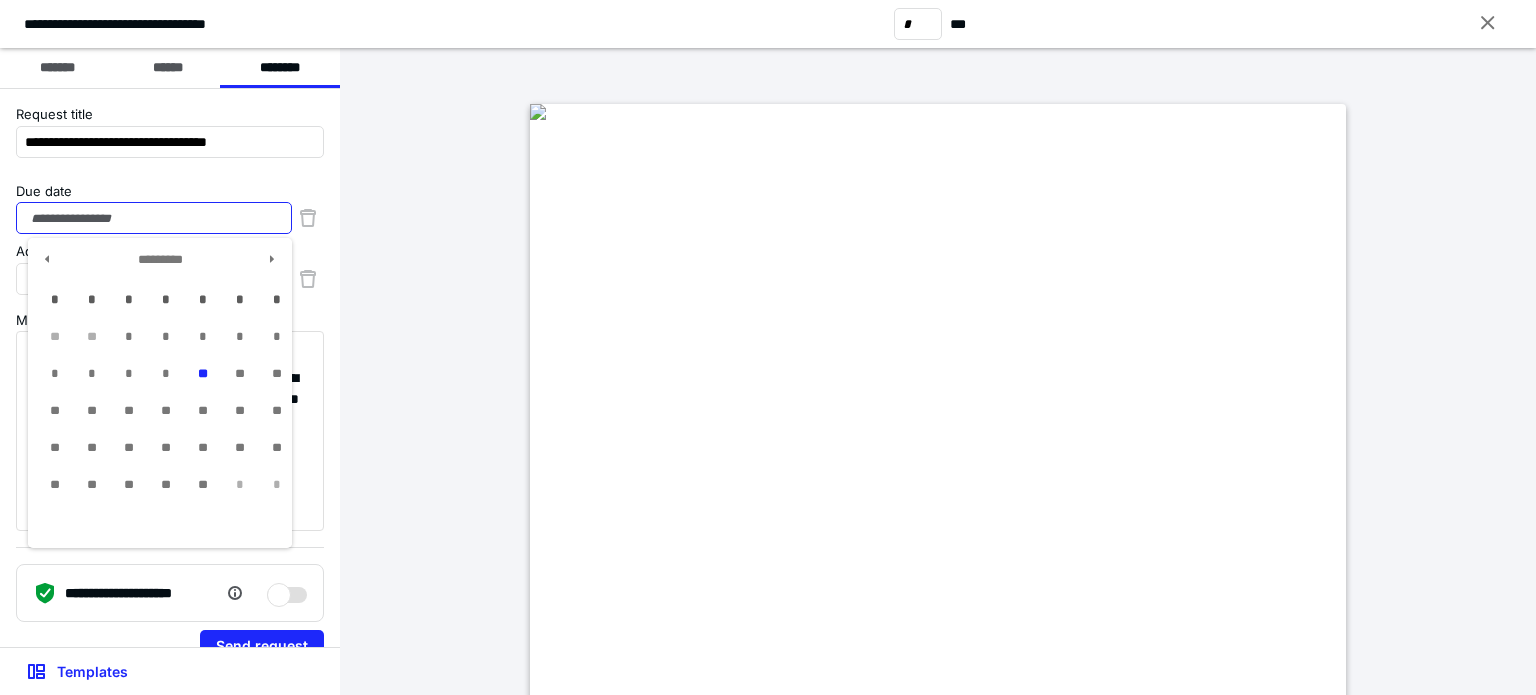 click on "Due date" at bounding box center [154, 218] 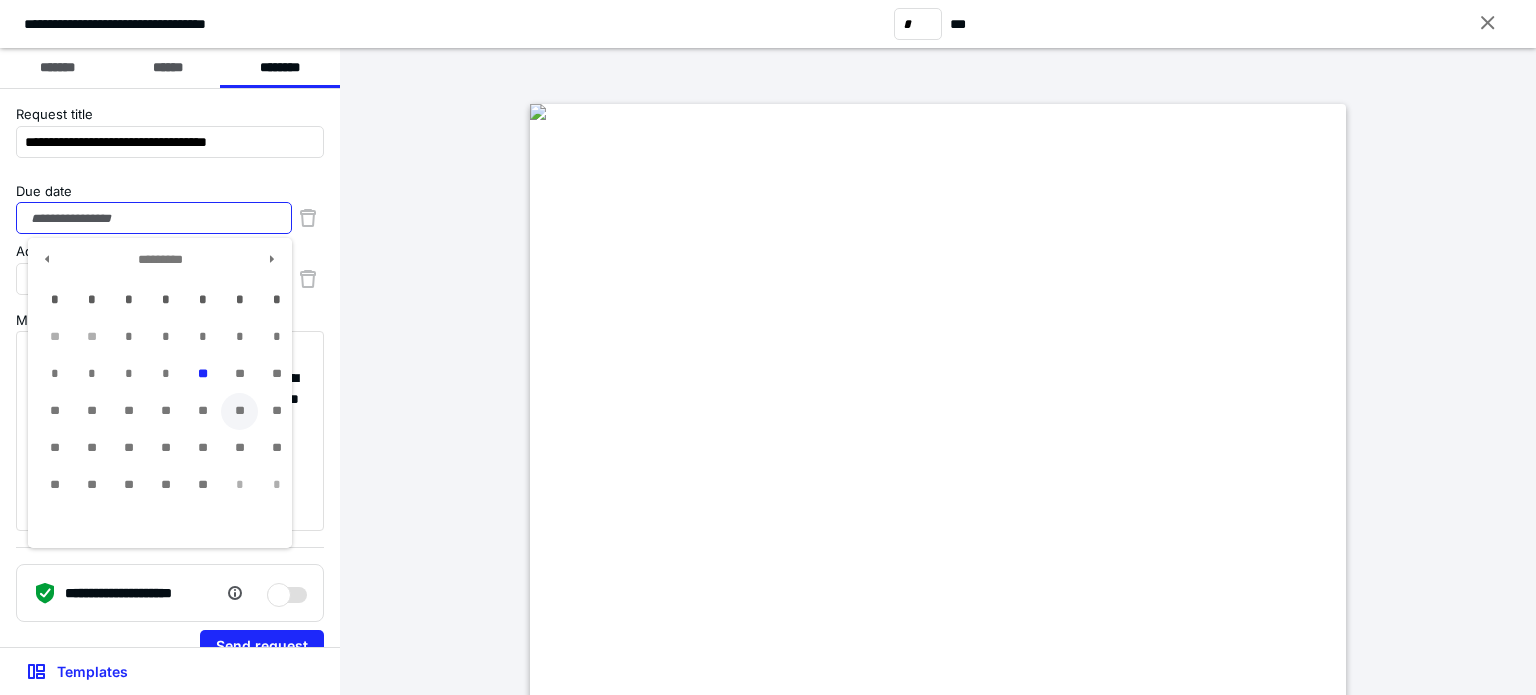 click on "**" at bounding box center [239, 411] 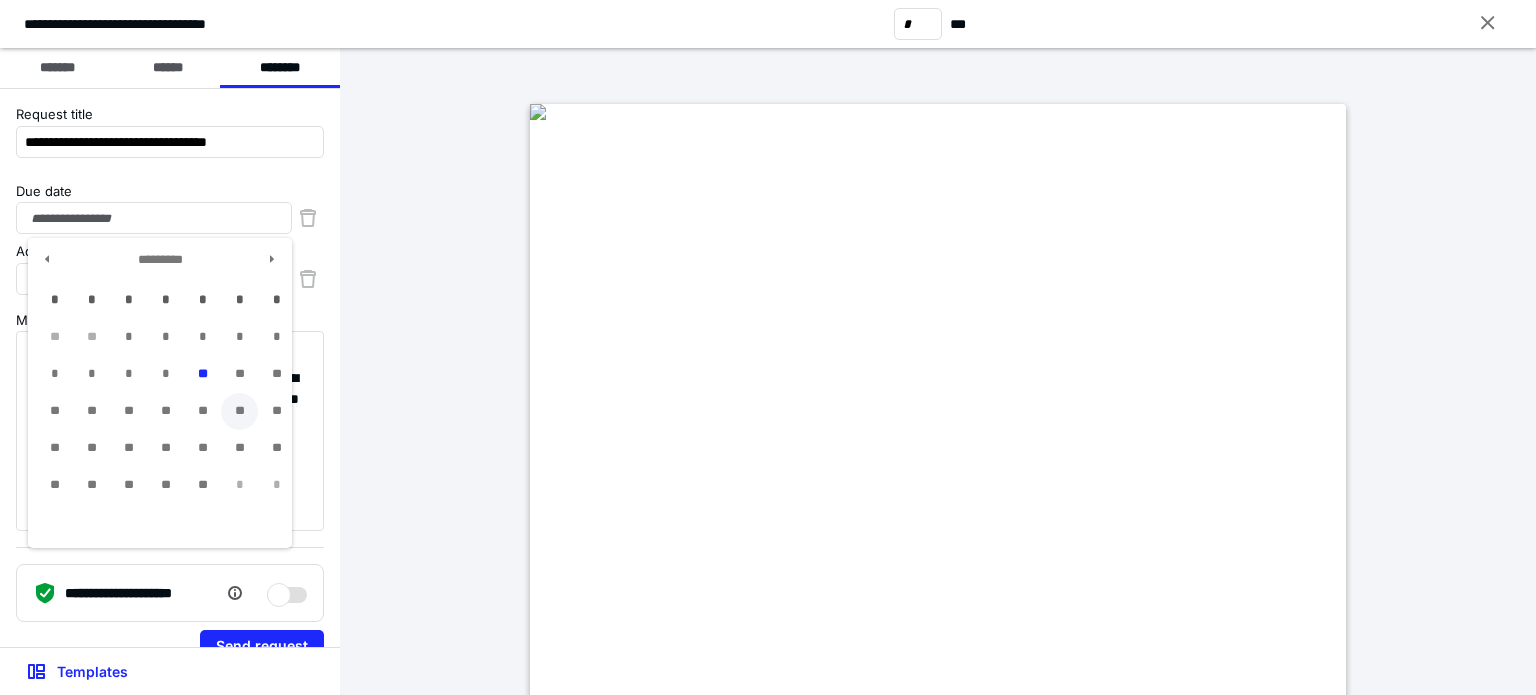 type on "**********" 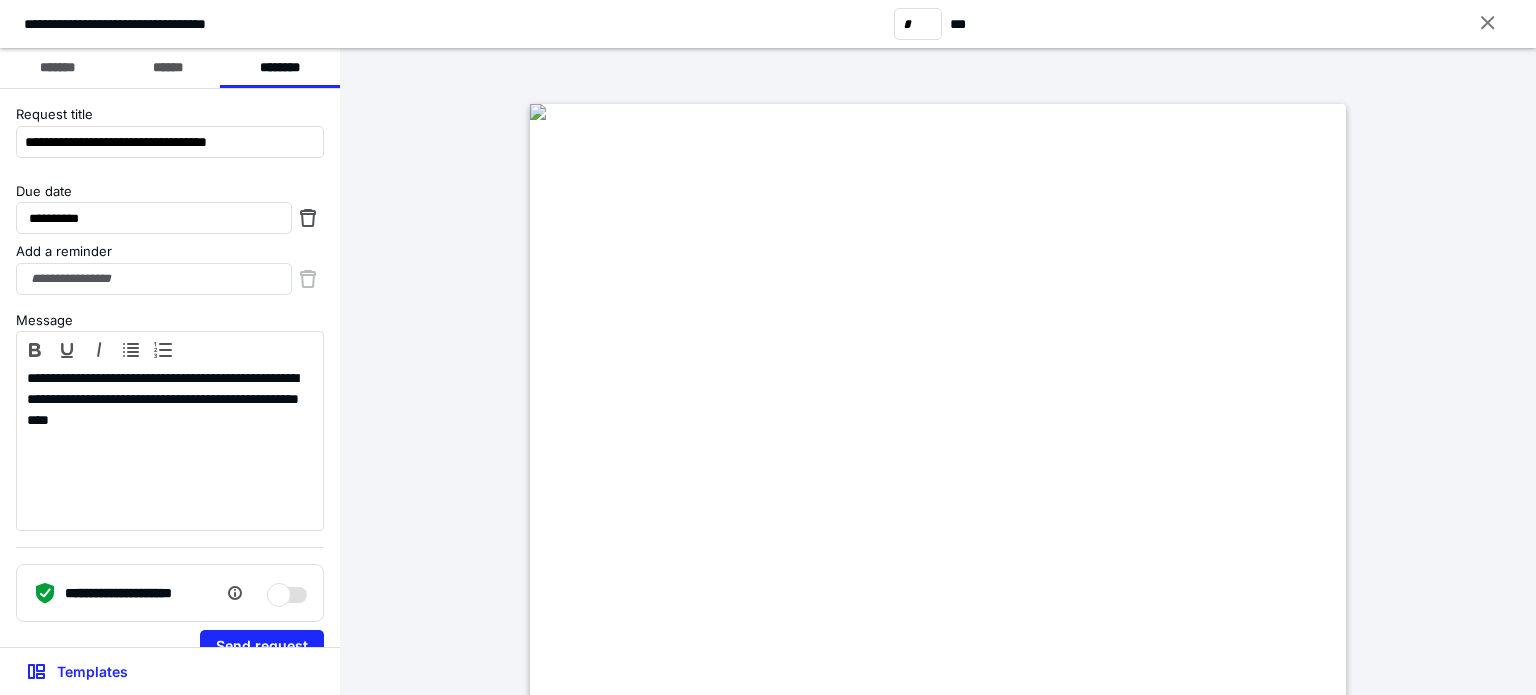 scroll, scrollTop: 30, scrollLeft: 0, axis: vertical 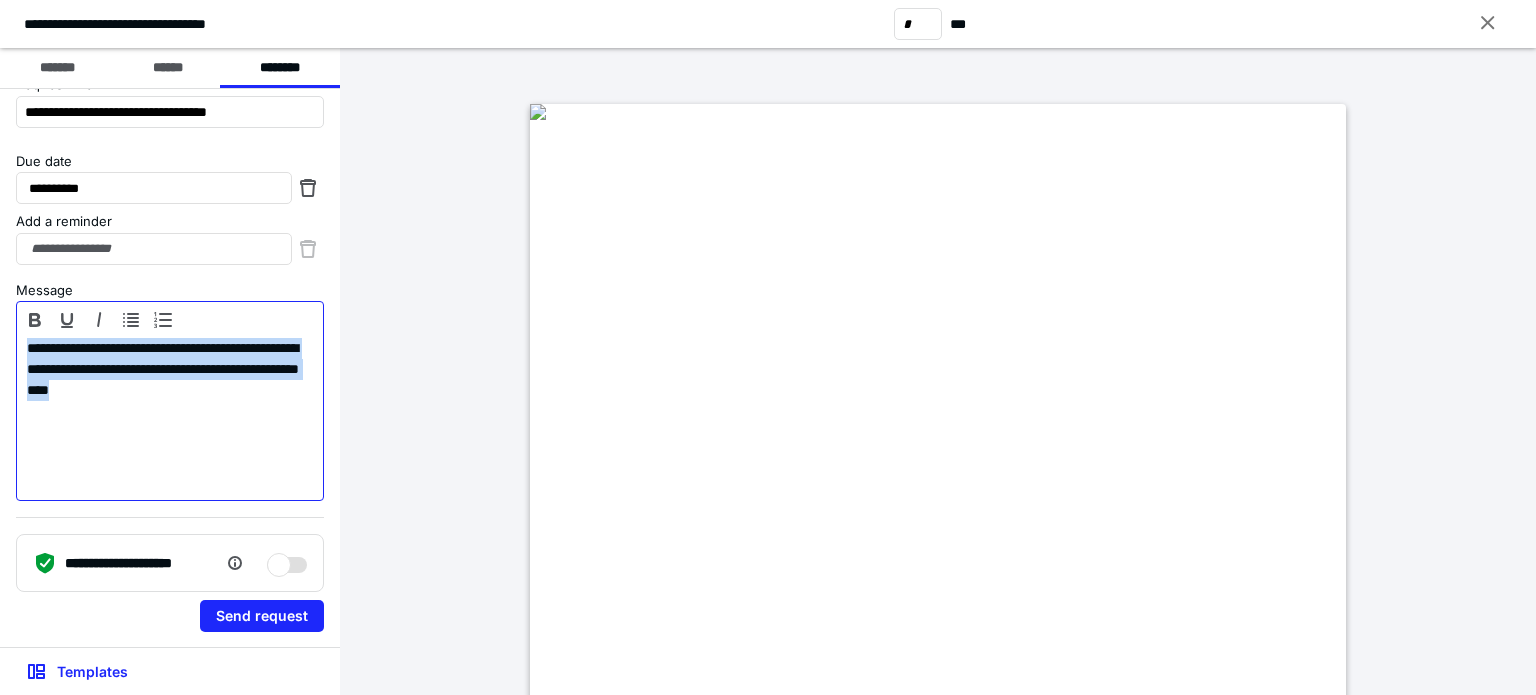 drag, startPoint x: 264, startPoint y: 395, endPoint x: 0, endPoint y: 342, distance: 269.26752 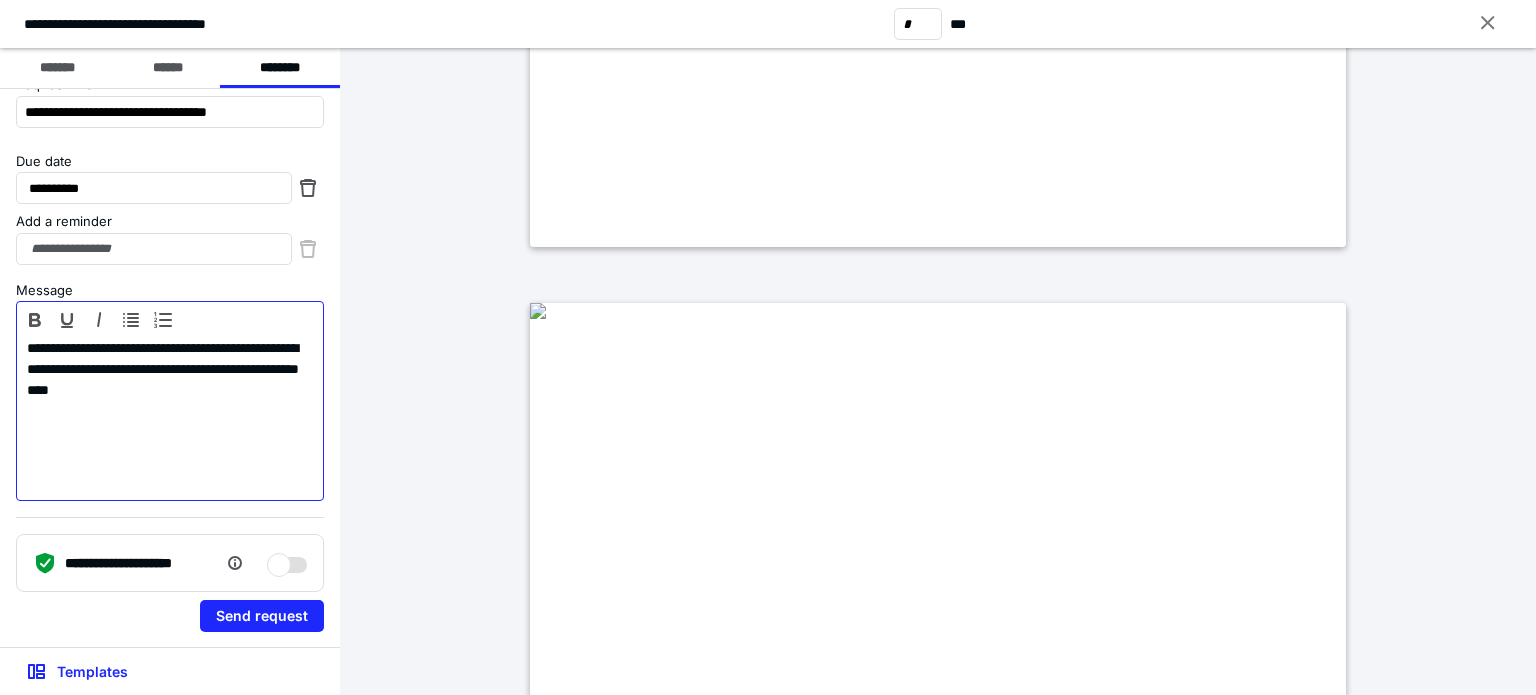type on "*" 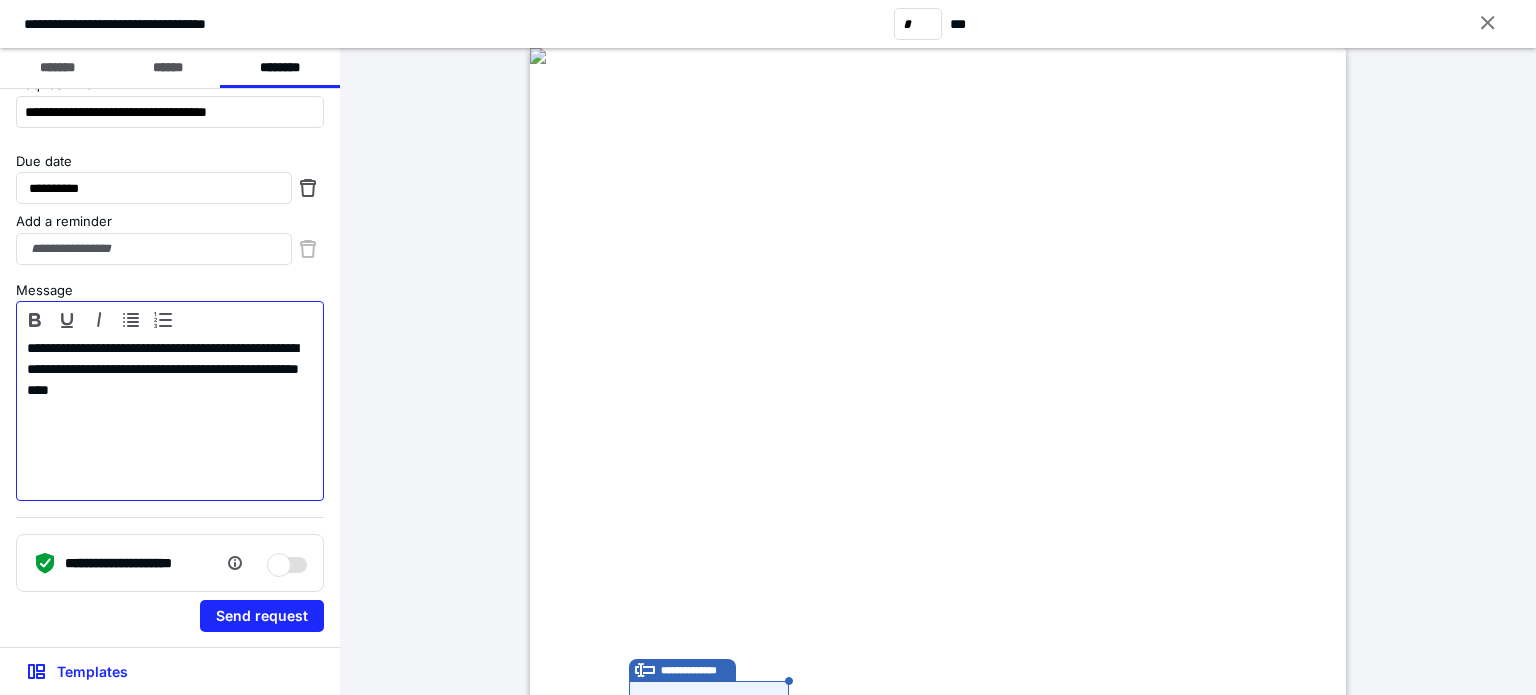 scroll, scrollTop: 1832, scrollLeft: 0, axis: vertical 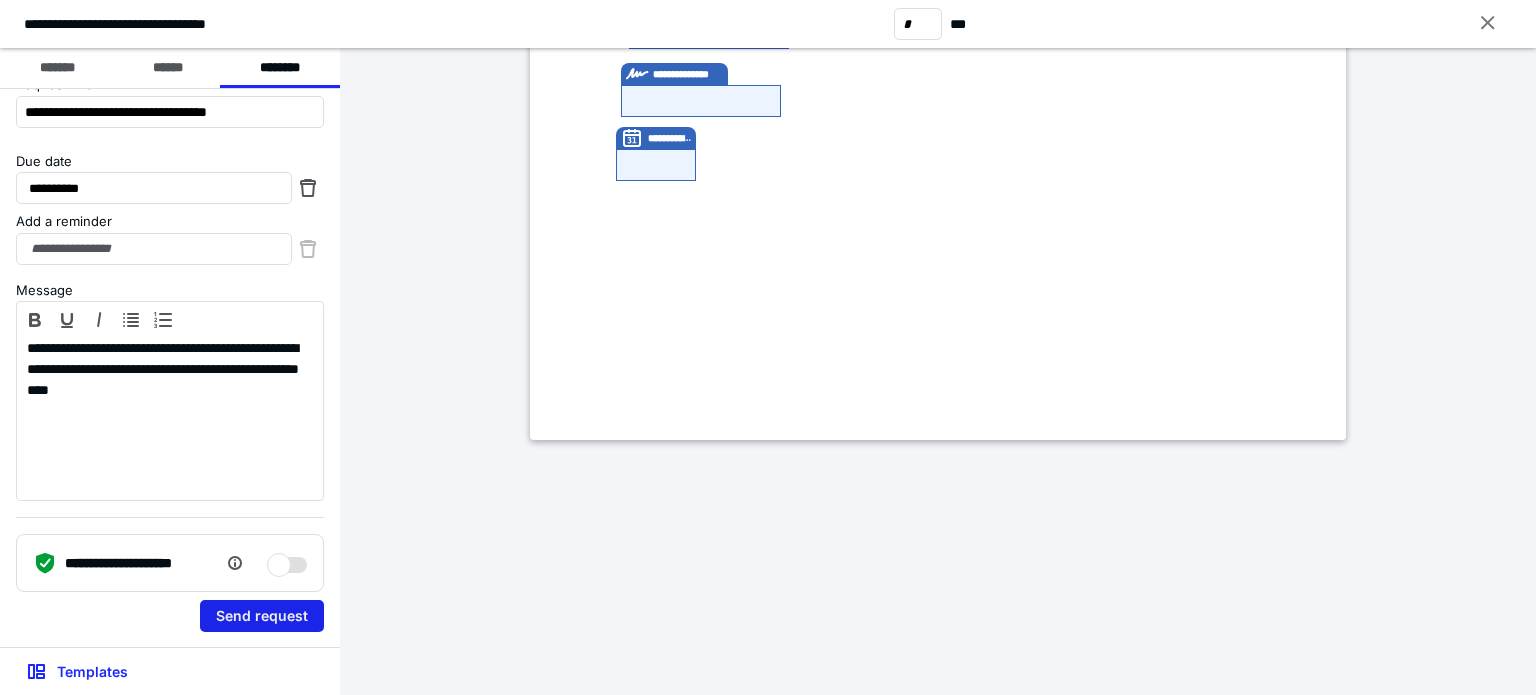 click on "Send request" at bounding box center (262, 616) 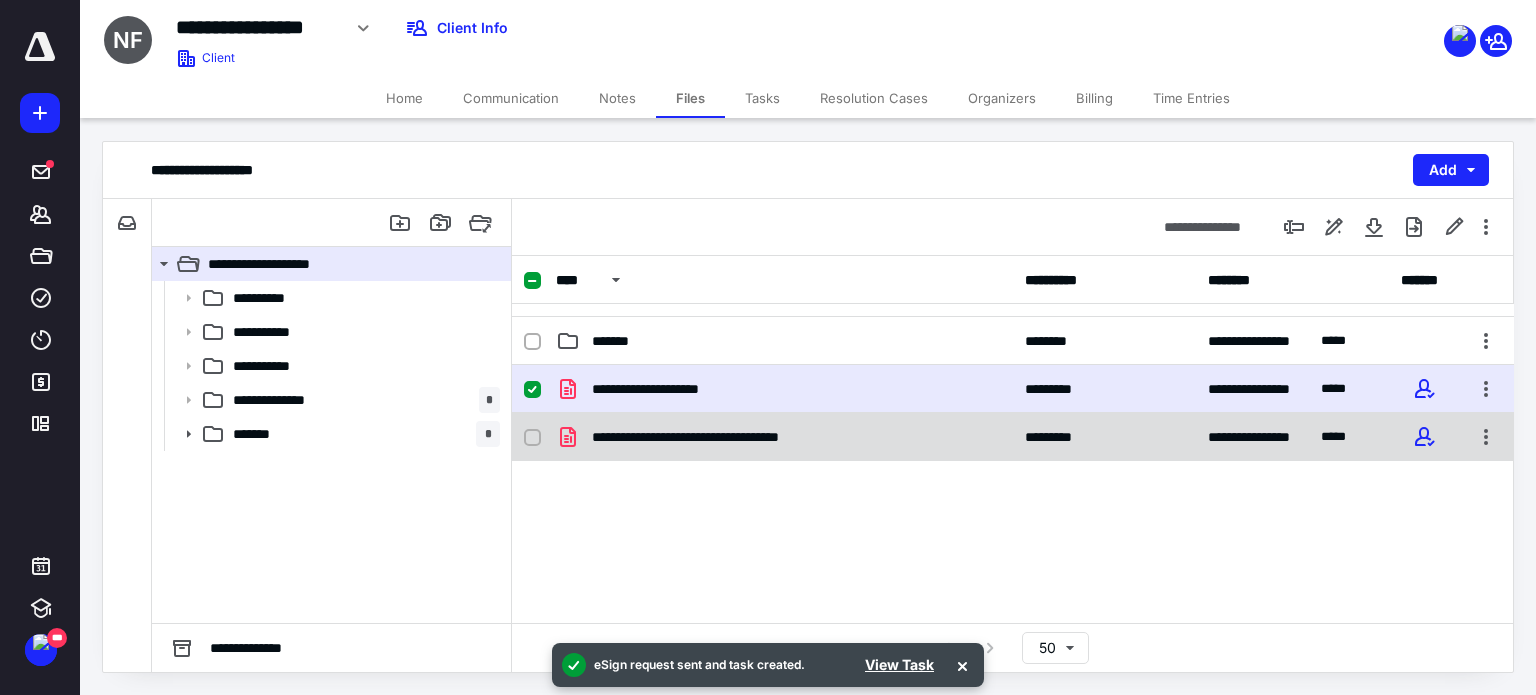 scroll, scrollTop: 167, scrollLeft: 0, axis: vertical 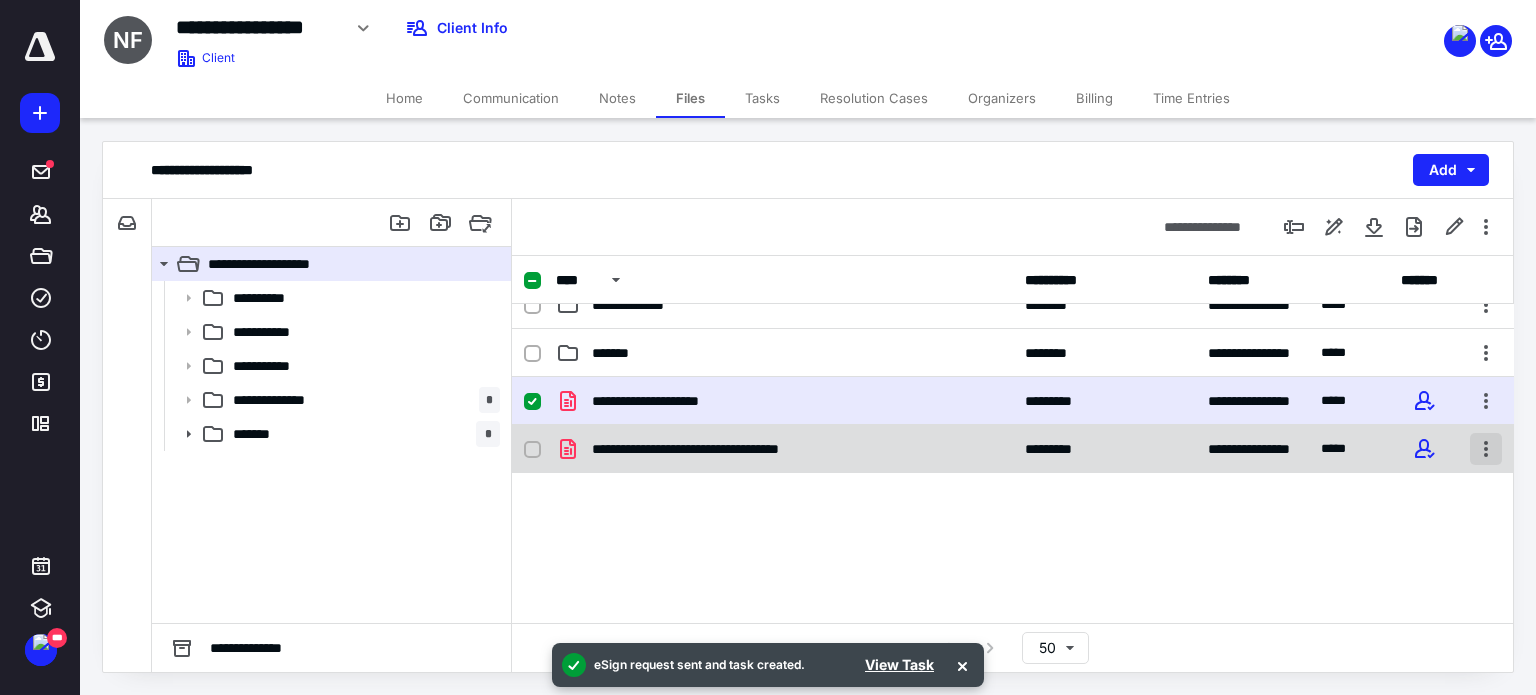 click at bounding box center (1486, 449) 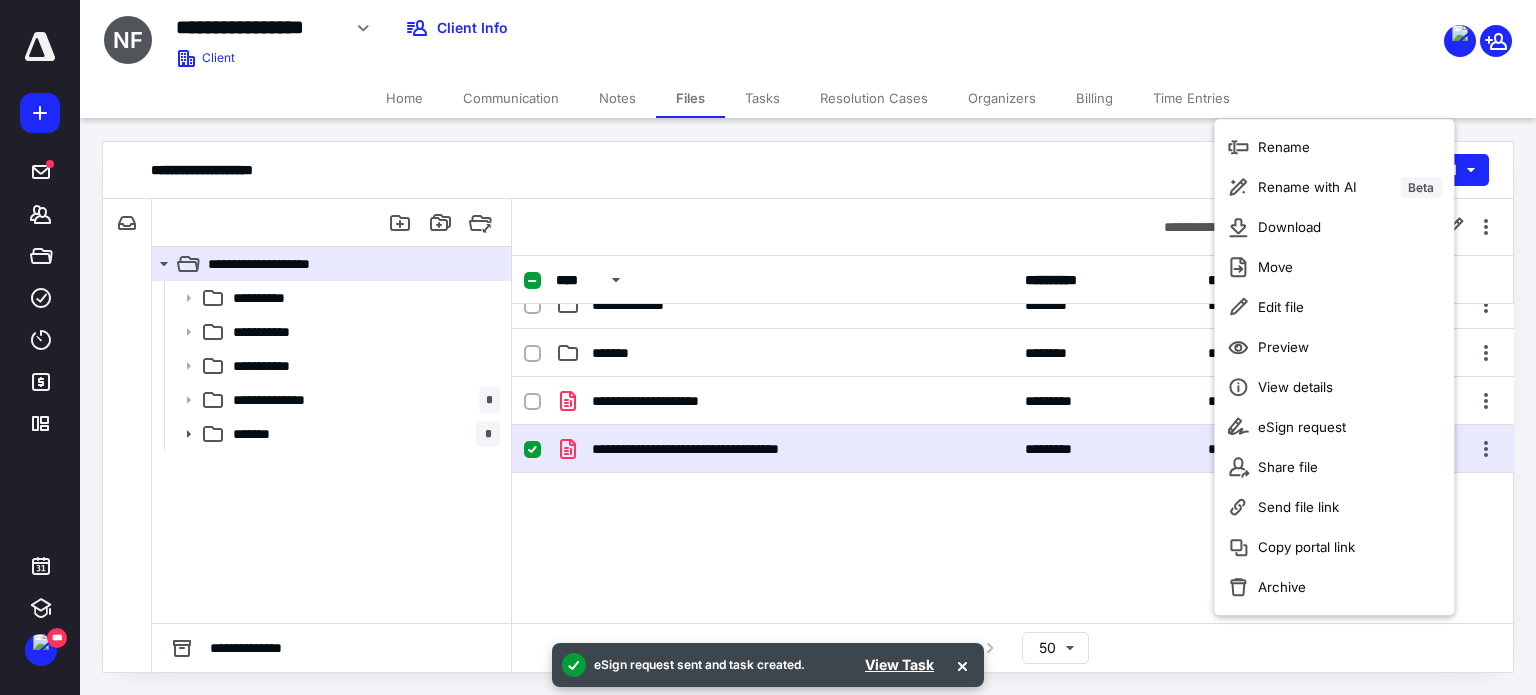 click on "Tasks" at bounding box center (762, 98) 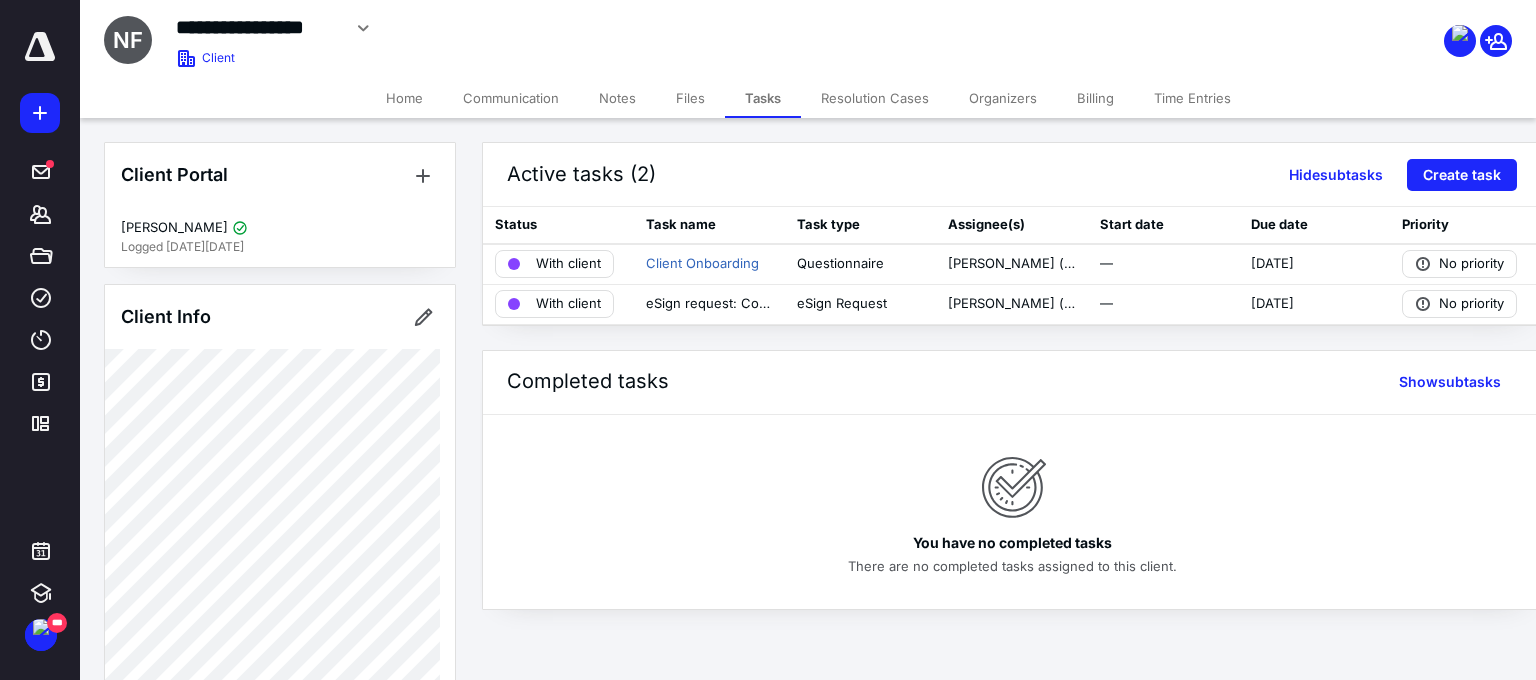 click on "Files" at bounding box center [690, 98] 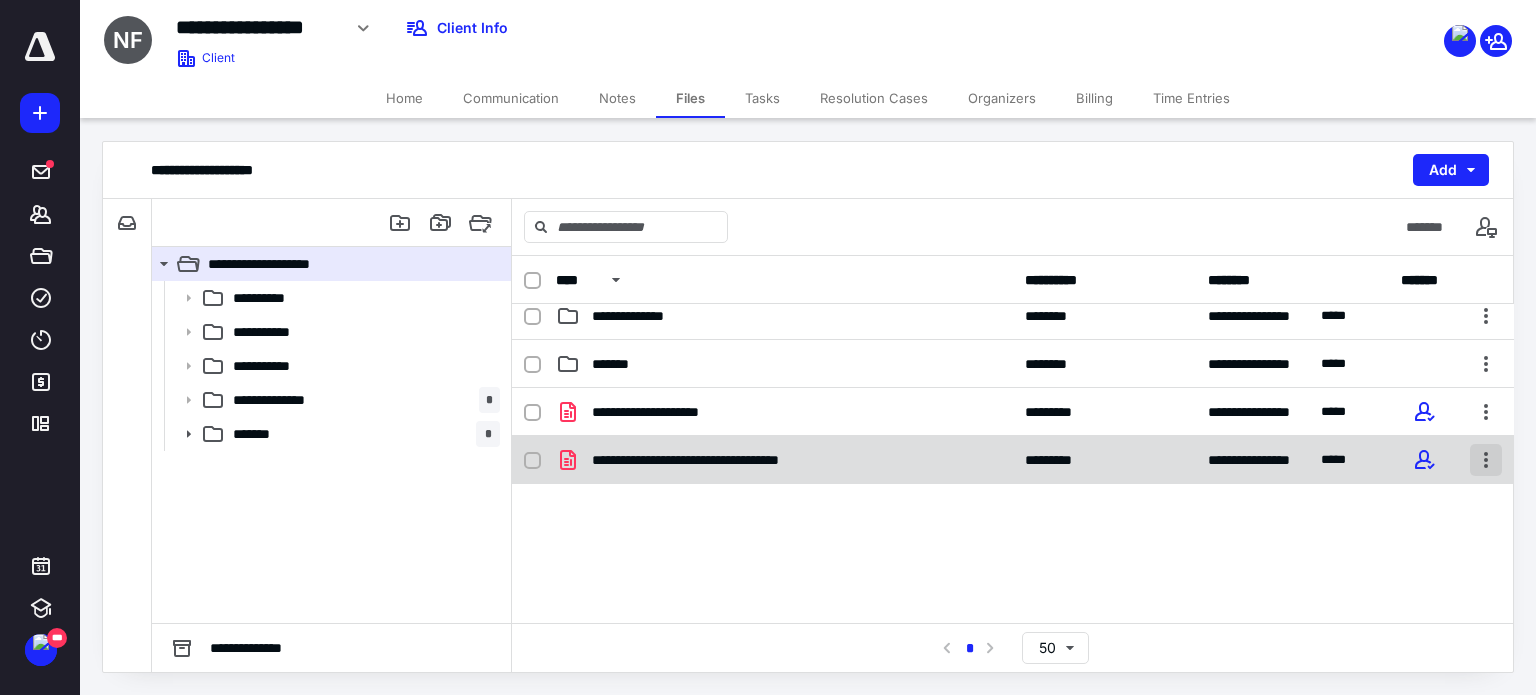 scroll, scrollTop: 164, scrollLeft: 0, axis: vertical 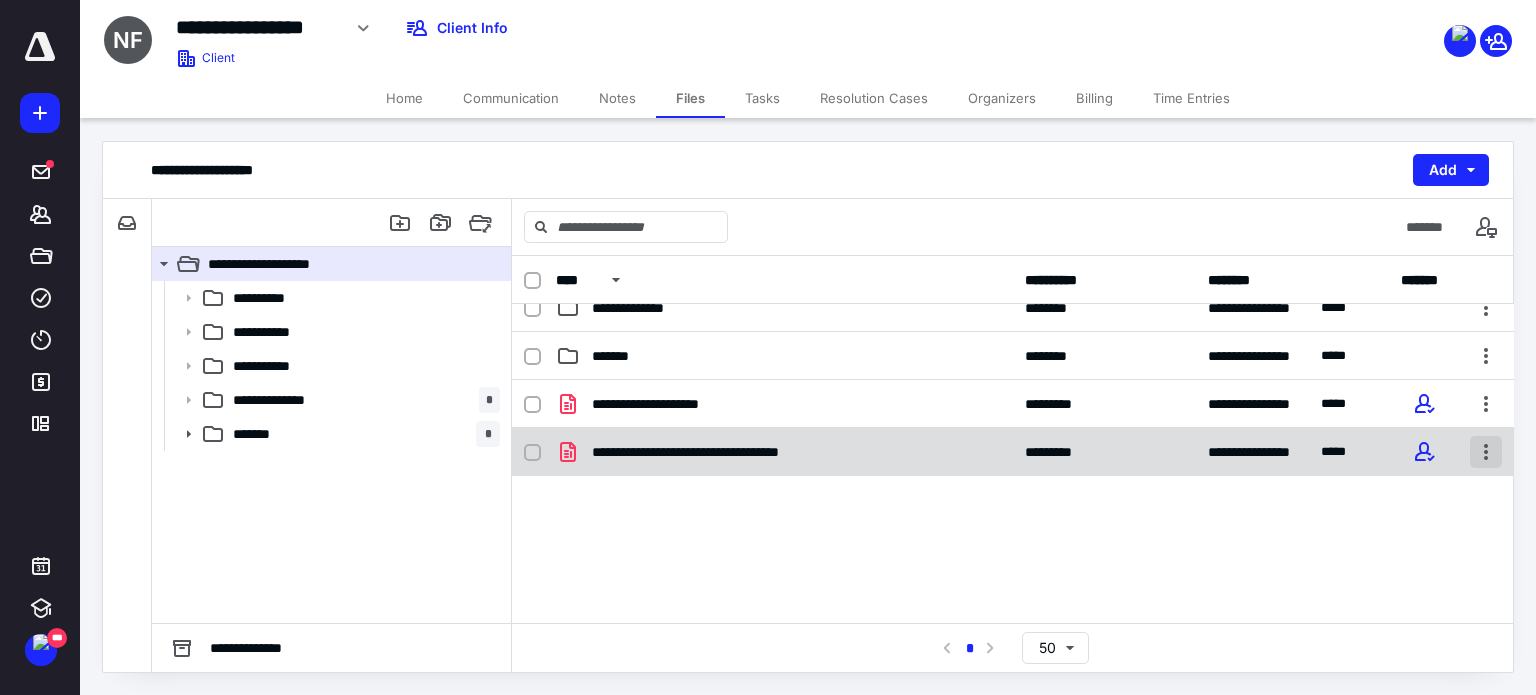 click at bounding box center [1486, 452] 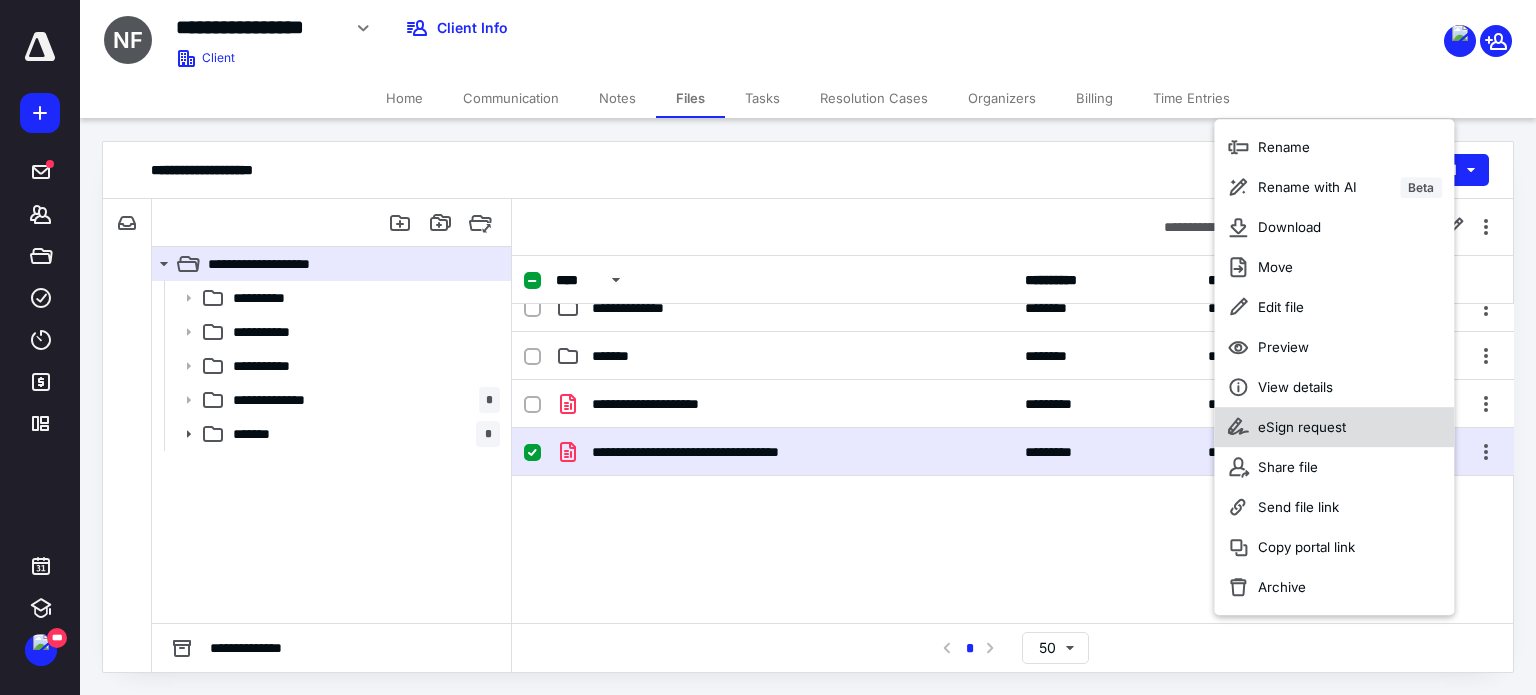 click on "eSign request" at bounding box center [1334, 427] 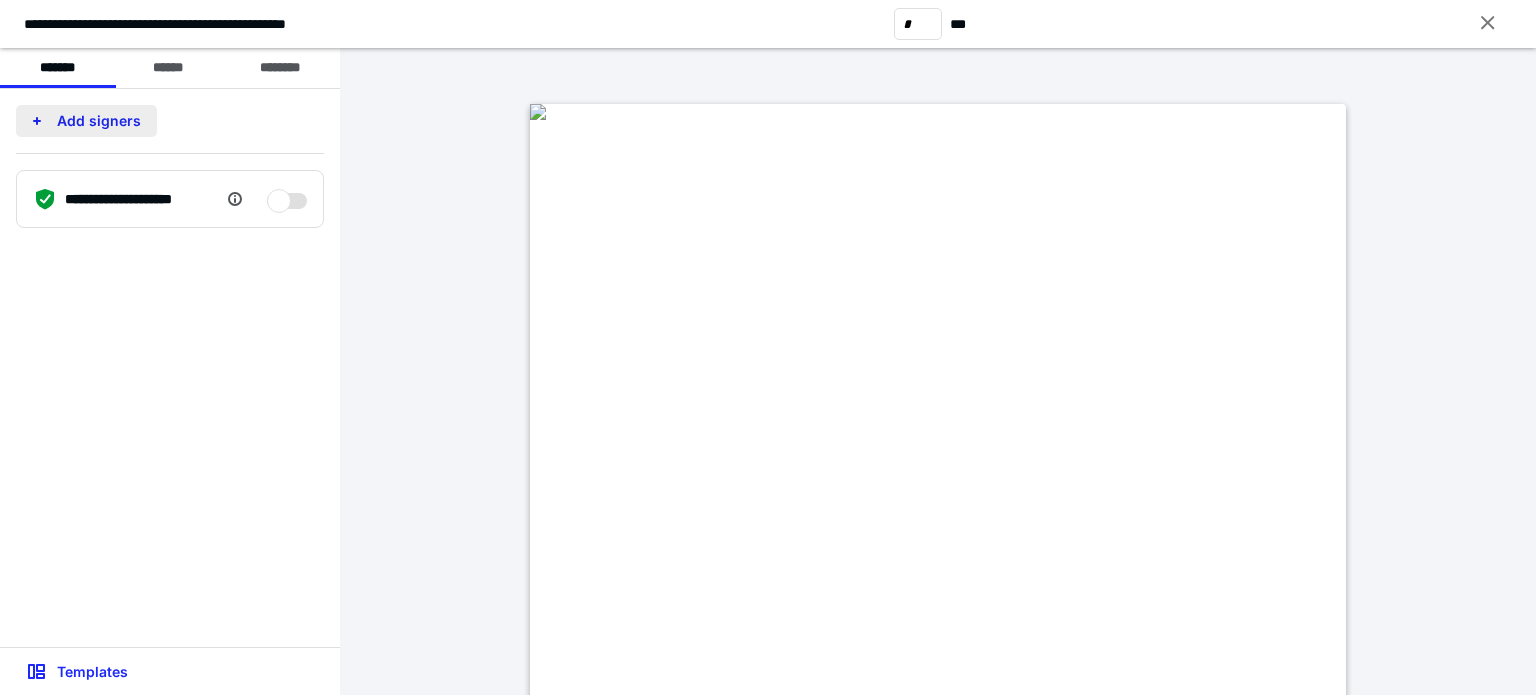 click on "Add signers" at bounding box center [86, 121] 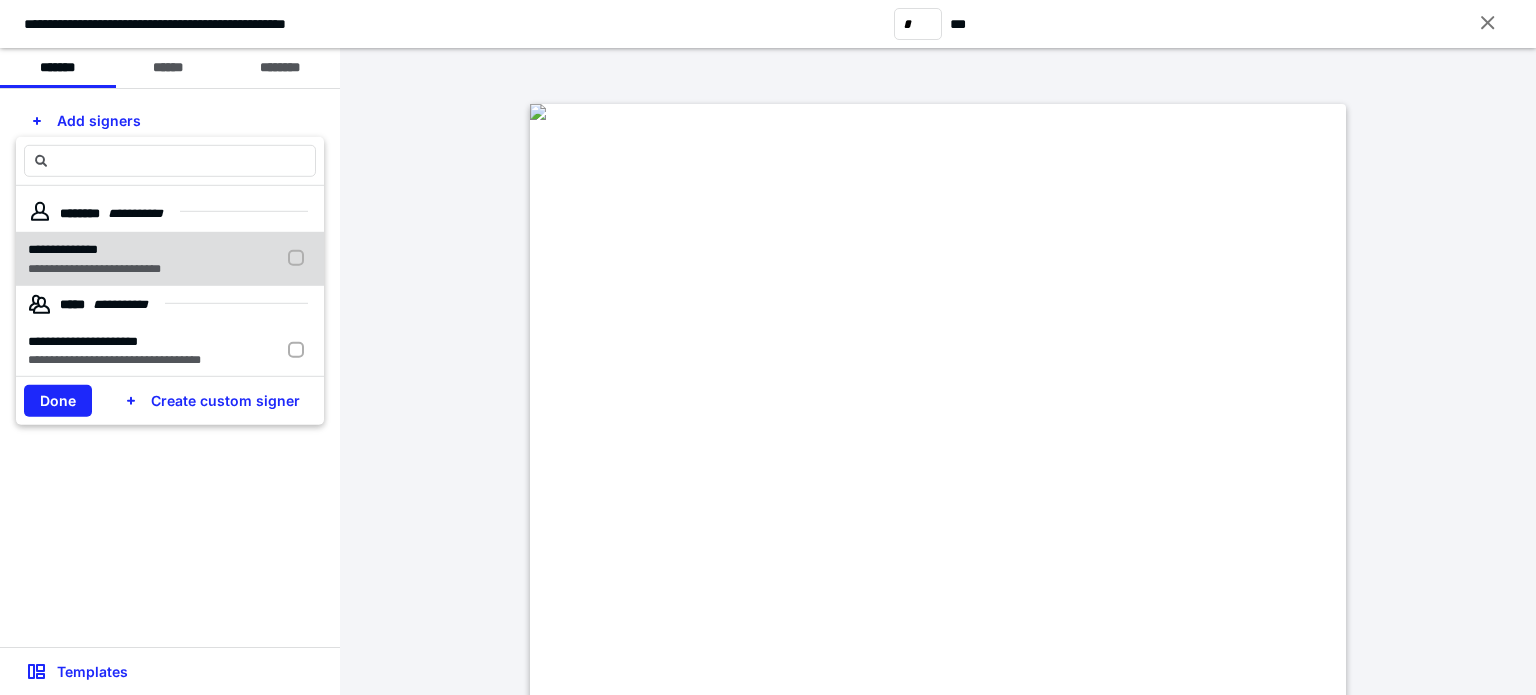 click on "**********" at bounding box center [170, 258] 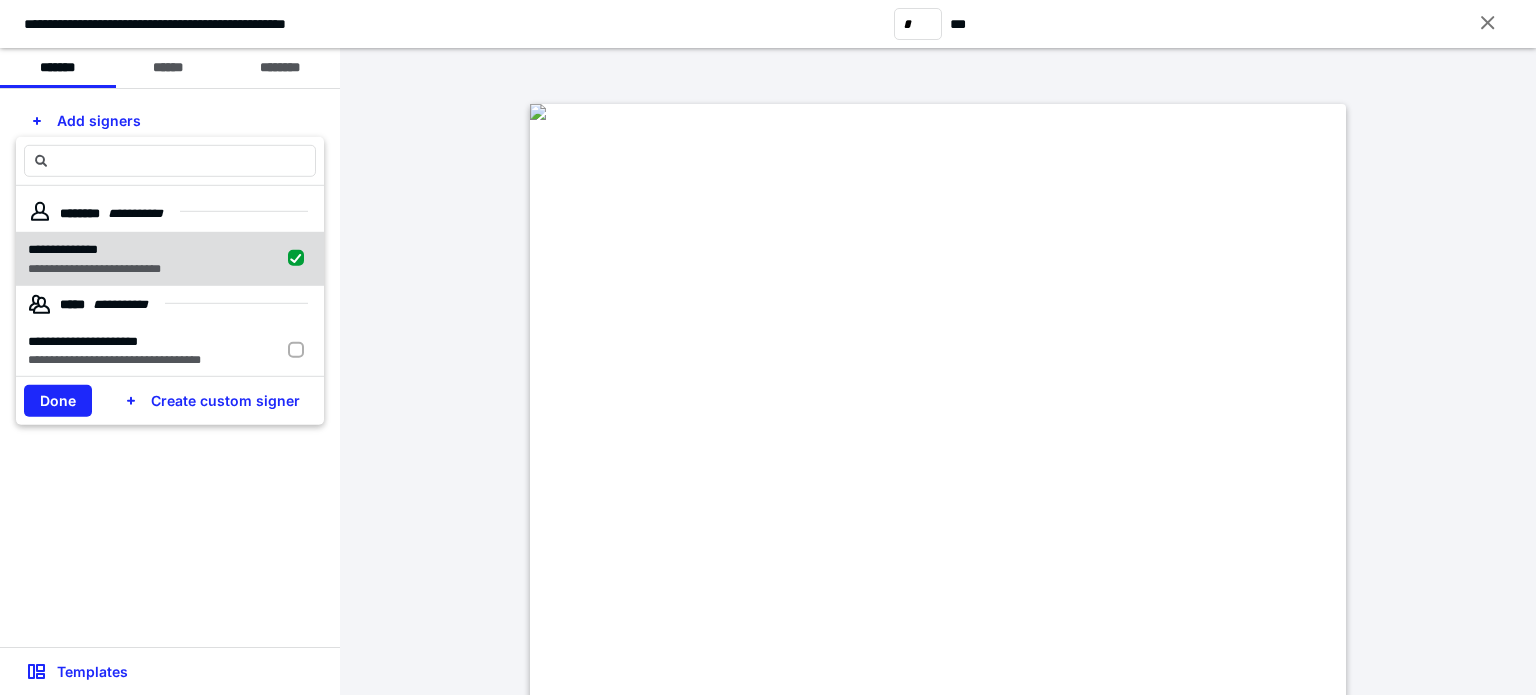 checkbox on "true" 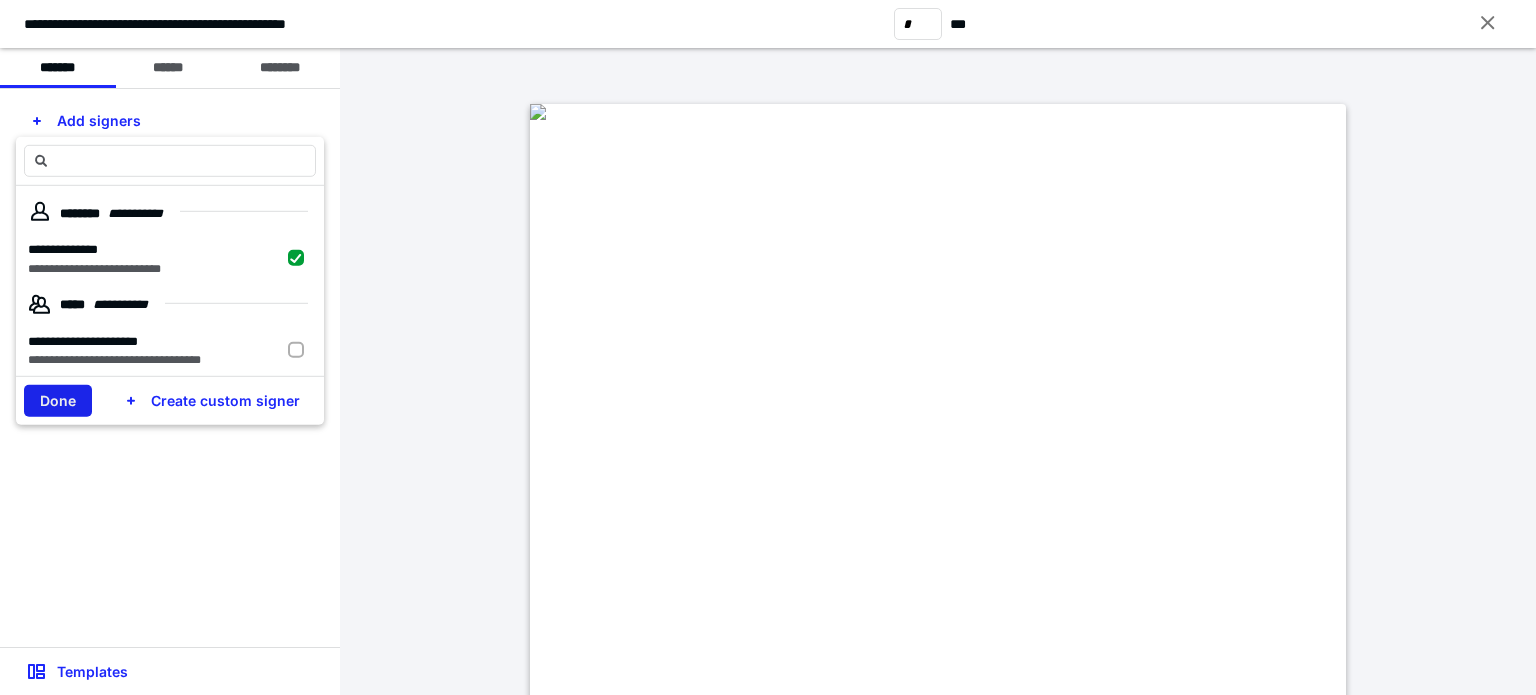 click on "Done" at bounding box center (58, 401) 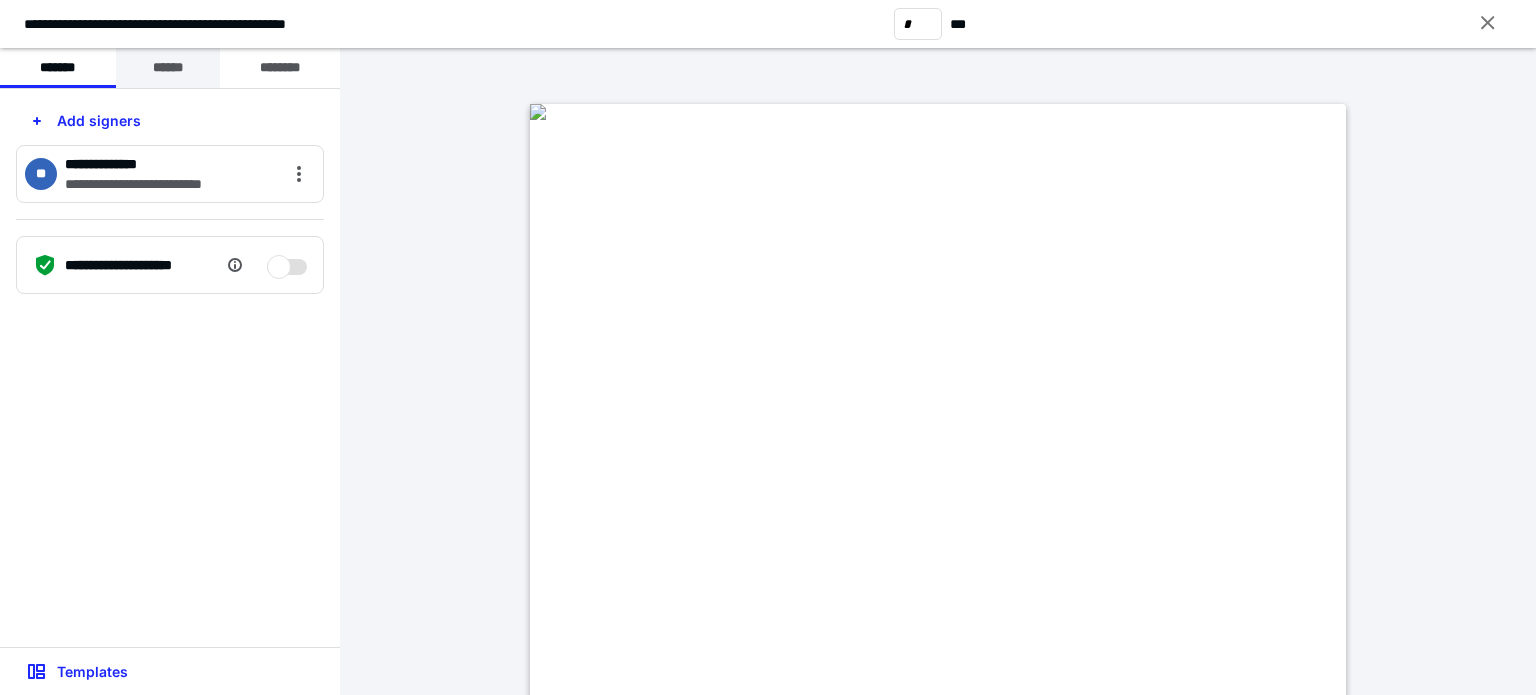 click on "******" at bounding box center [168, 68] 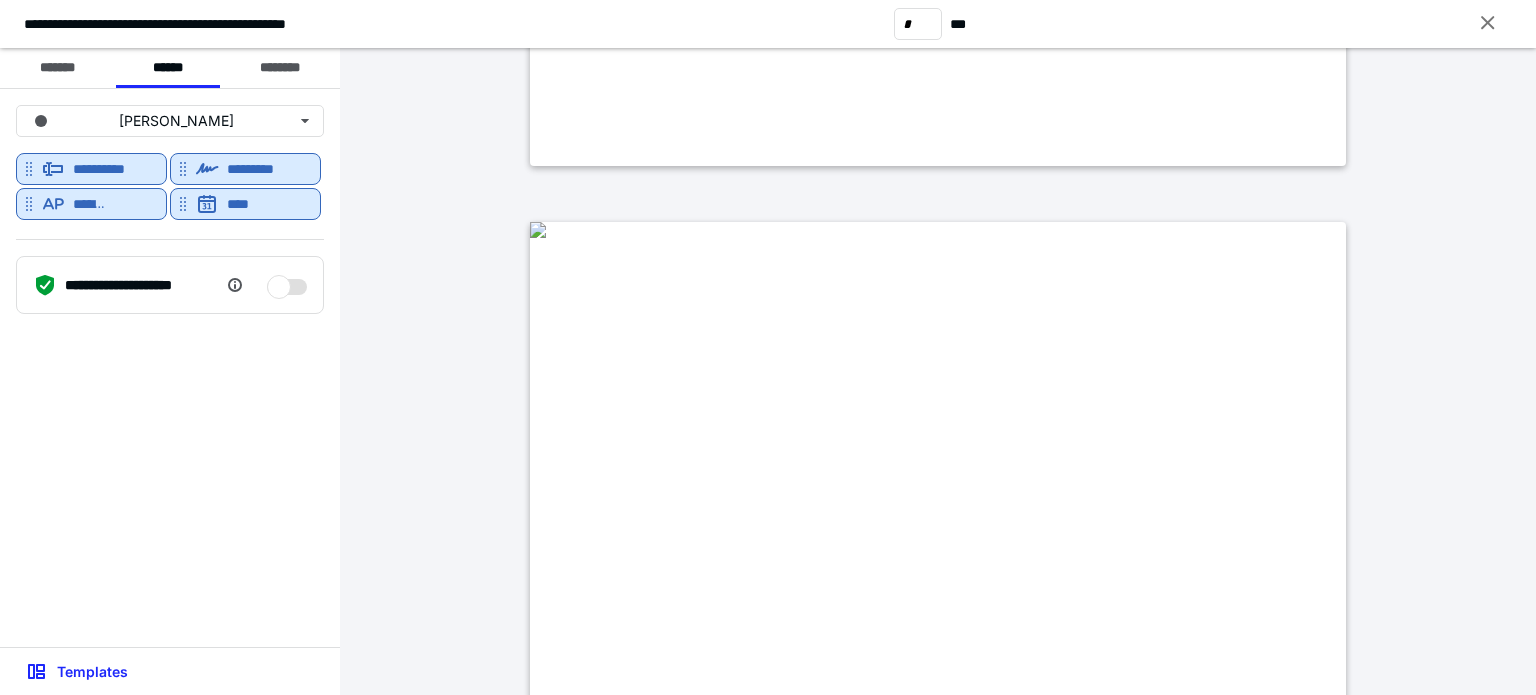 type on "*" 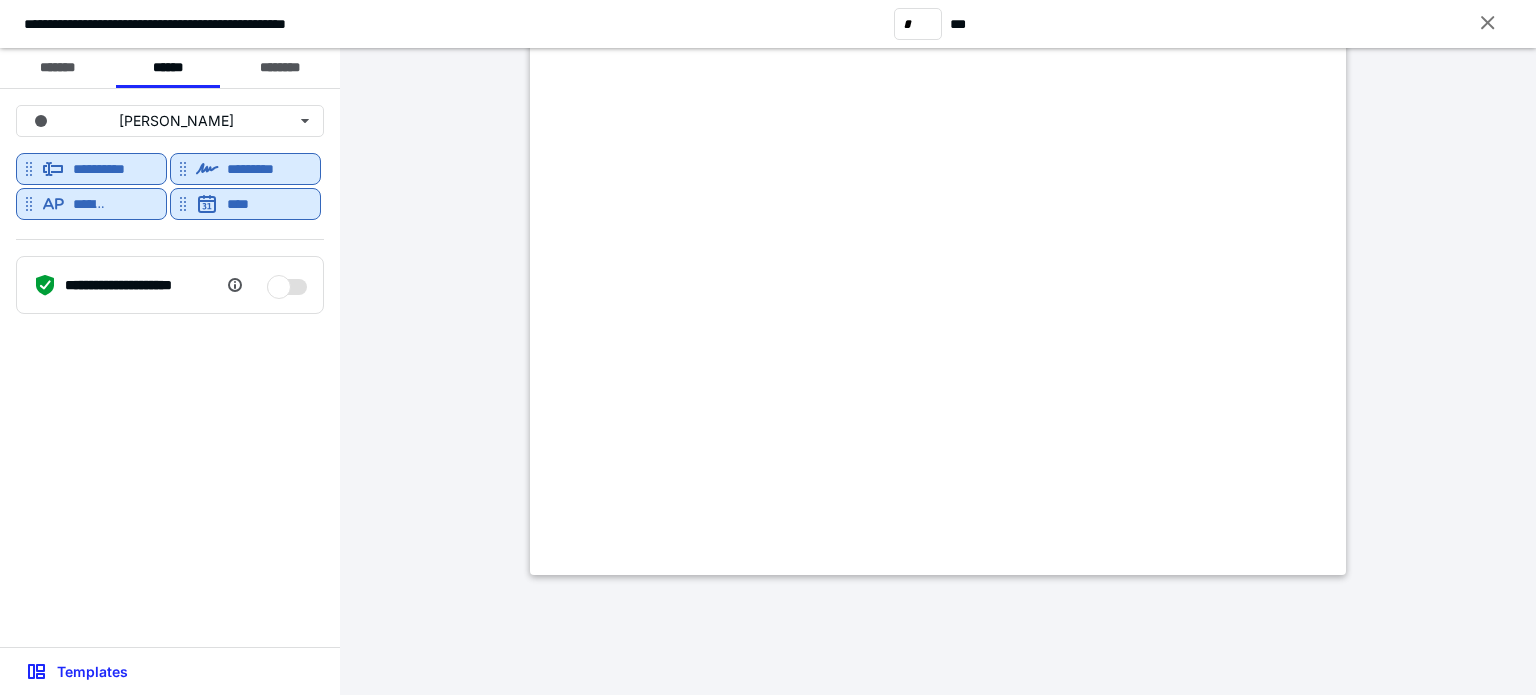 scroll, scrollTop: 1696, scrollLeft: 0, axis: vertical 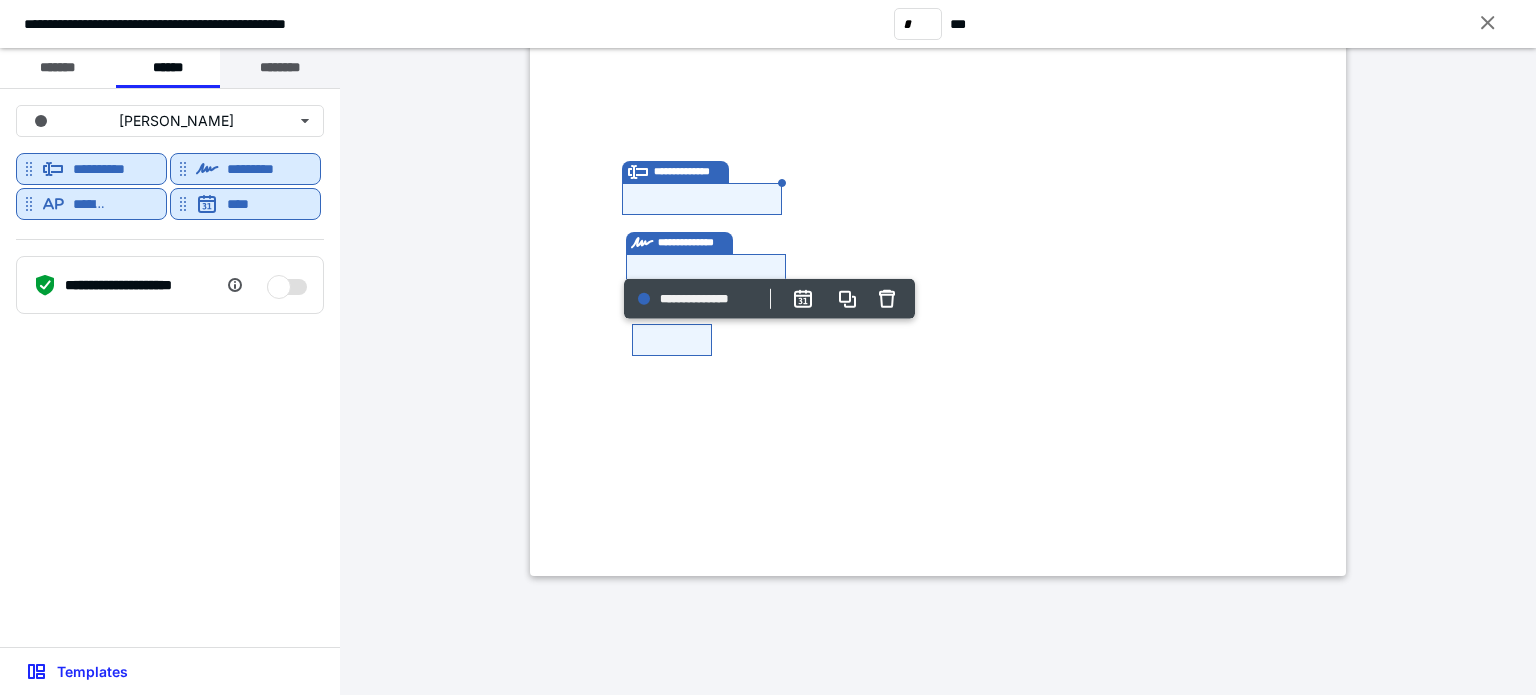 click on "********" at bounding box center [280, 68] 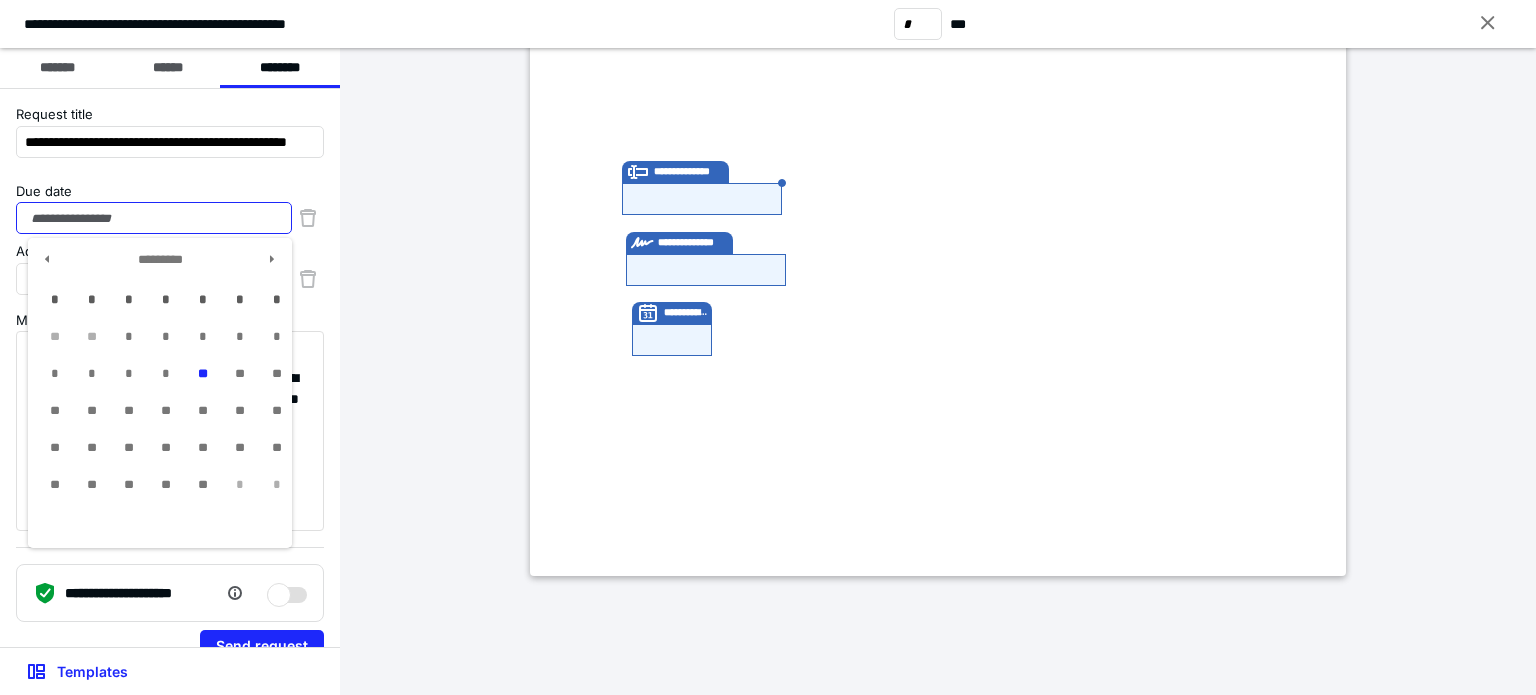 click on "Due date" at bounding box center (154, 218) 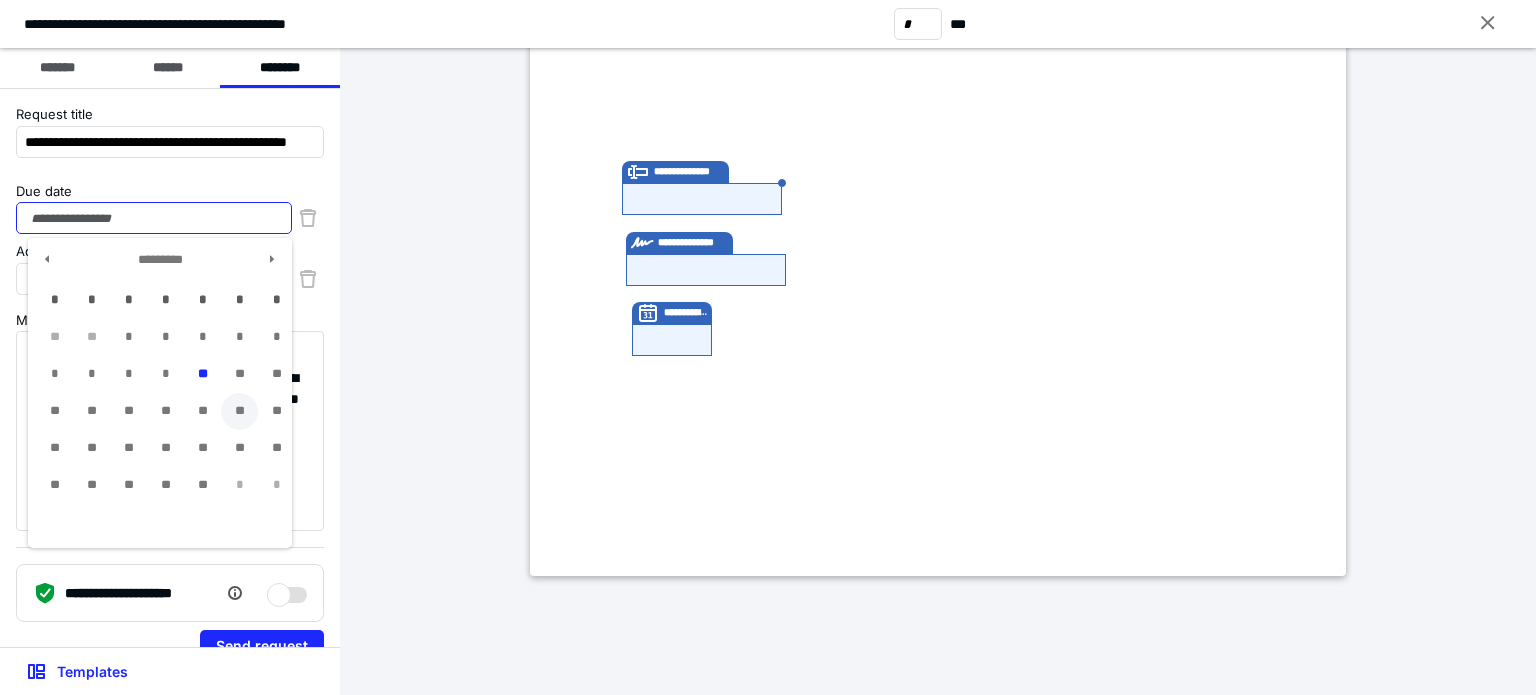 click on "**" at bounding box center (239, 411) 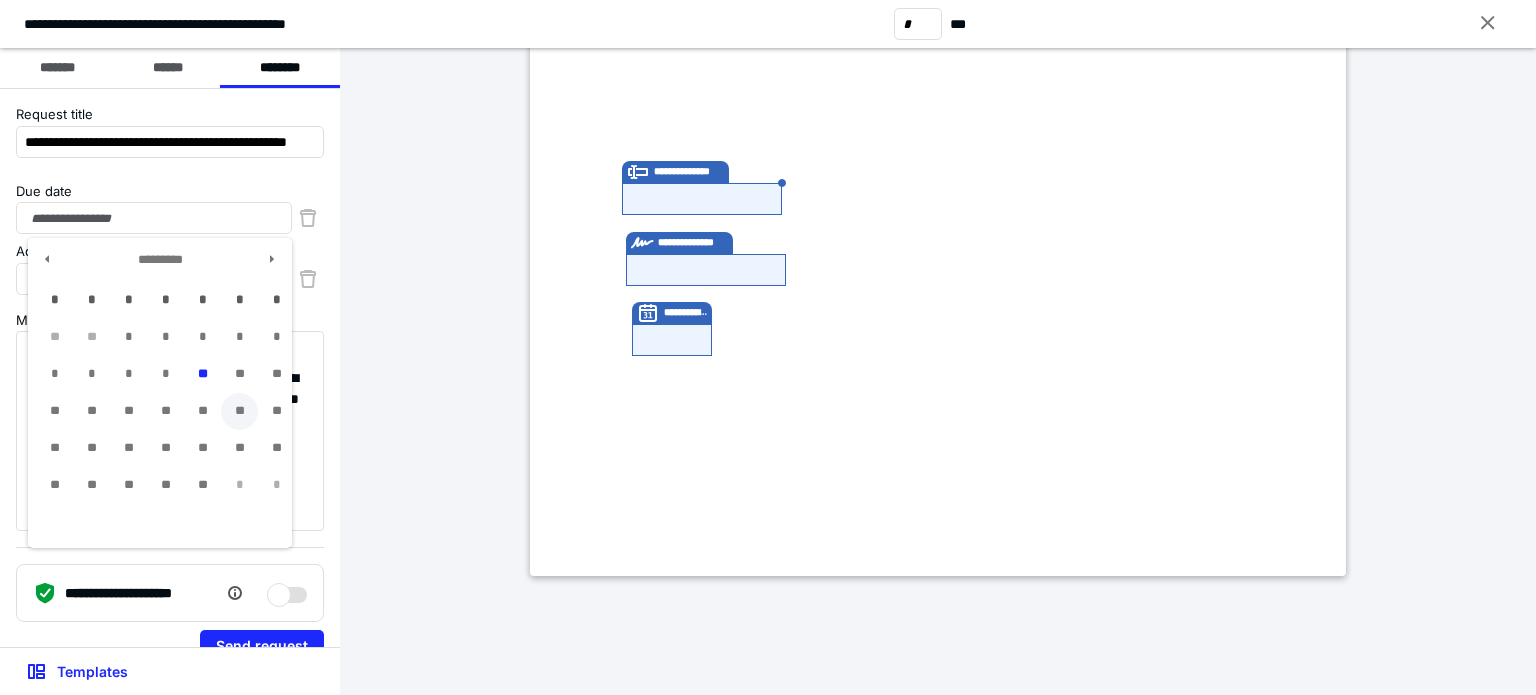 type on "**********" 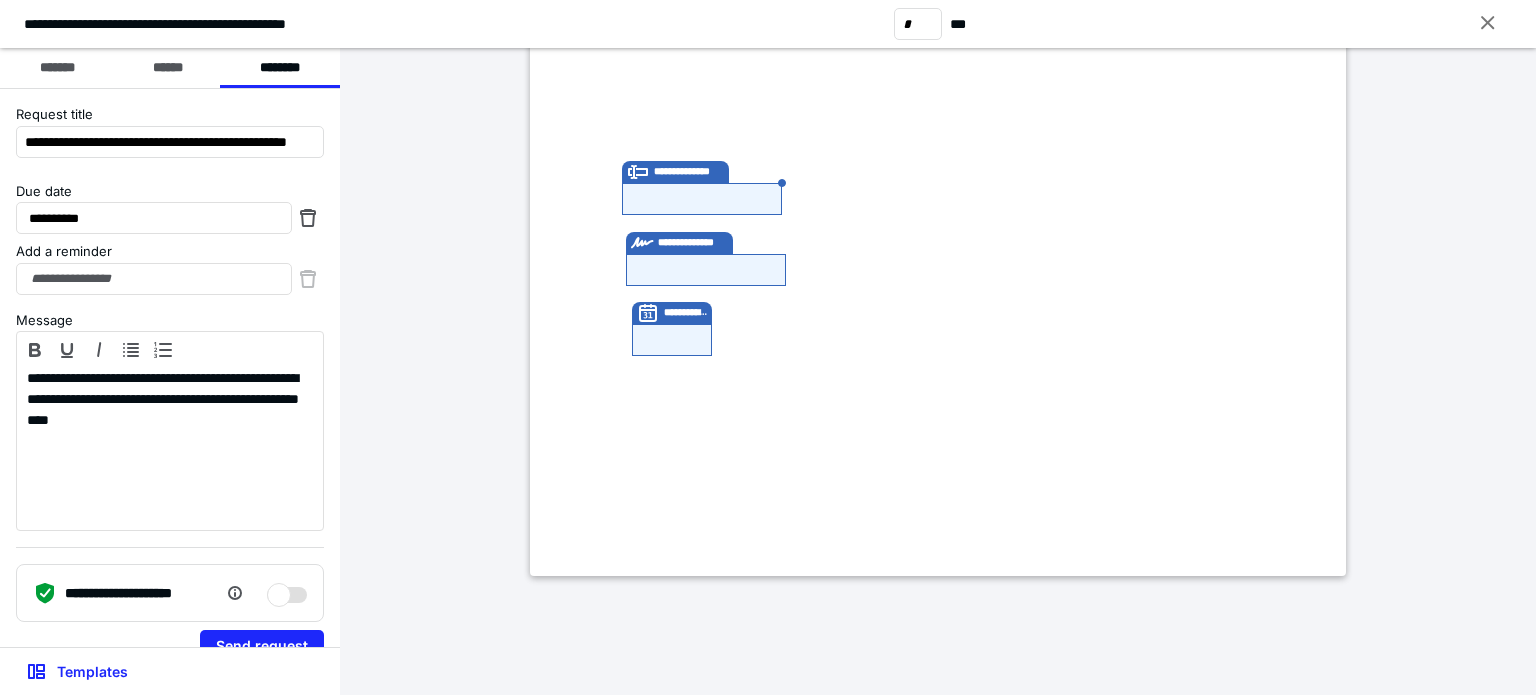 scroll, scrollTop: 30, scrollLeft: 0, axis: vertical 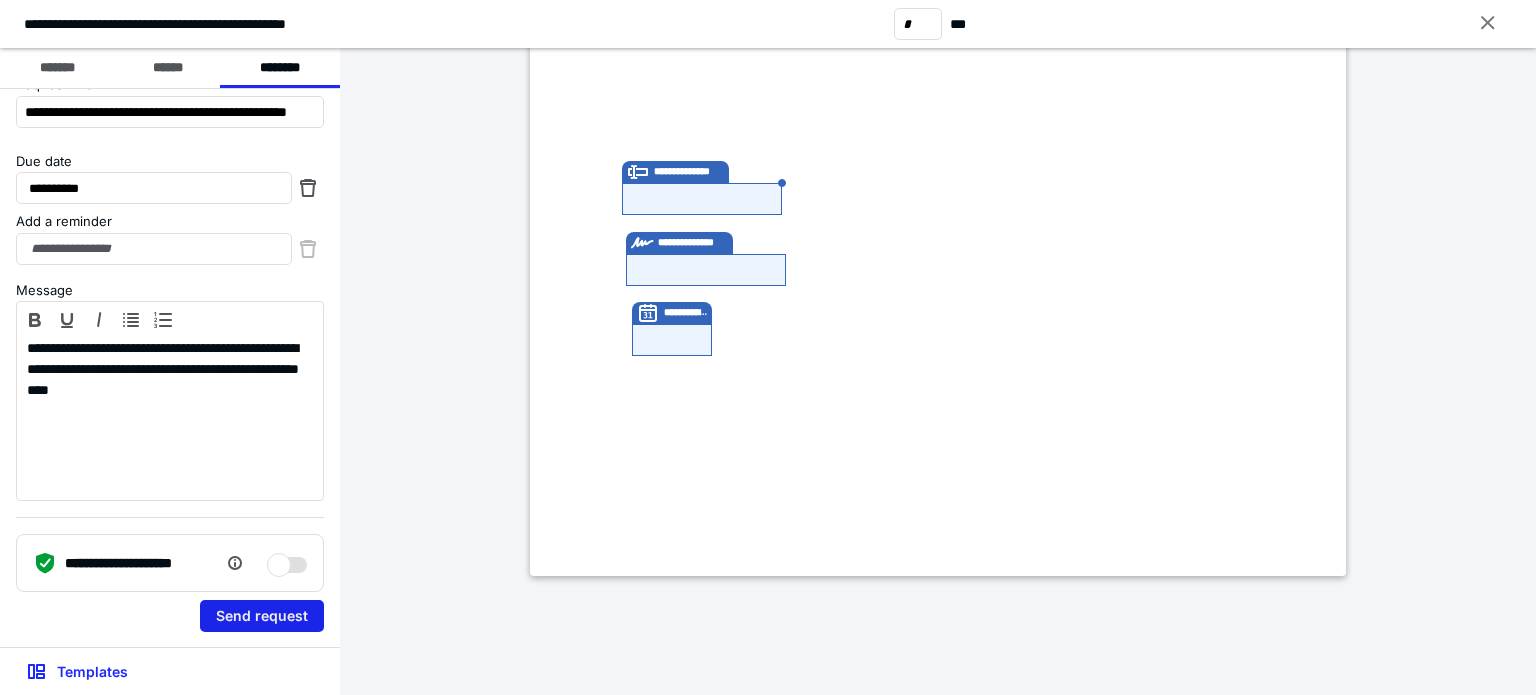 click on "Send request" at bounding box center (262, 616) 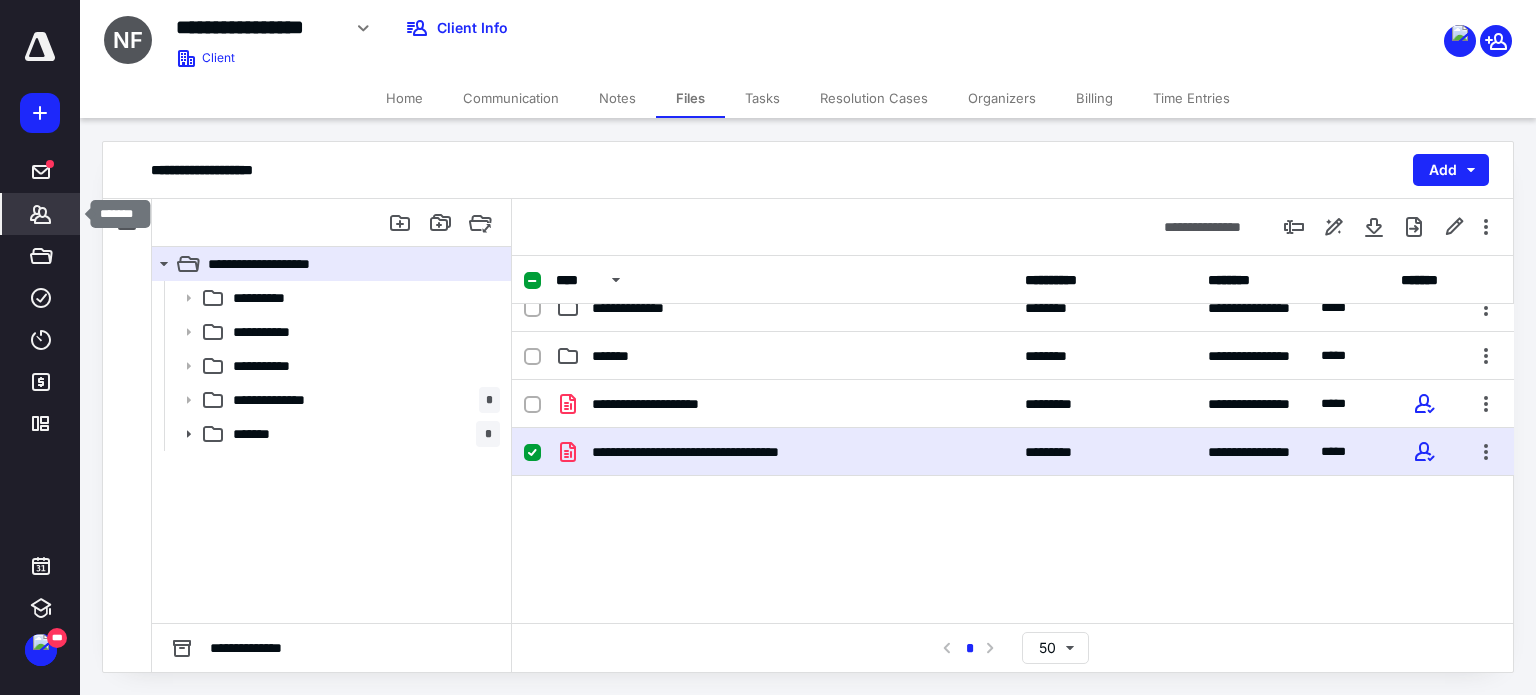 click 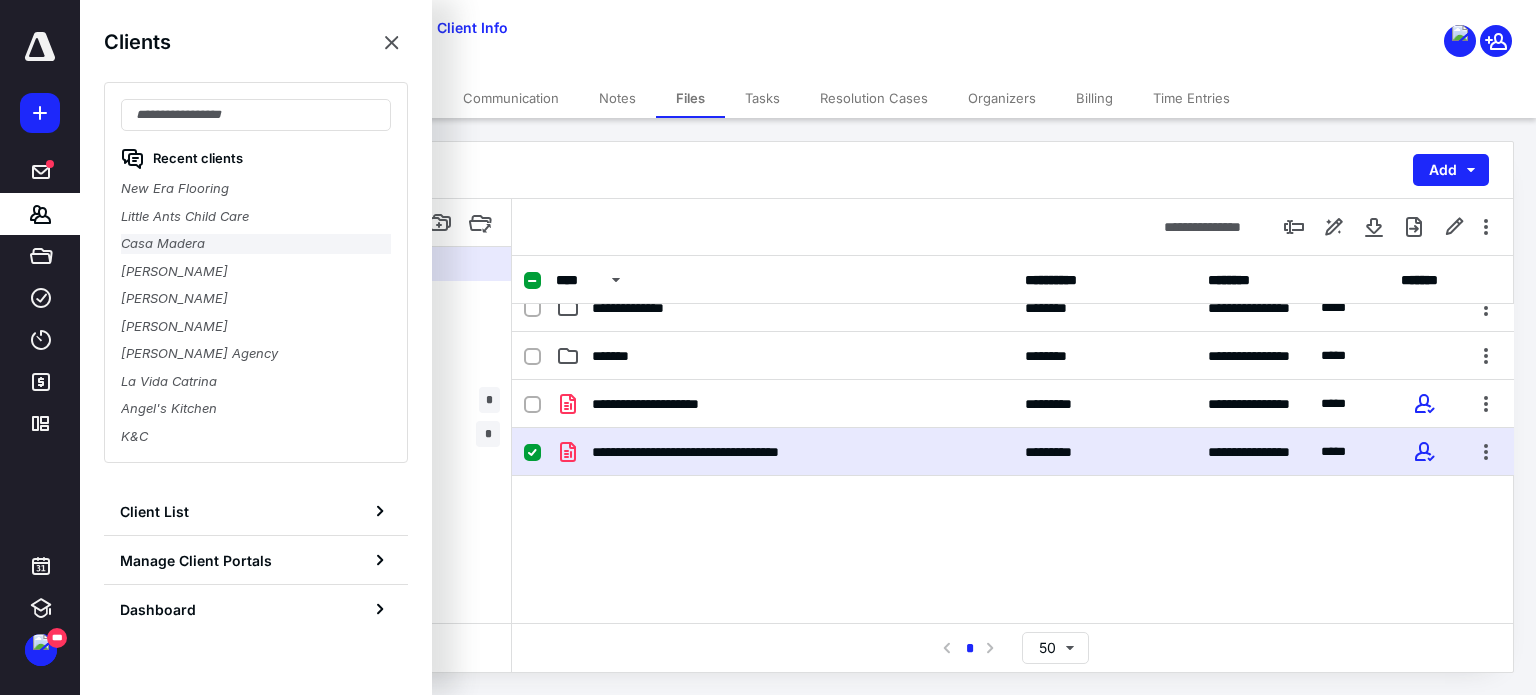 click on "Casa Madera" at bounding box center (256, 244) 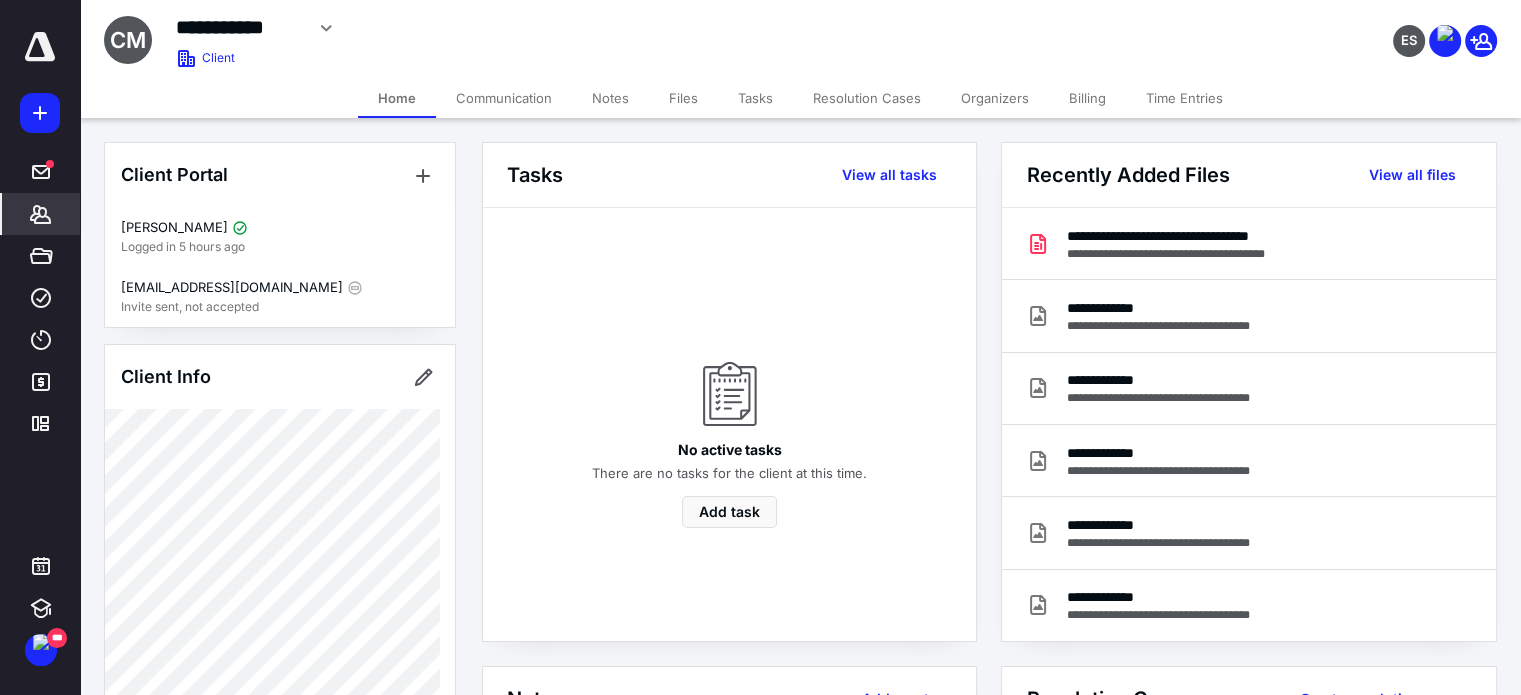 click on "Files" at bounding box center (683, 98) 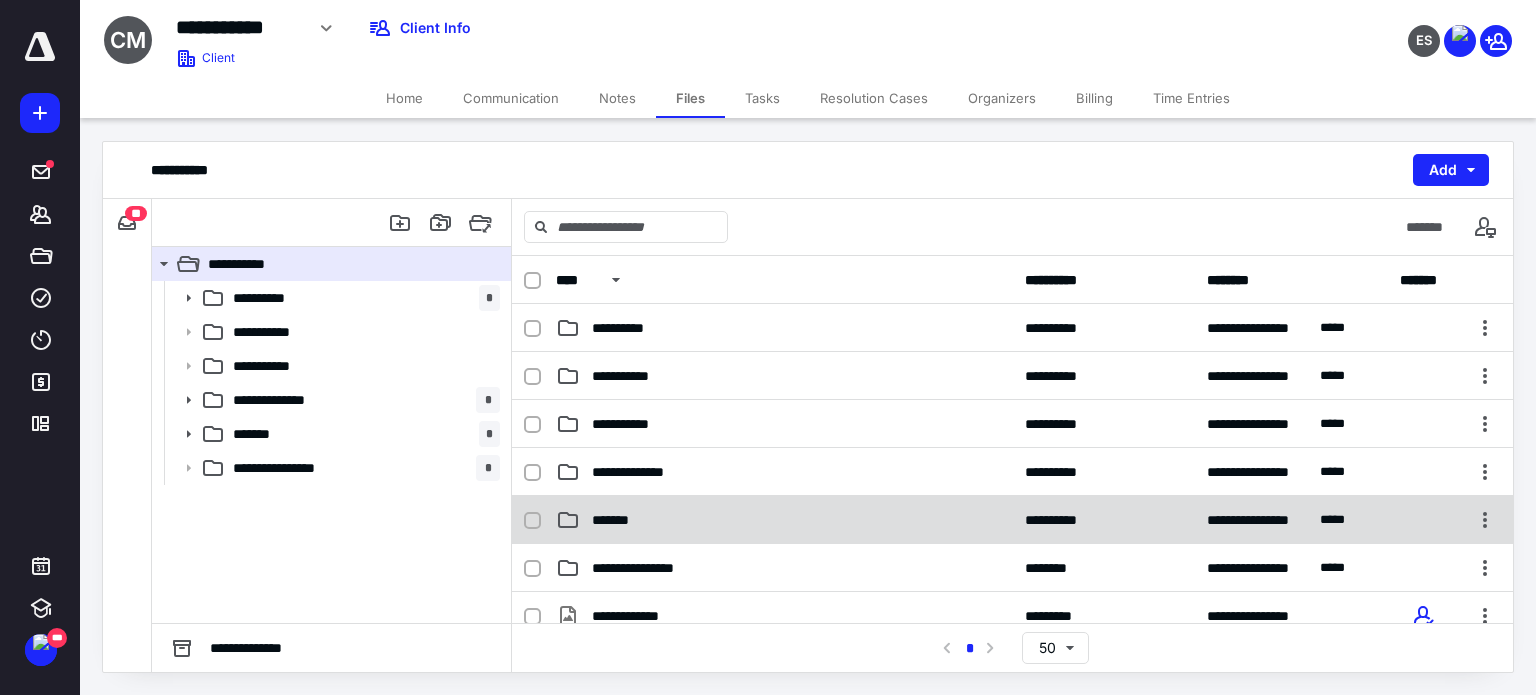 click on "*******" at bounding box center (614, 520) 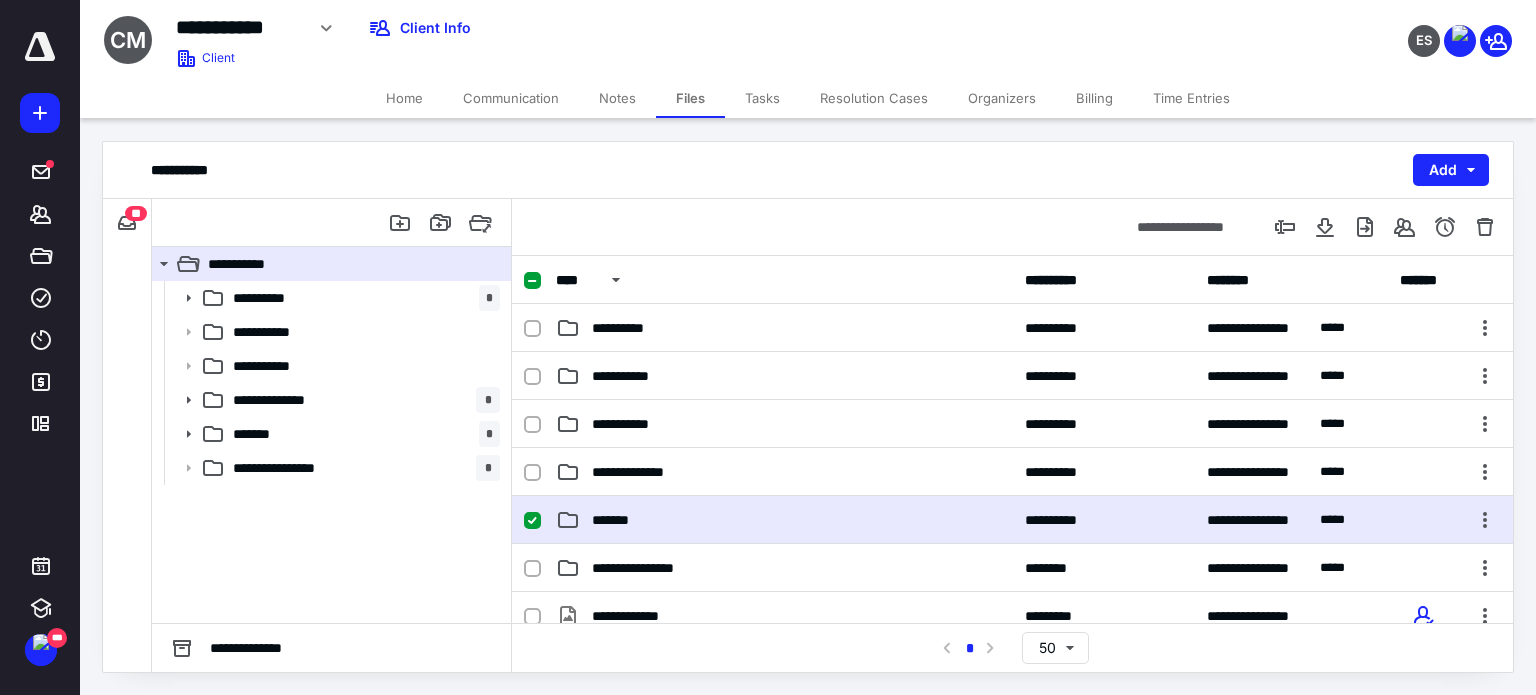 click on "*******" at bounding box center (614, 520) 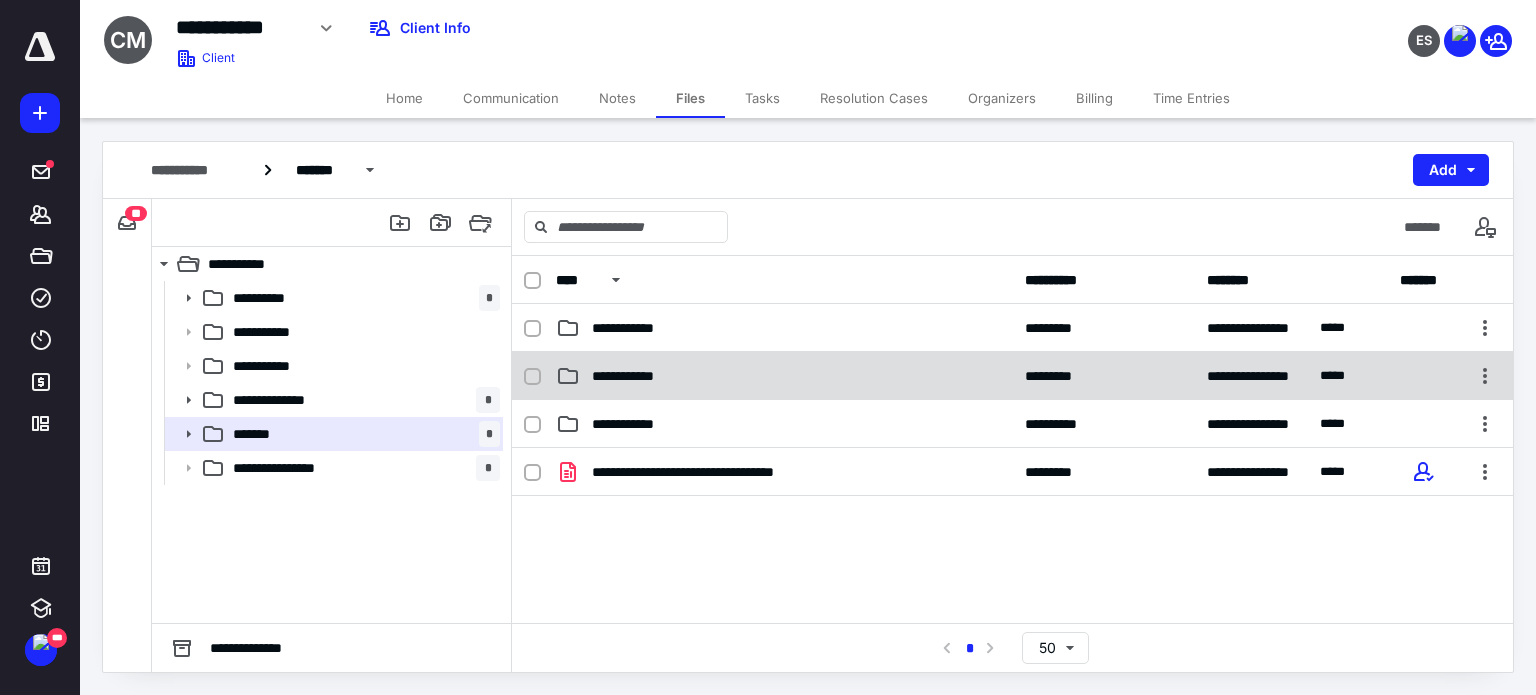 click on "**********" at bounding box center (784, 376) 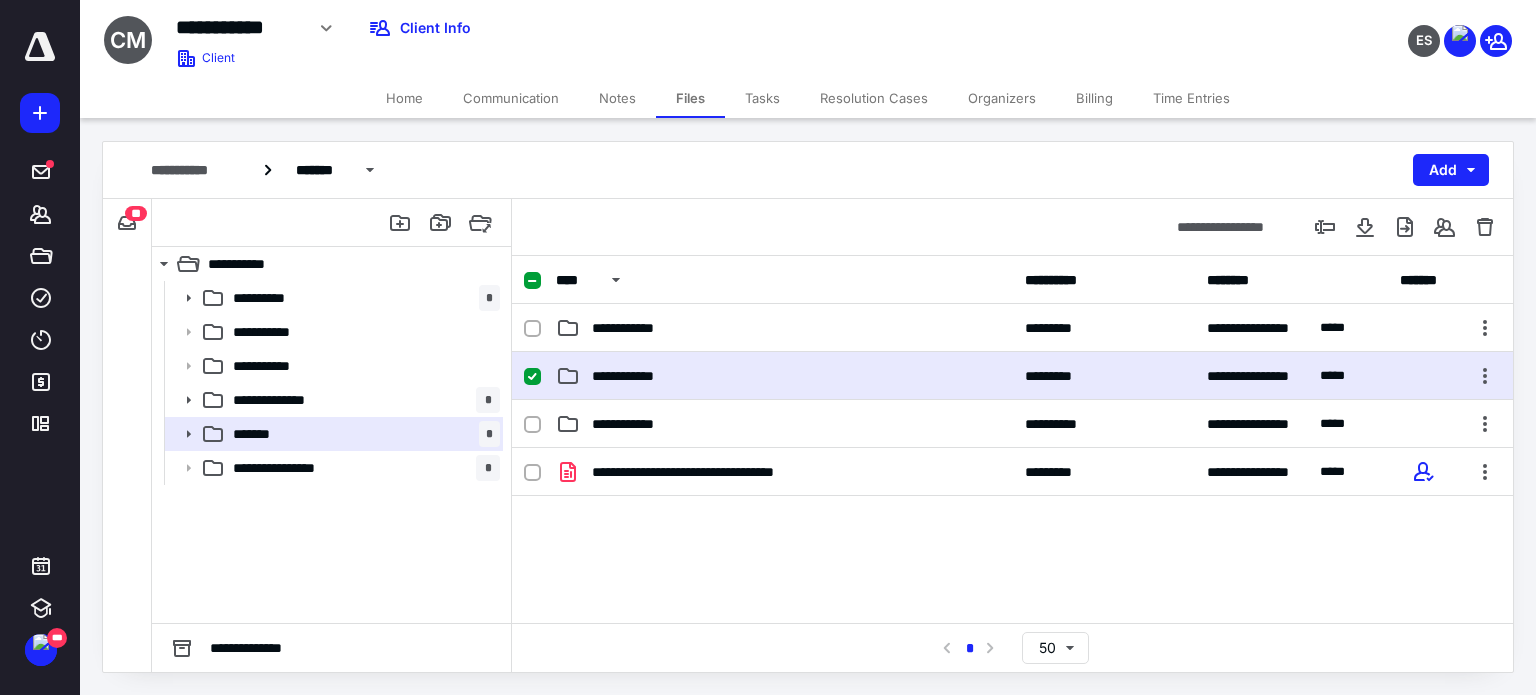 click on "**********" at bounding box center (784, 376) 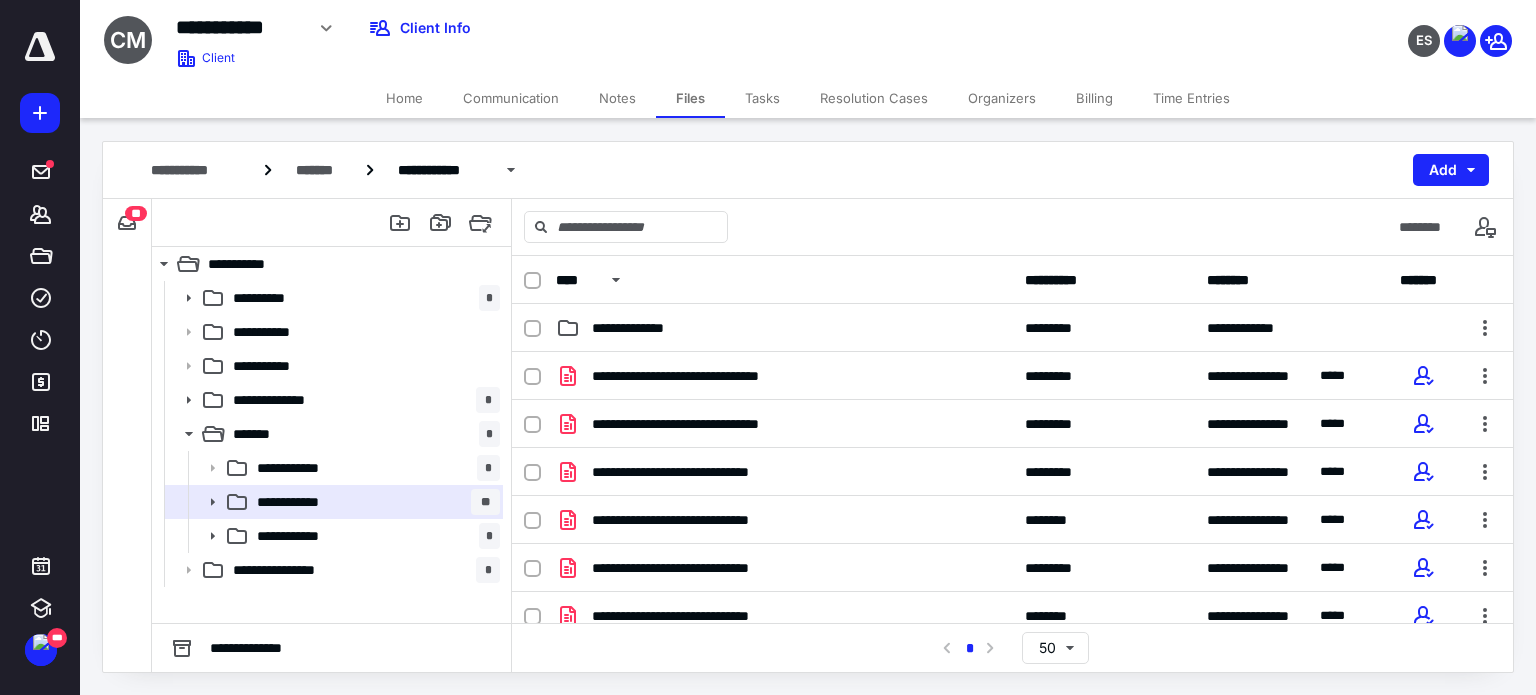 scroll, scrollTop: 301, scrollLeft: 0, axis: vertical 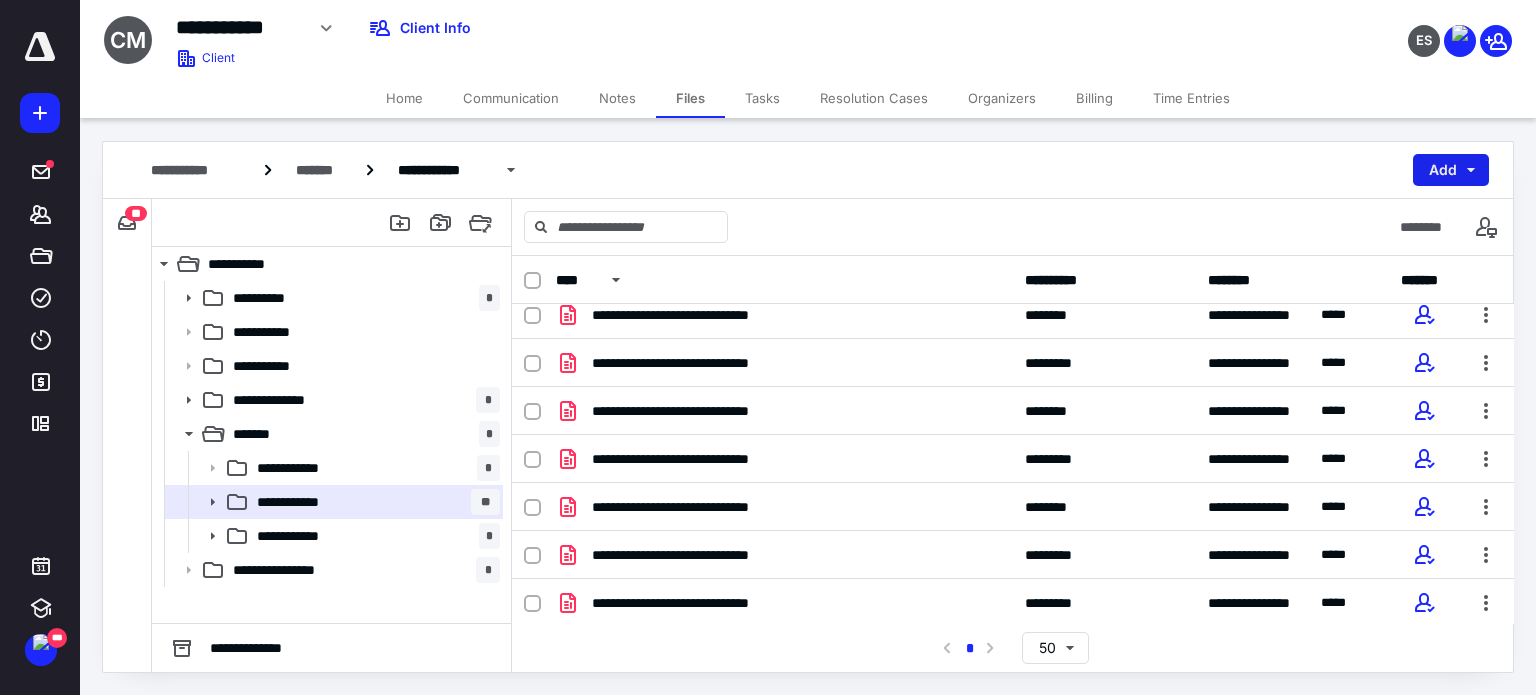 click on "Add" at bounding box center [1451, 170] 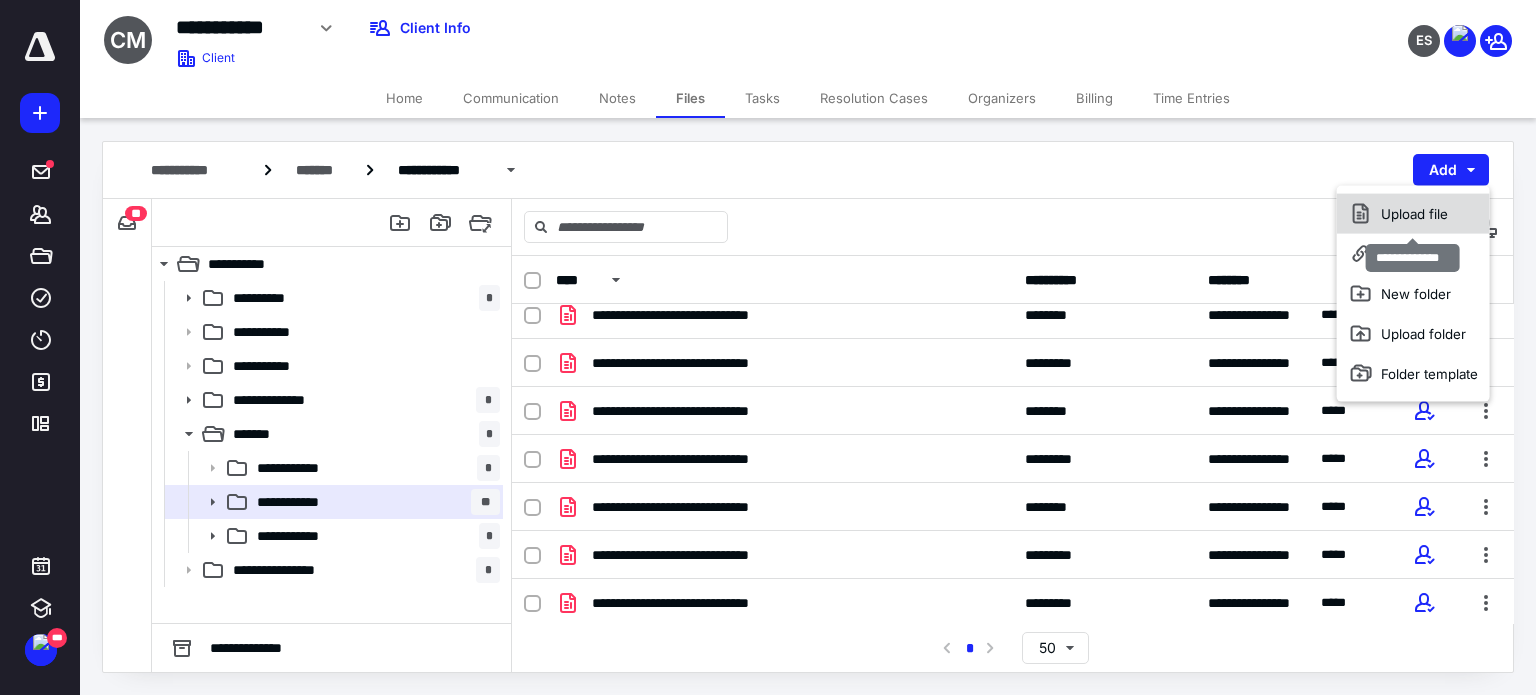 click on "Upload file" at bounding box center (1413, 214) 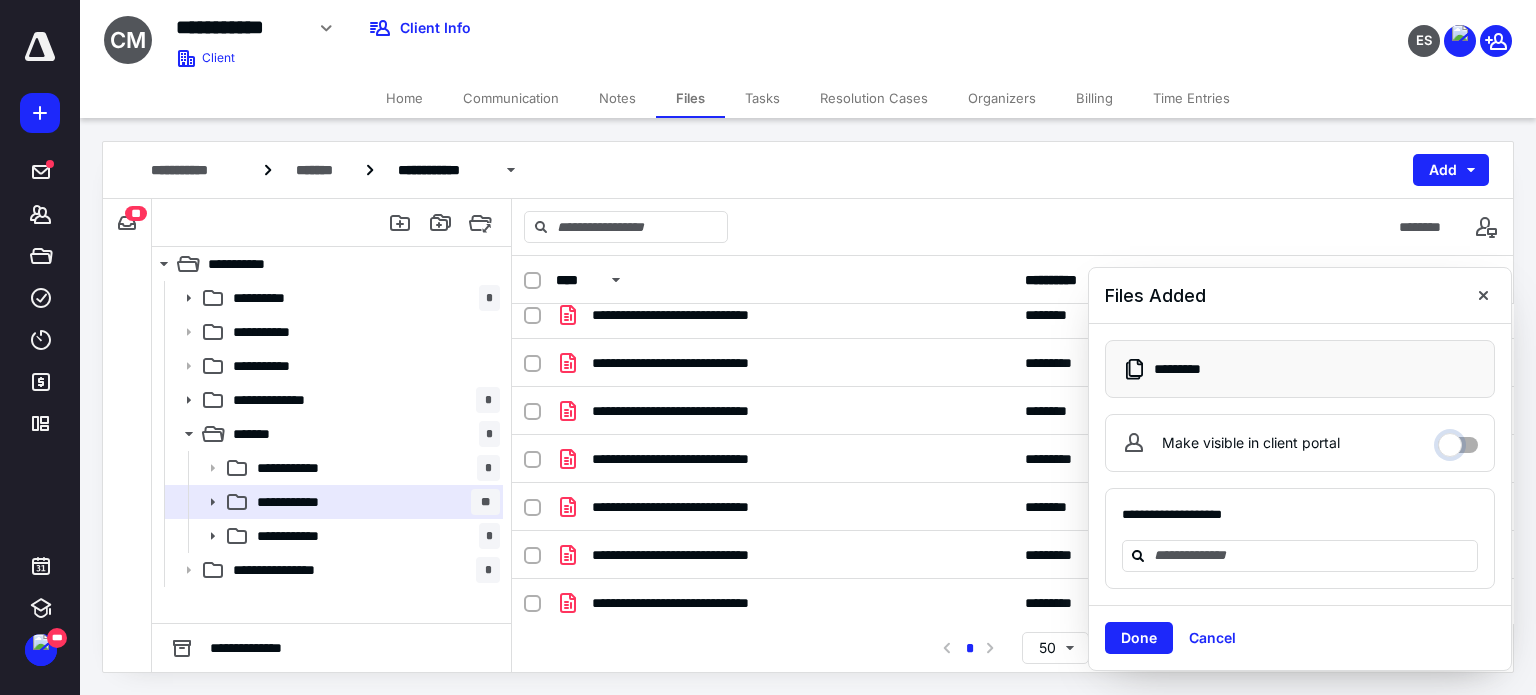 click on "Make visible in client portal" at bounding box center (1458, 440) 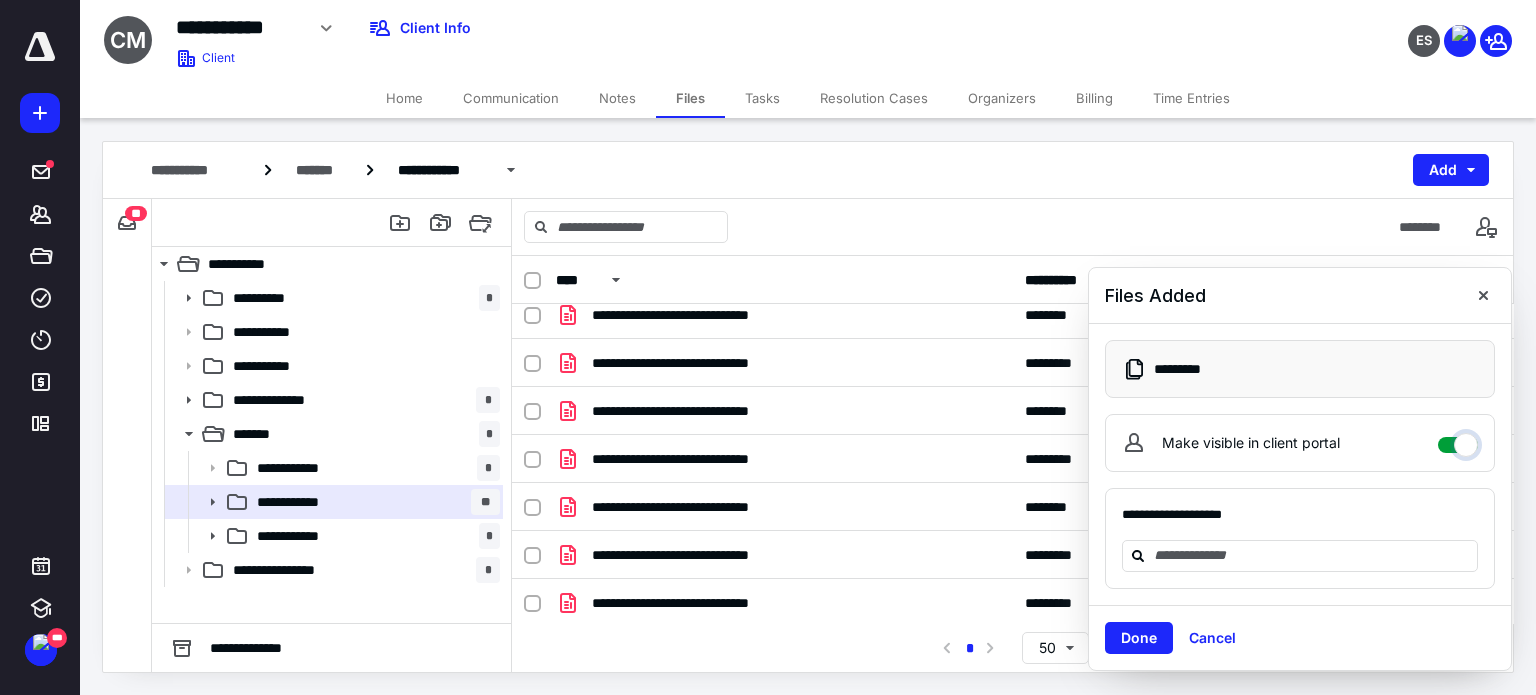 checkbox on "****" 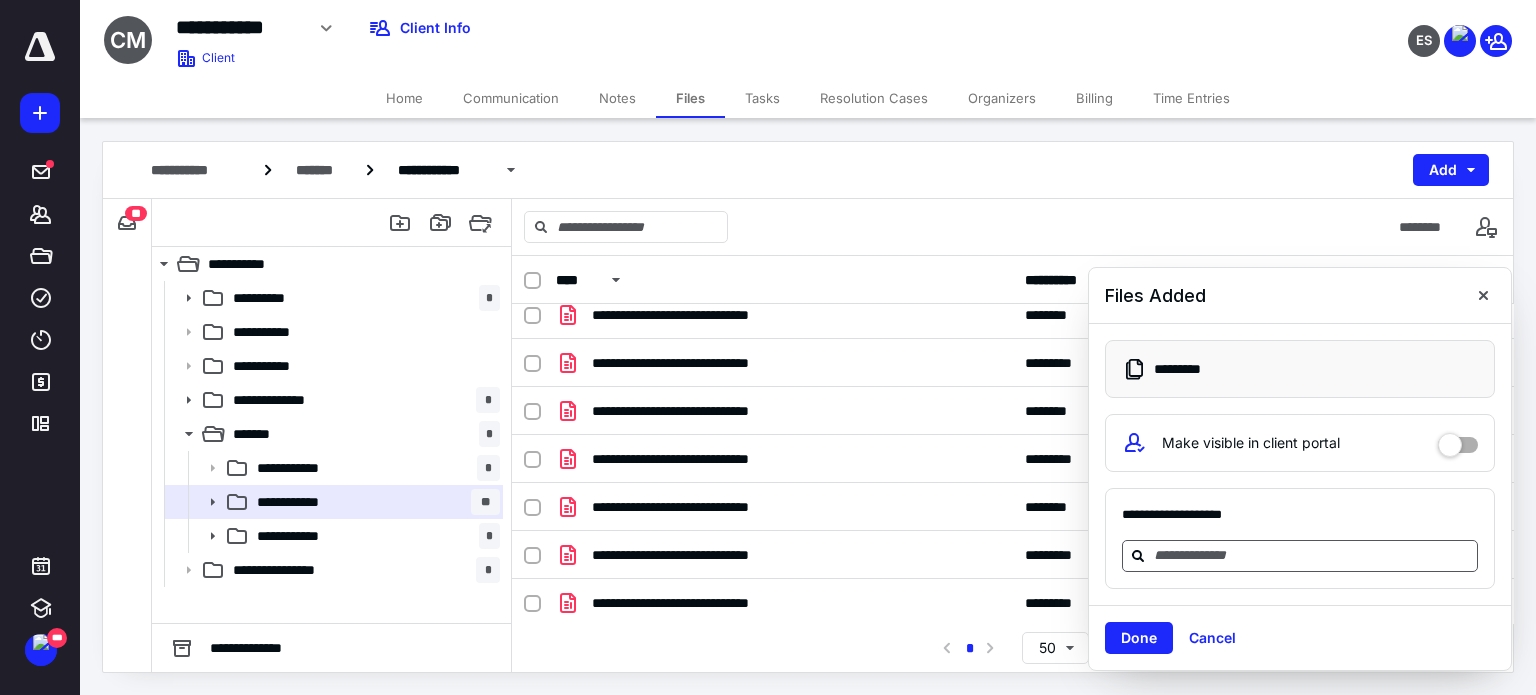 click at bounding box center [1312, 555] 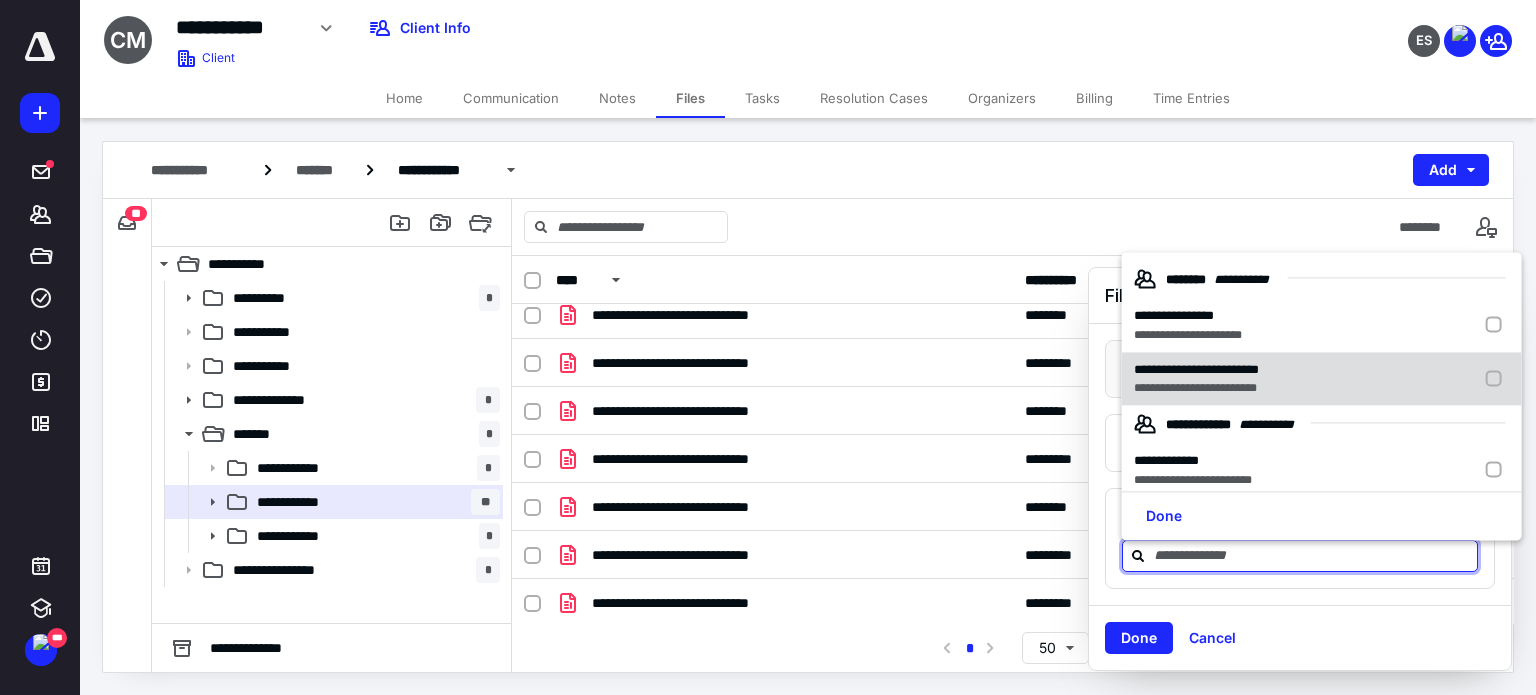 click on "**********" at bounding box center (1196, 369) 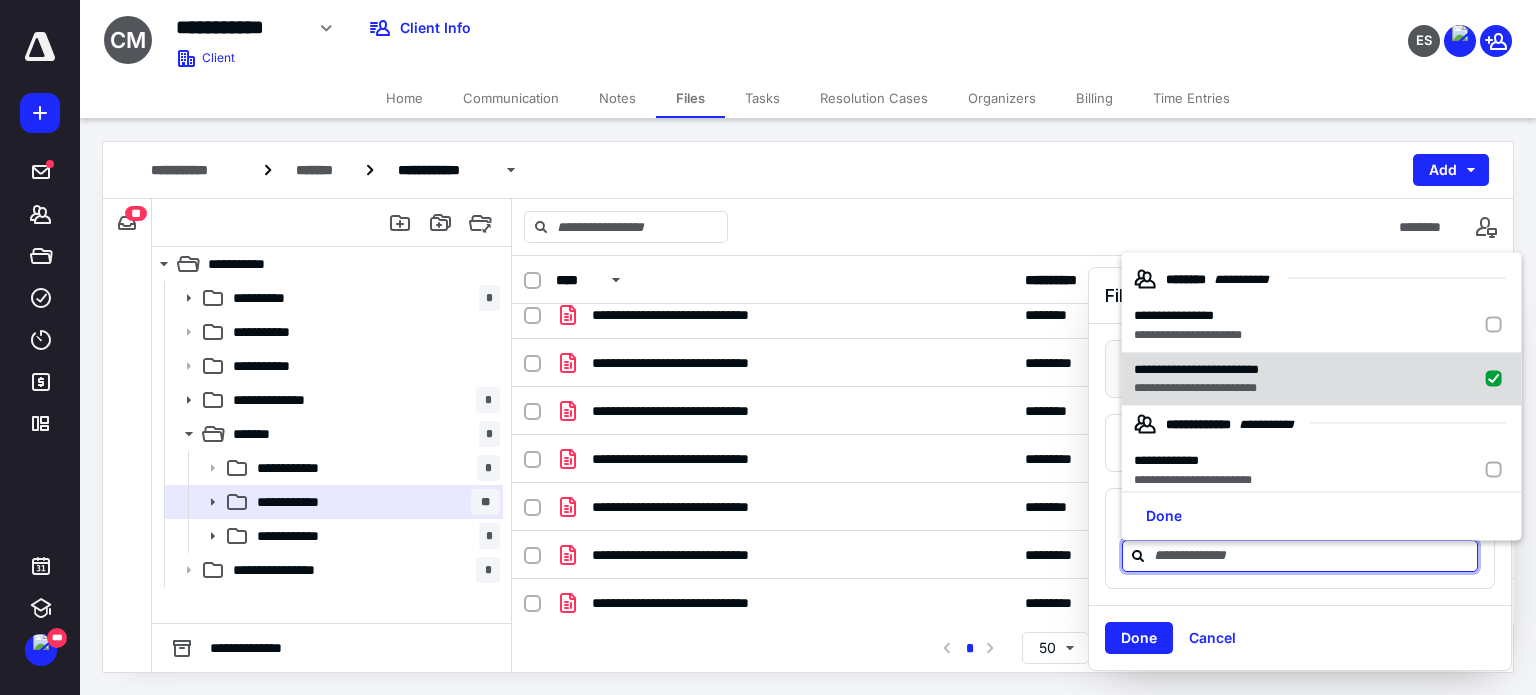 checkbox on "true" 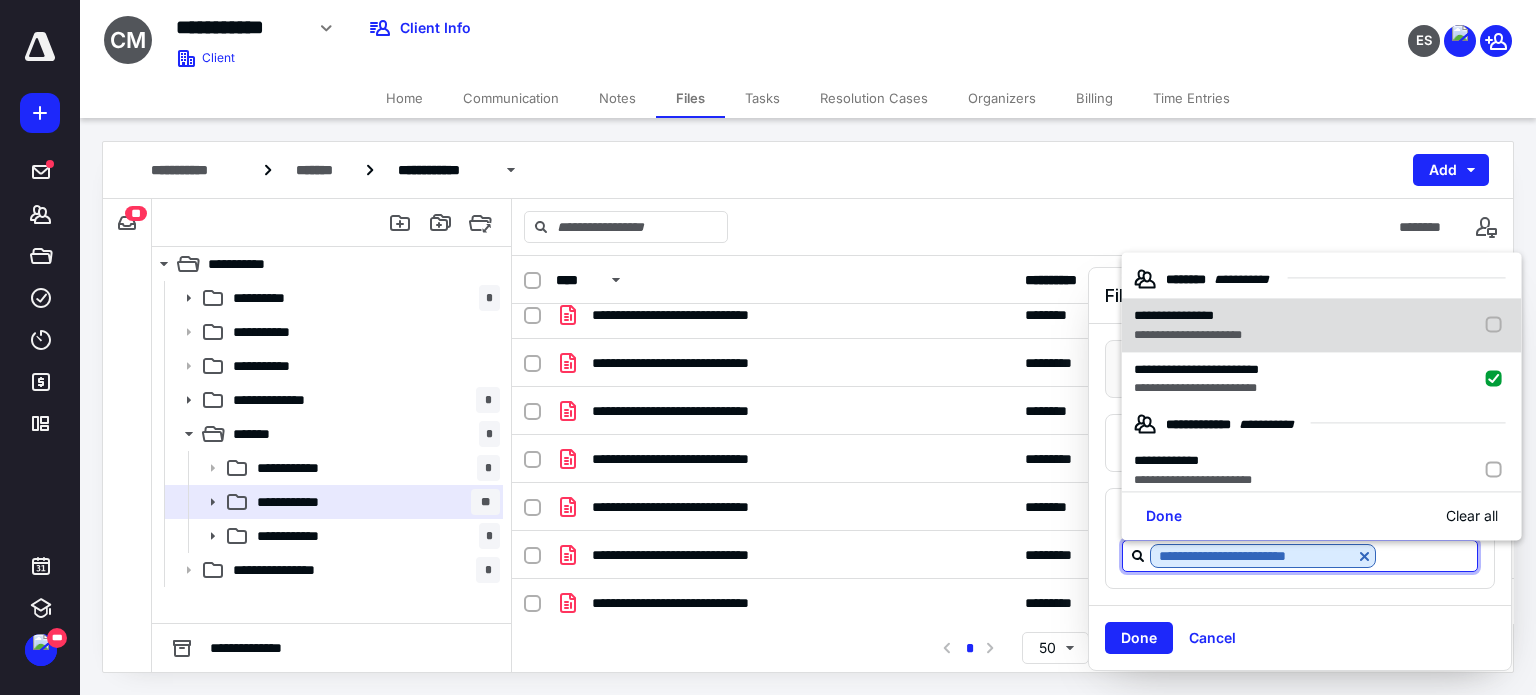 click on "**********" at bounding box center (1192, 326) 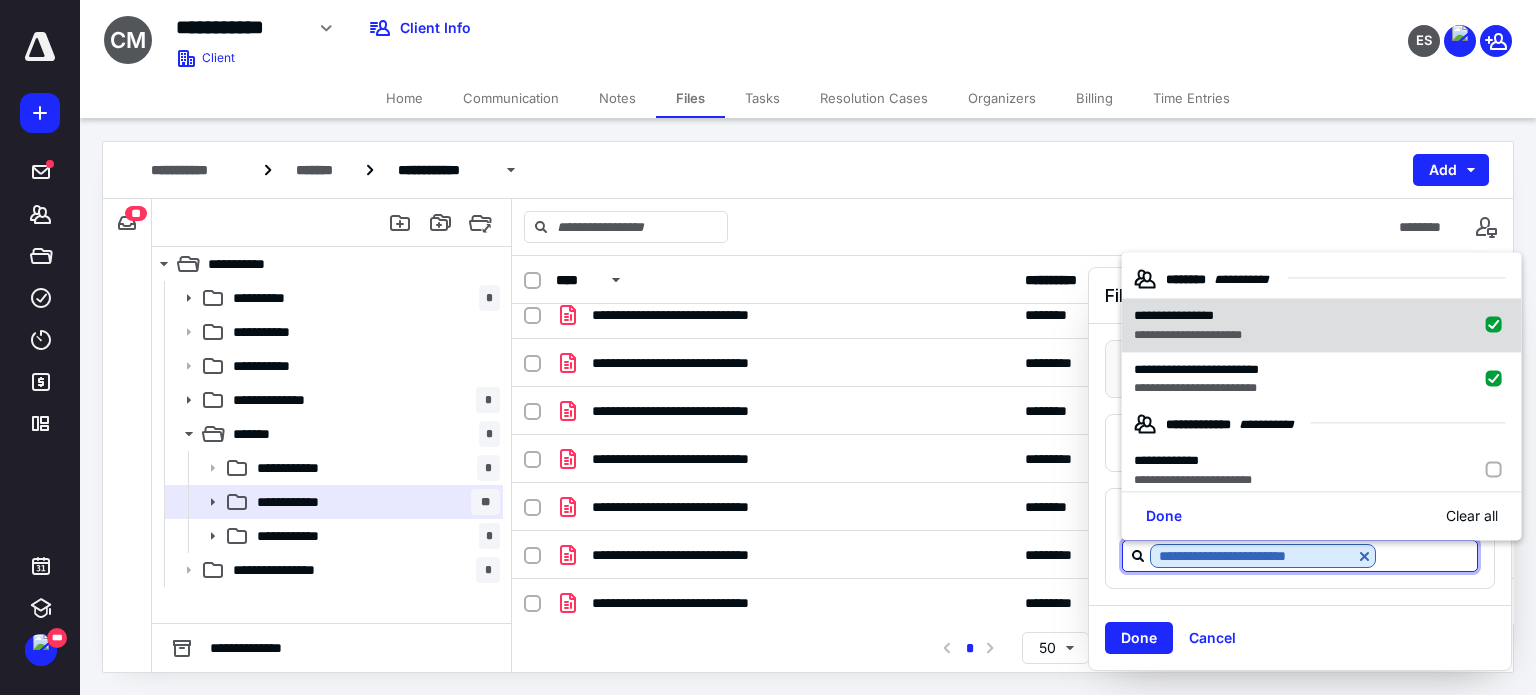 checkbox on "true" 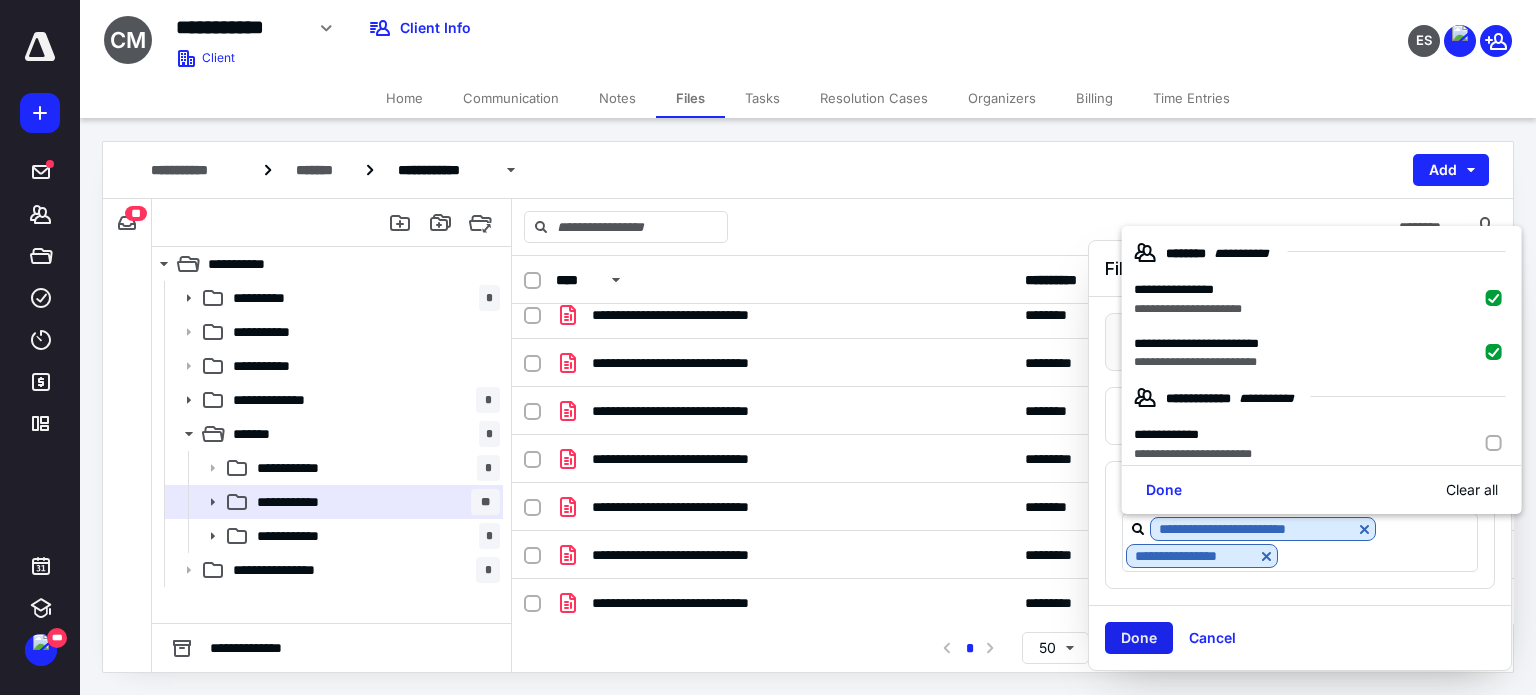 click on "Done" at bounding box center (1139, 638) 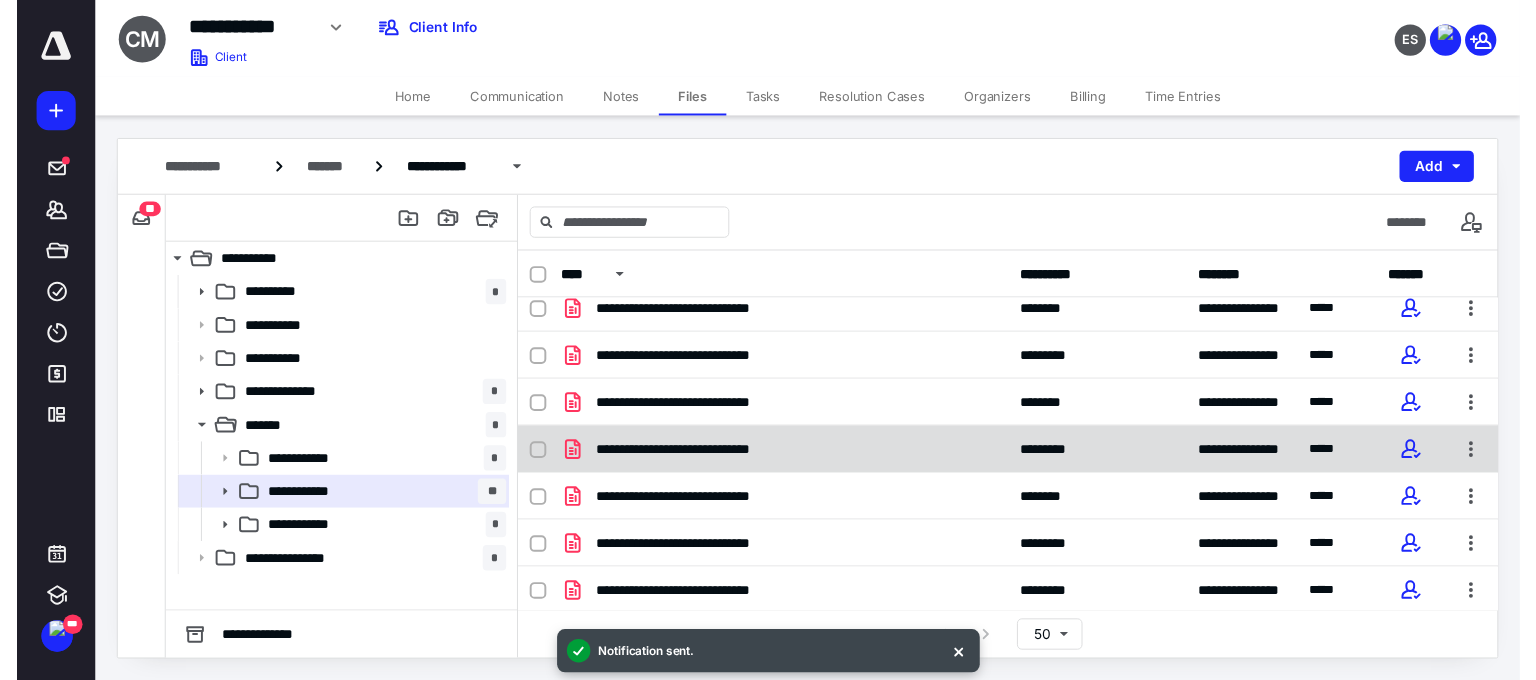 scroll, scrollTop: 349, scrollLeft: 0, axis: vertical 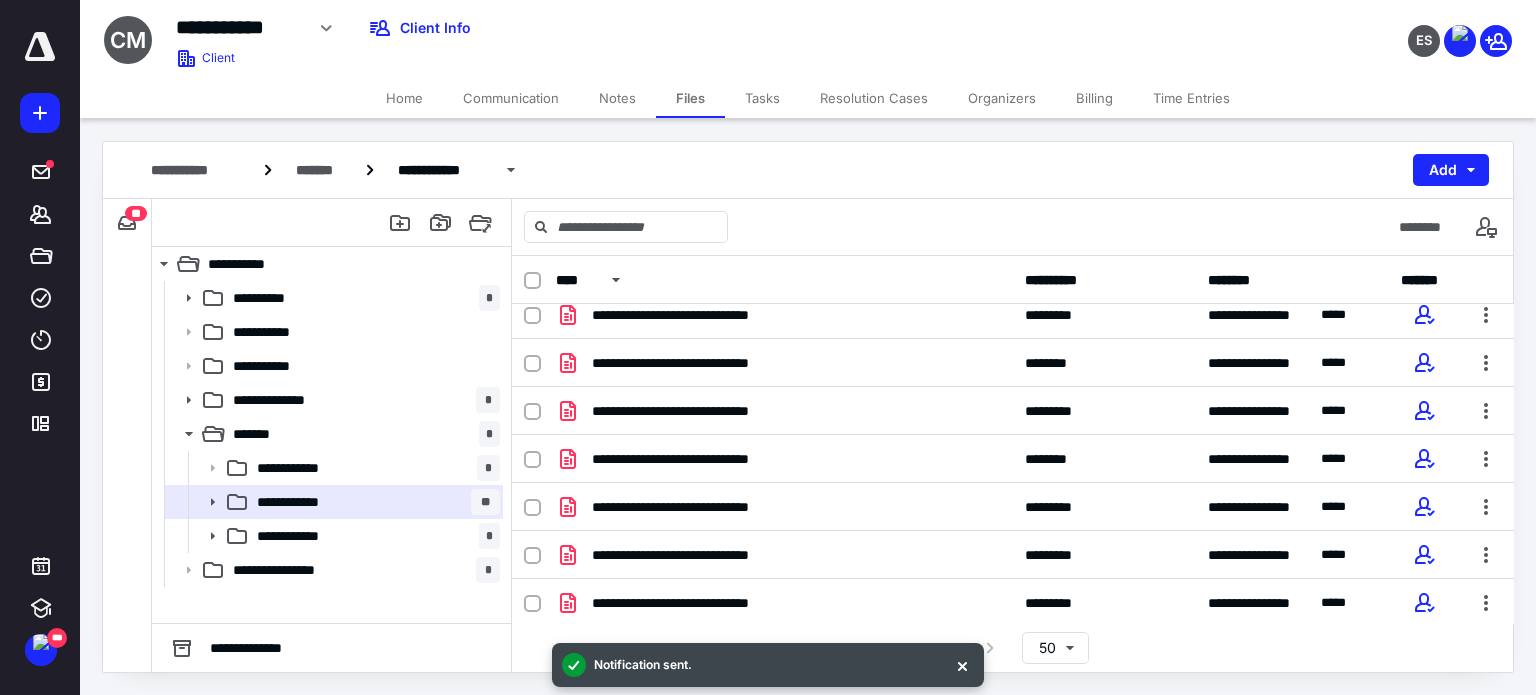 click on "Tasks" at bounding box center (762, 98) 